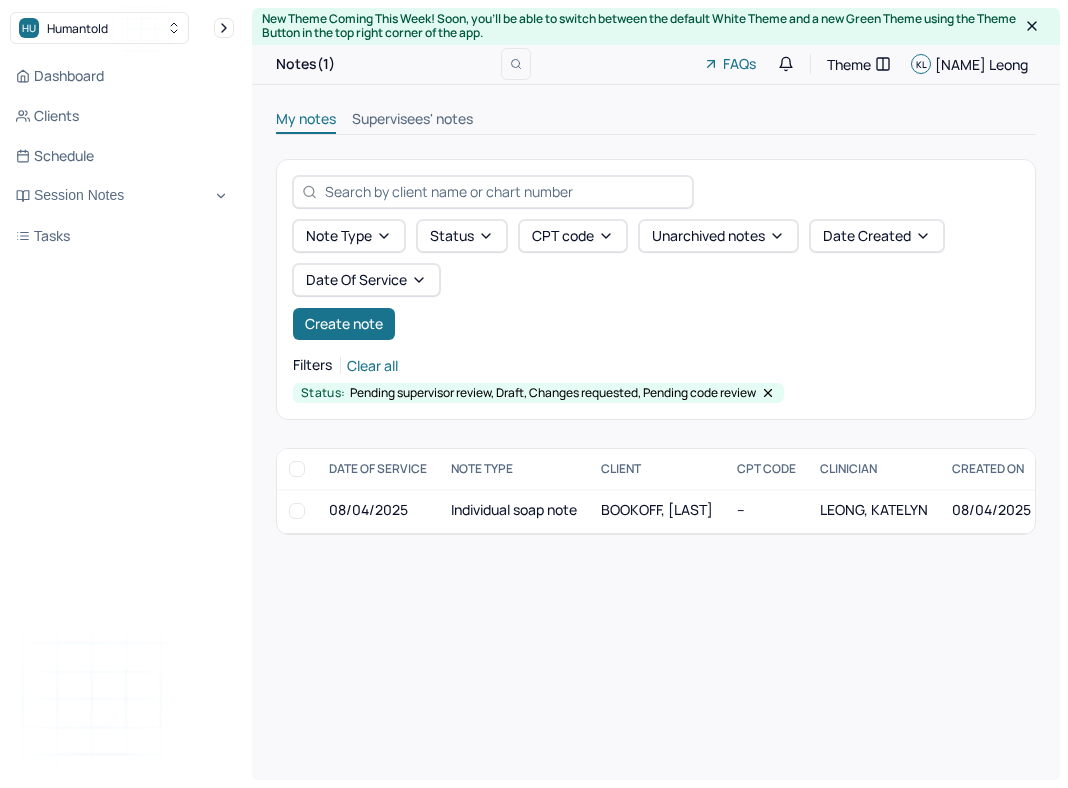 scroll, scrollTop: 0, scrollLeft: 0, axis: both 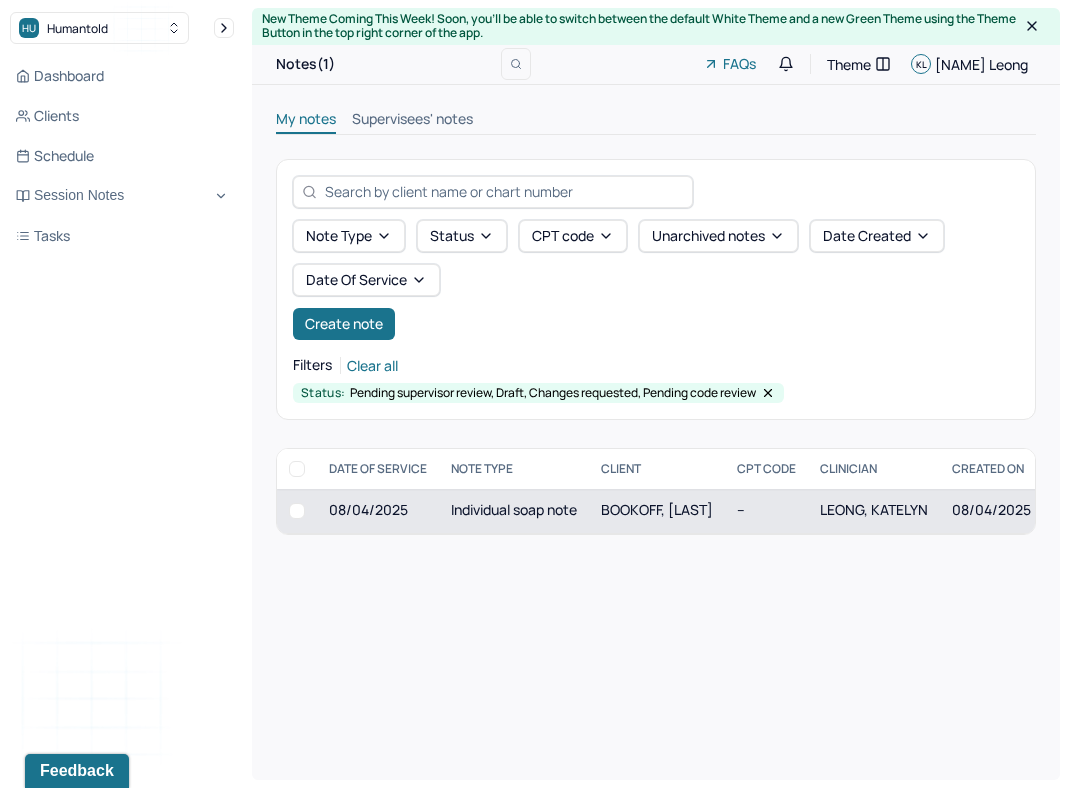 click on "Individual soap note" at bounding box center (514, 511) 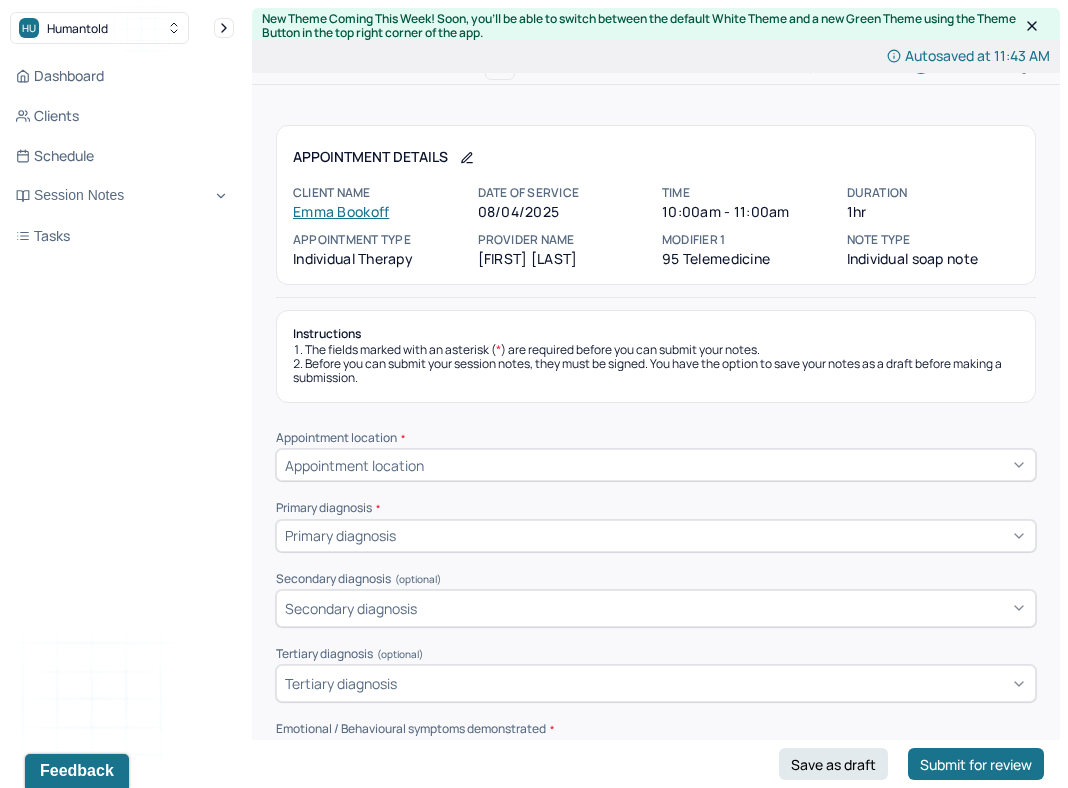 click on "Appointment location" at bounding box center [656, 465] 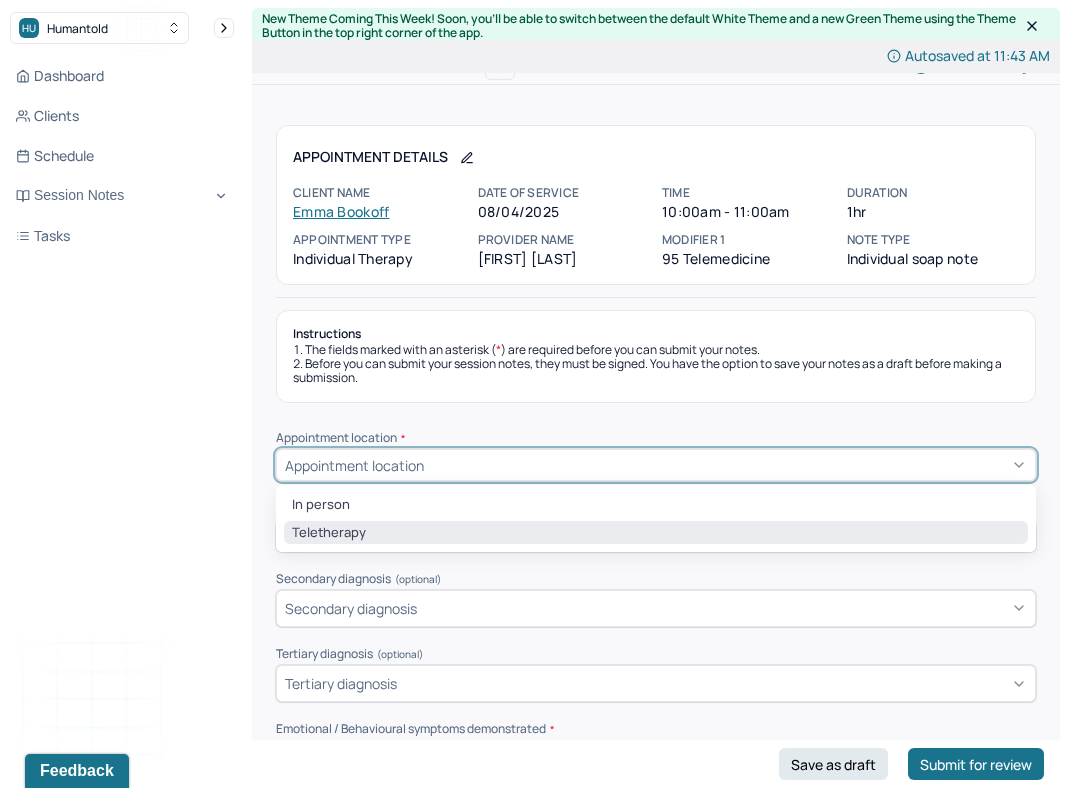 click on "Teletherapy" at bounding box center (656, 533) 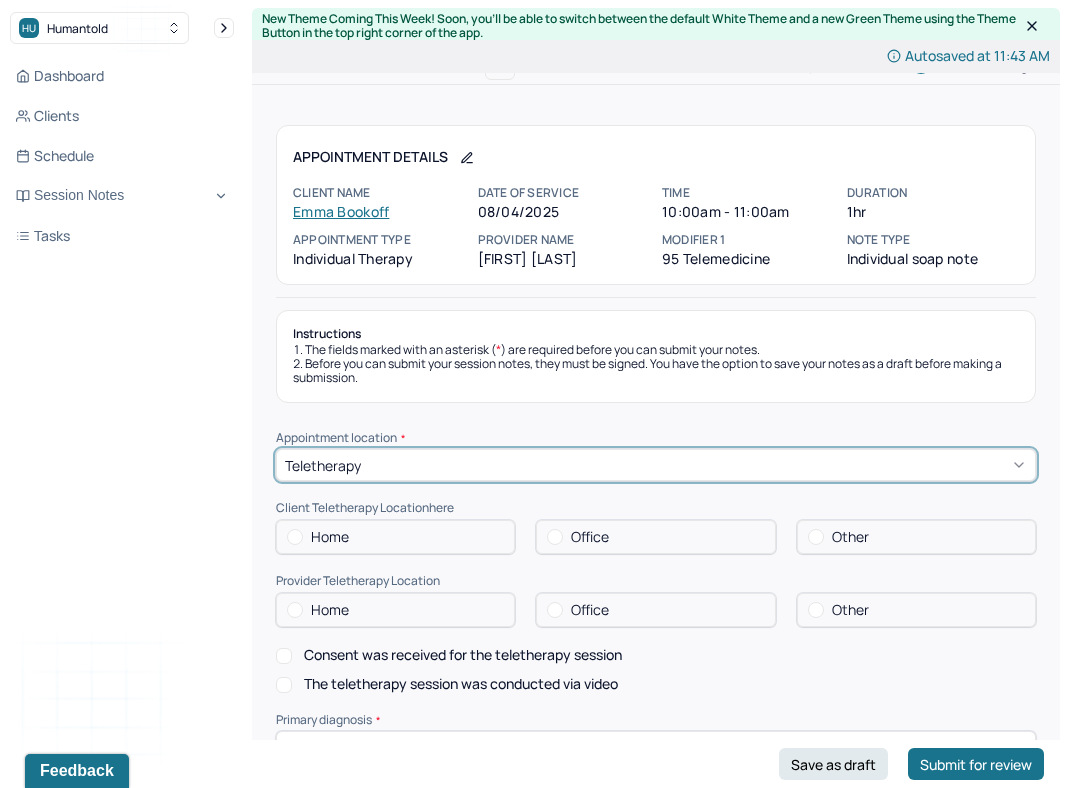 click on "Appointment location * option Teletherapy, selected. Teletherapy Client Teletherapy Location here Home Office Other Provider Teletherapy Location Home Office Other Consent was received for the teletherapy session The teletherapy session was conducted via video Primary diagnosis * Primary diagnosis Secondary diagnosis (optional) Secondary diagnosis Tertiary diagnosis (optional) Tertiary diagnosis Emotional / Behavioural symptoms demonstrated * Causing * Causing Intention for Session * Intention for Session" at bounding box center [656, 802] 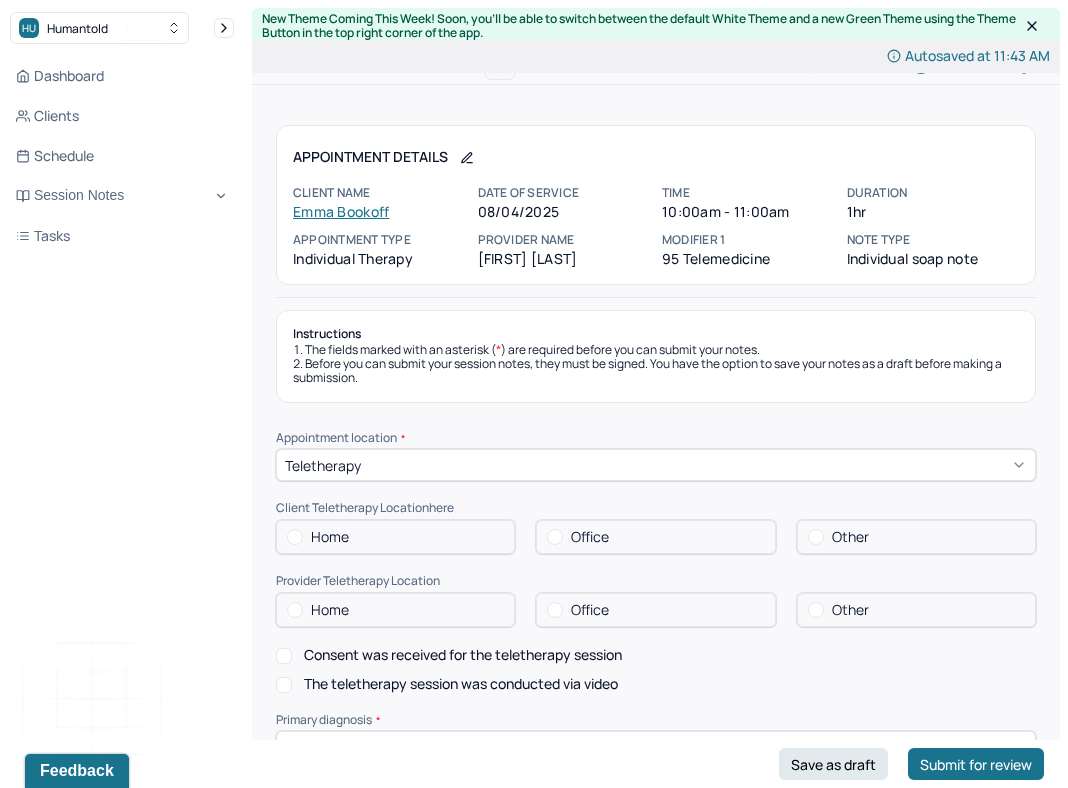 click on "Home" at bounding box center [395, 537] 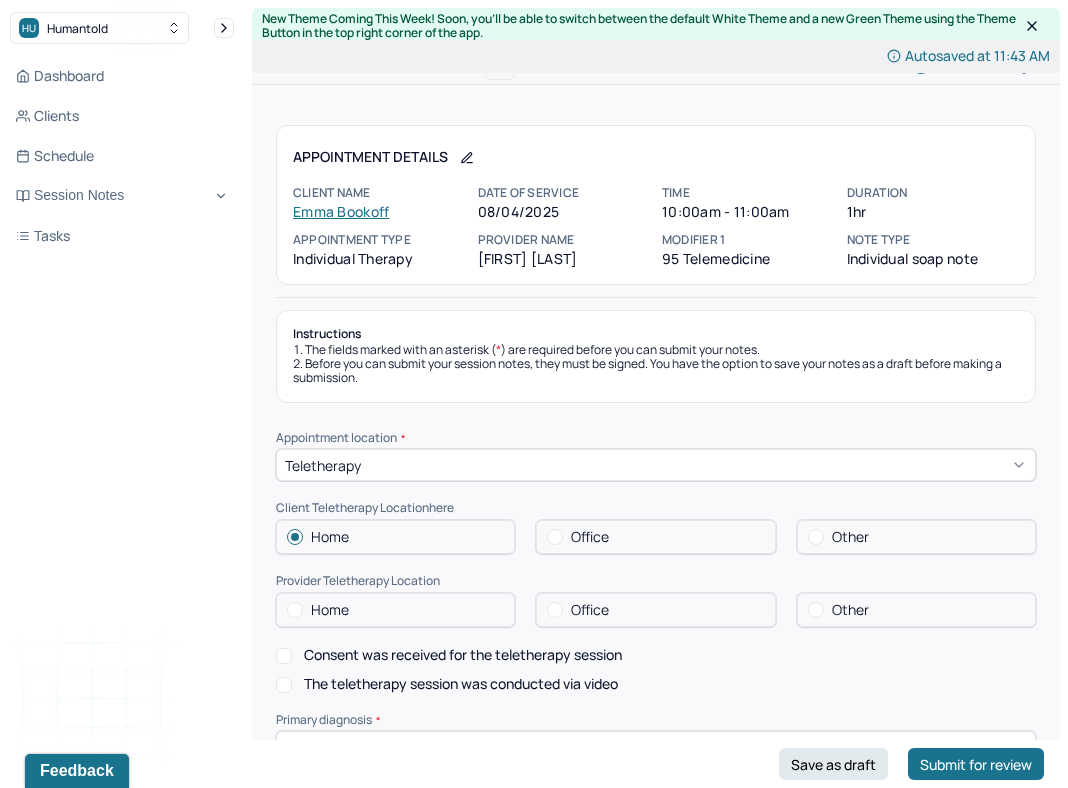 click on "Office" at bounding box center (655, 610) 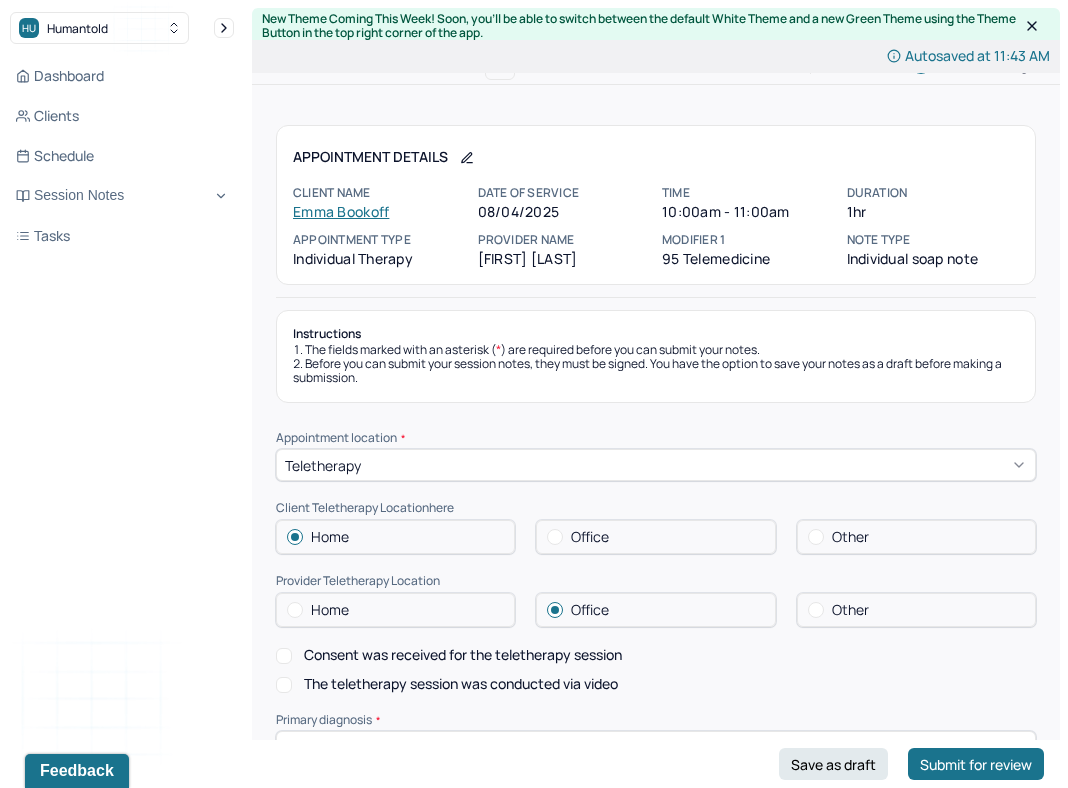 click on "Consent was received for the teletherapy session" at bounding box center [463, 655] 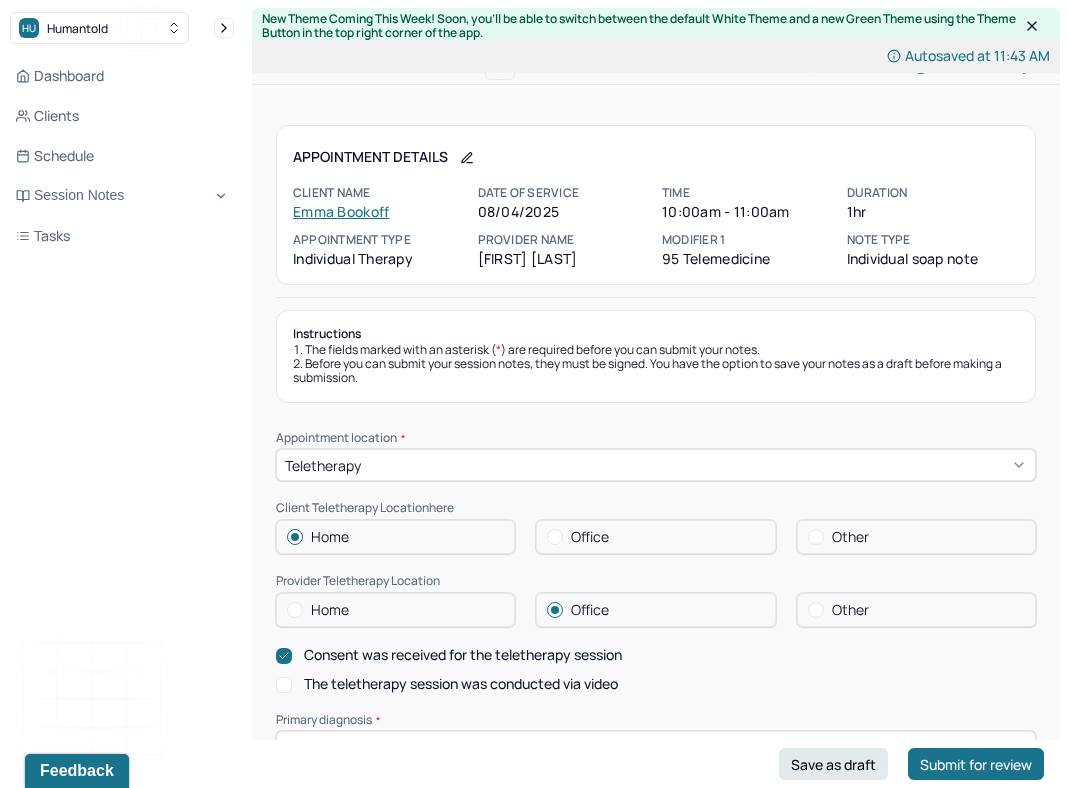click on "Appointment location * Teletherapy Client Teletherapy Location here Home Office Other Provider Teletherapy Location Home Office Other Consent was received for the teletherapy session The teletherapy session was conducted via video Primary diagnosis * Primary diagnosis Secondary diagnosis (optional) Secondary diagnosis Tertiary diagnosis (optional) Tertiary diagnosis Emotional / Behavioural symptoms demonstrated * Causing * Causing Intention for Session * Intention for Session" at bounding box center (656, 802) 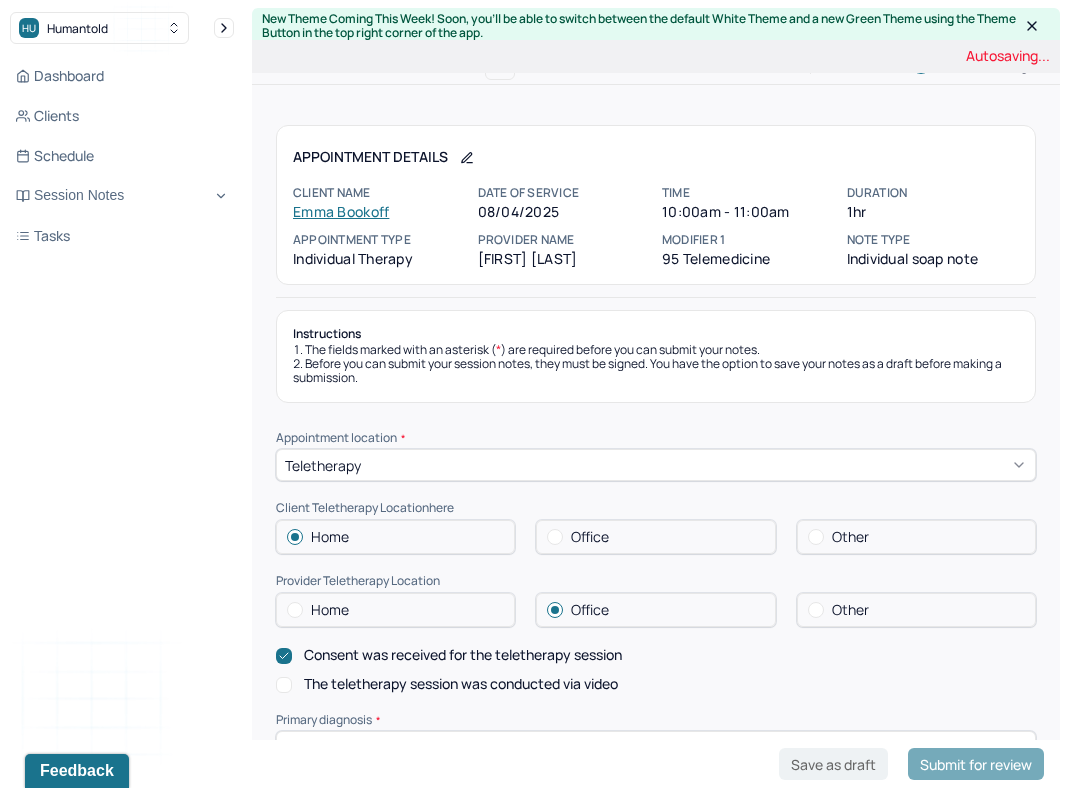 click on "The teletherapy session was conducted via video" at bounding box center [461, 684] 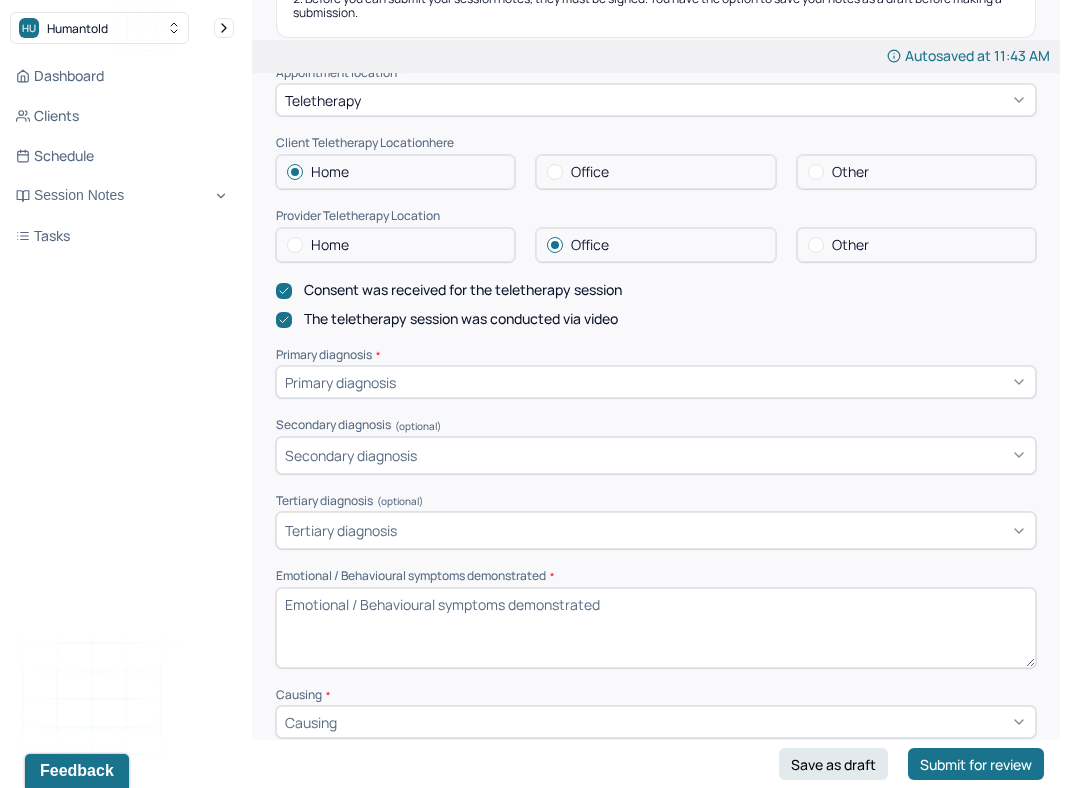scroll, scrollTop: 398, scrollLeft: 0, axis: vertical 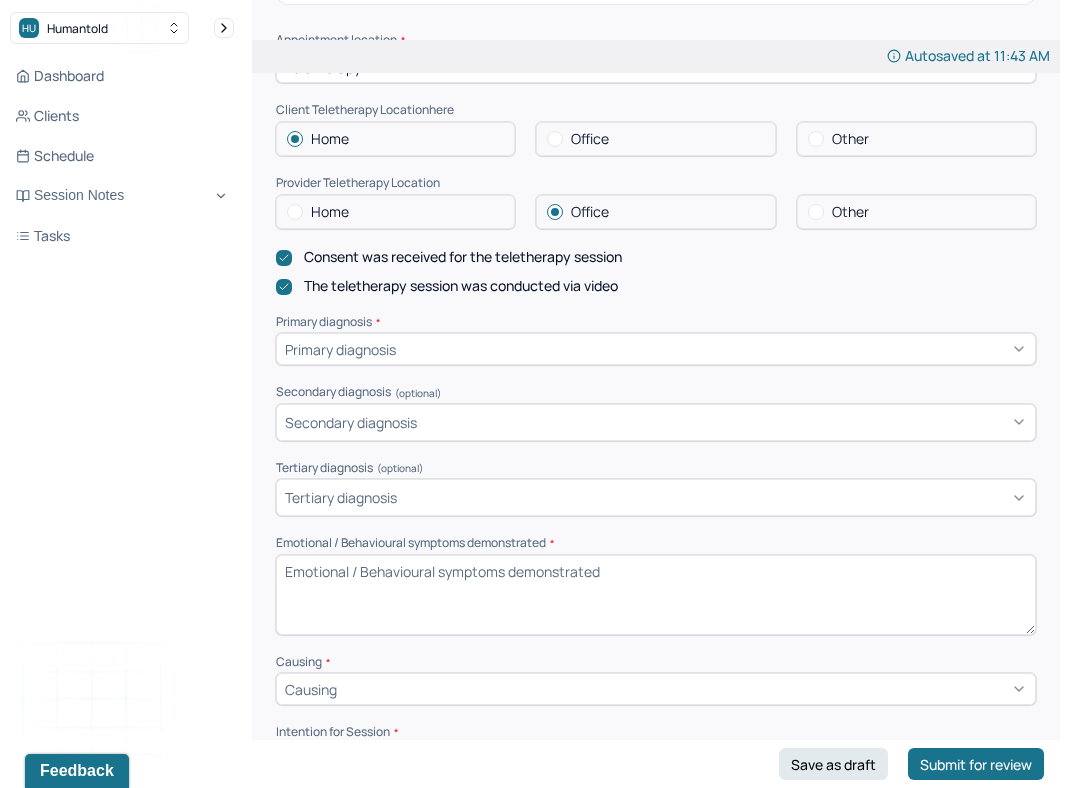 click at bounding box center [713, 349] 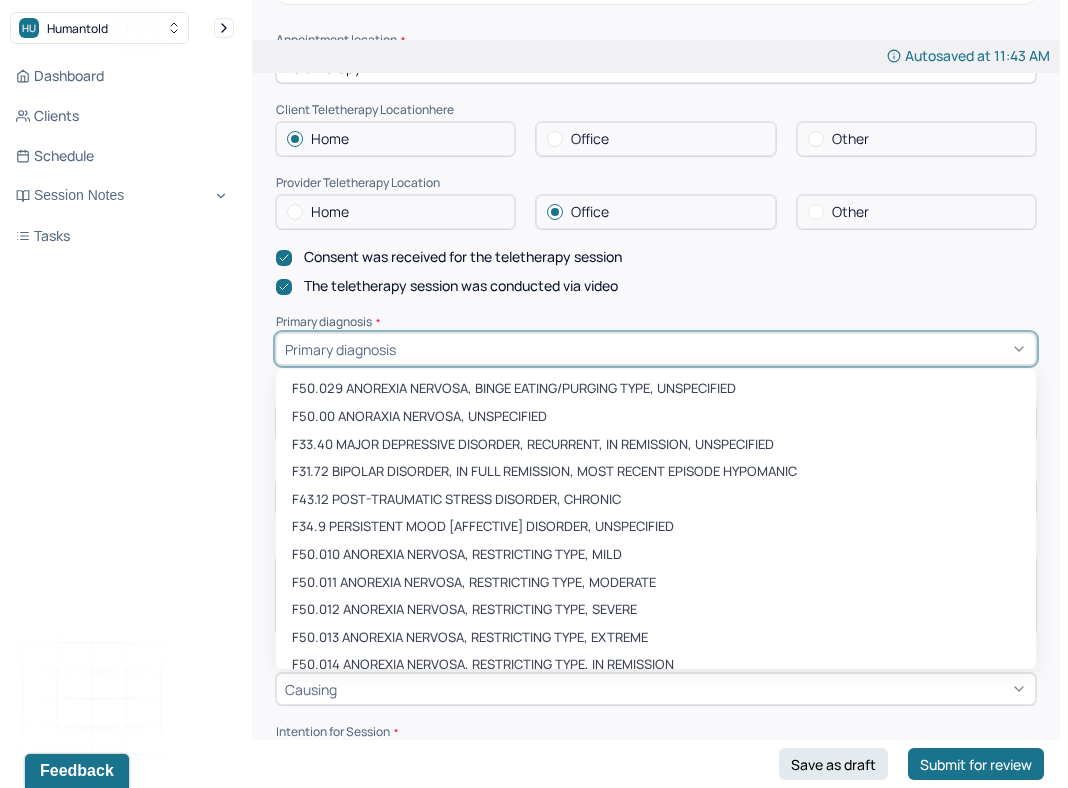 click at bounding box center [713, 349] 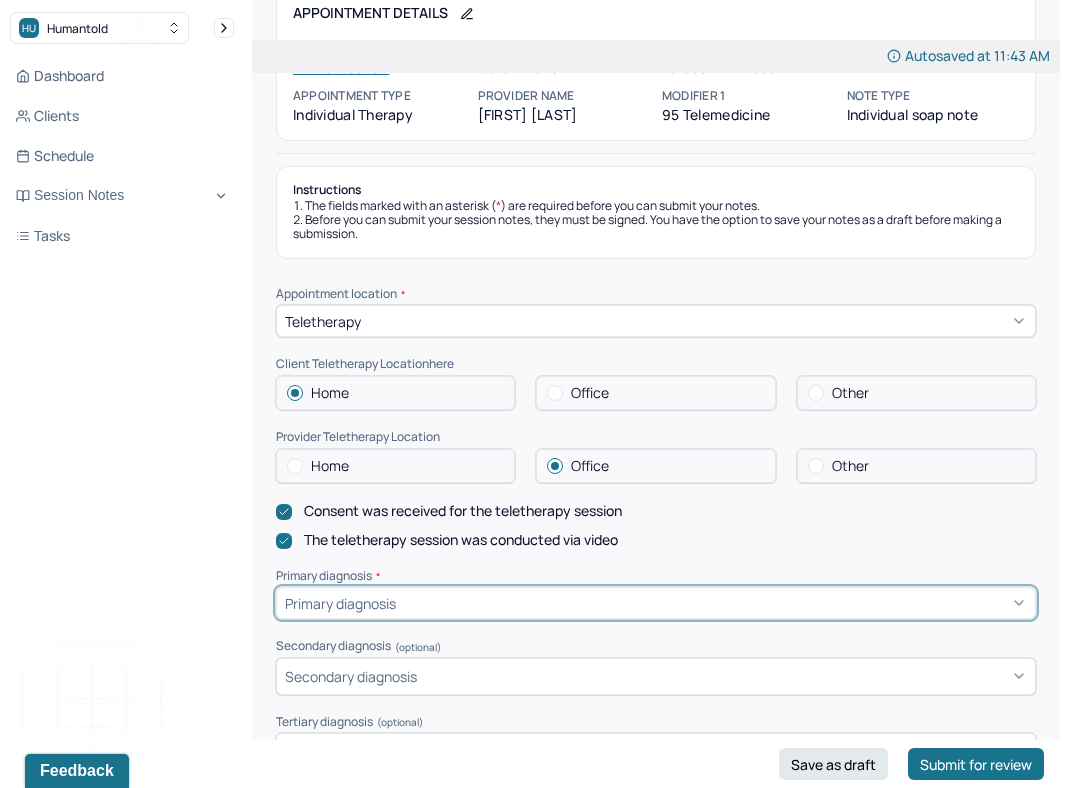scroll, scrollTop: 0, scrollLeft: 0, axis: both 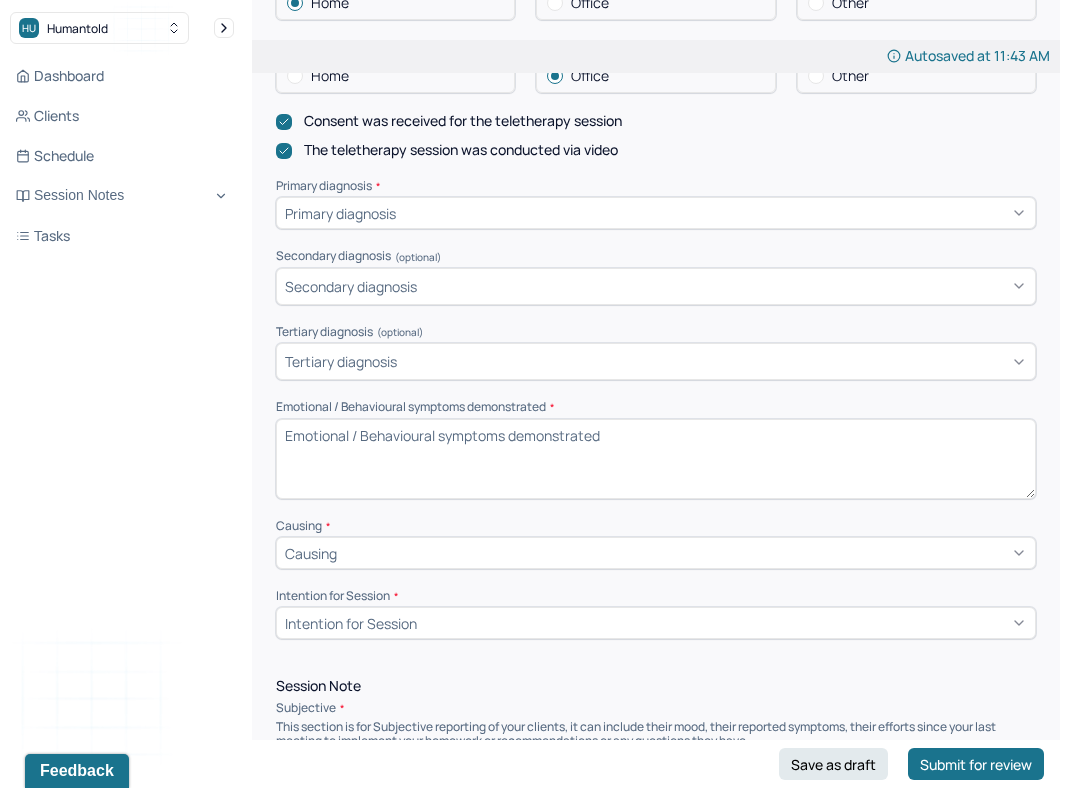 click on "Primary diagnosis" at bounding box center (340, 213) 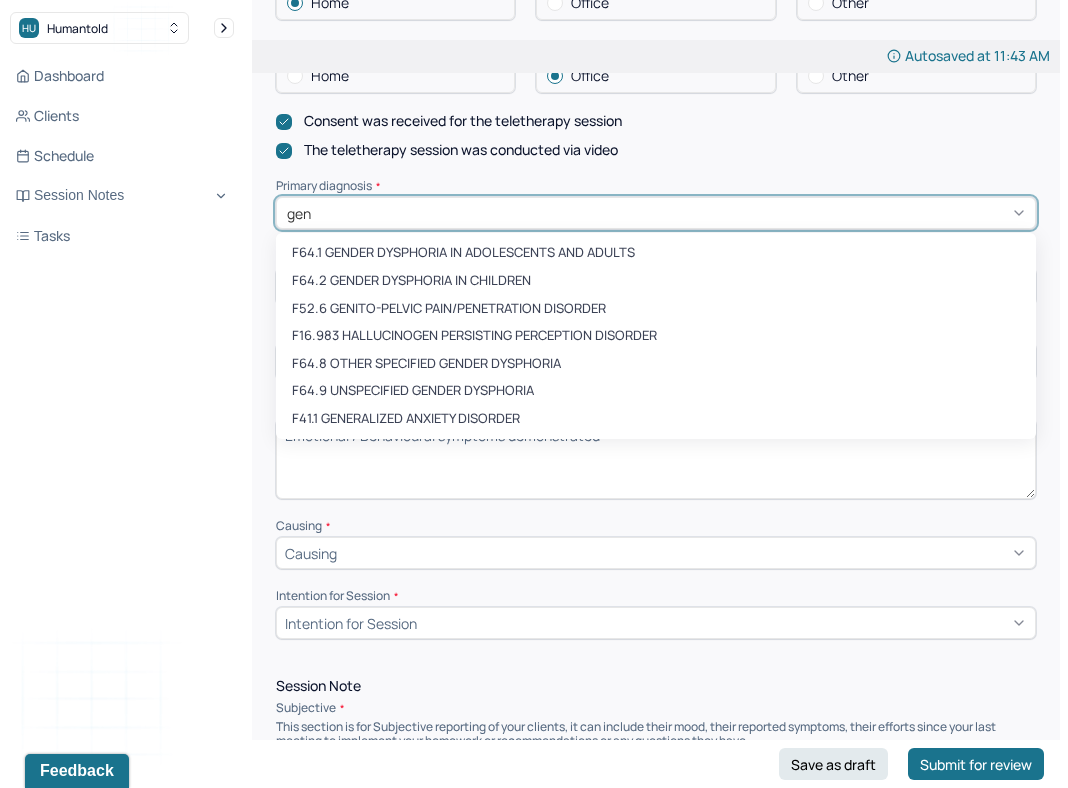 type on "gene" 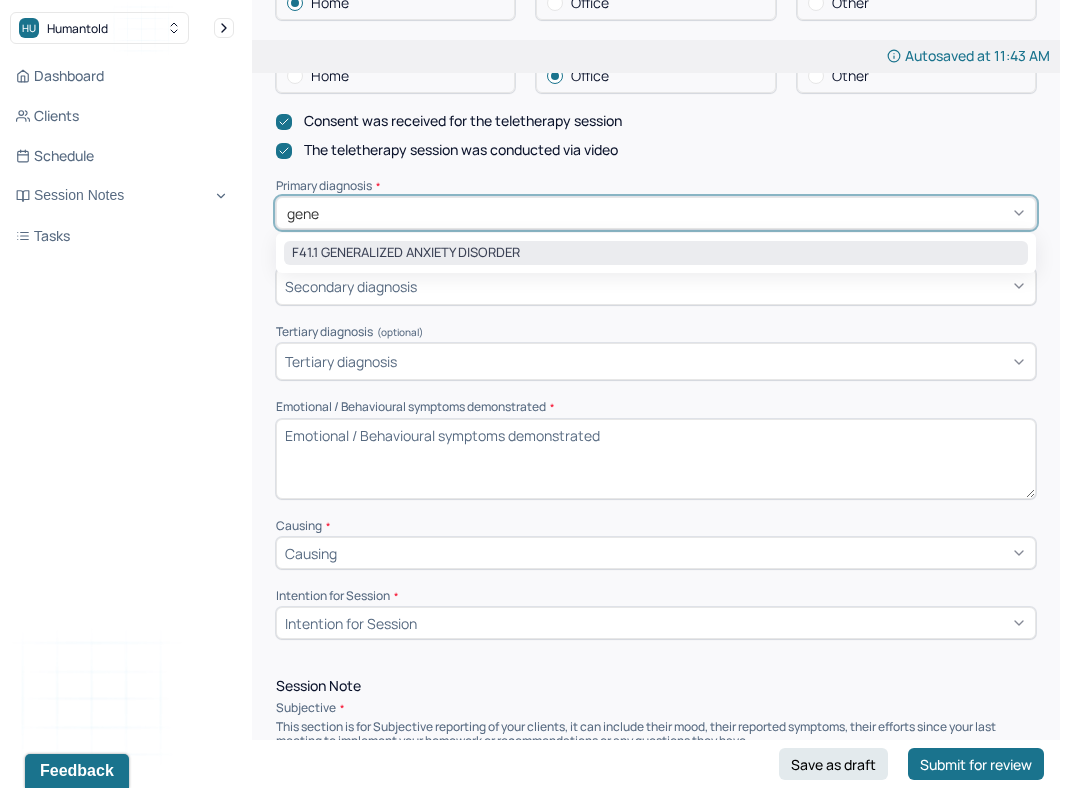 click on "F41.1 GENERALIZED ANXIETY DISORDER" at bounding box center (656, 253) 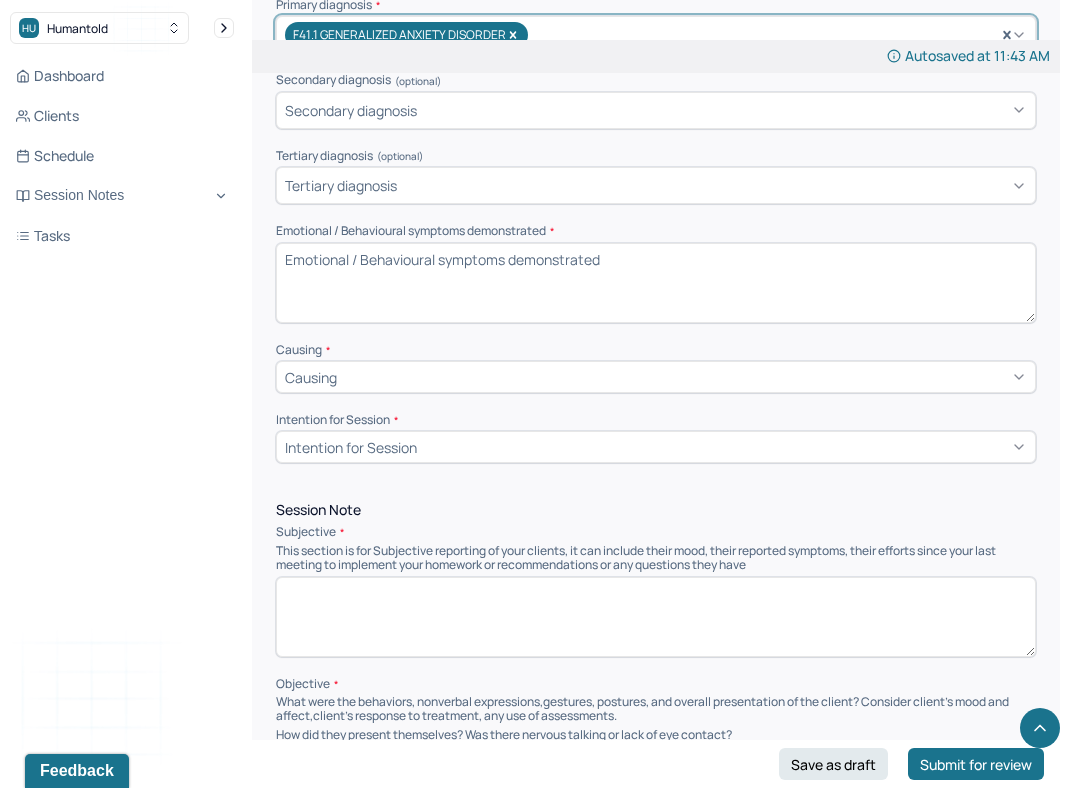 scroll, scrollTop: 752, scrollLeft: 0, axis: vertical 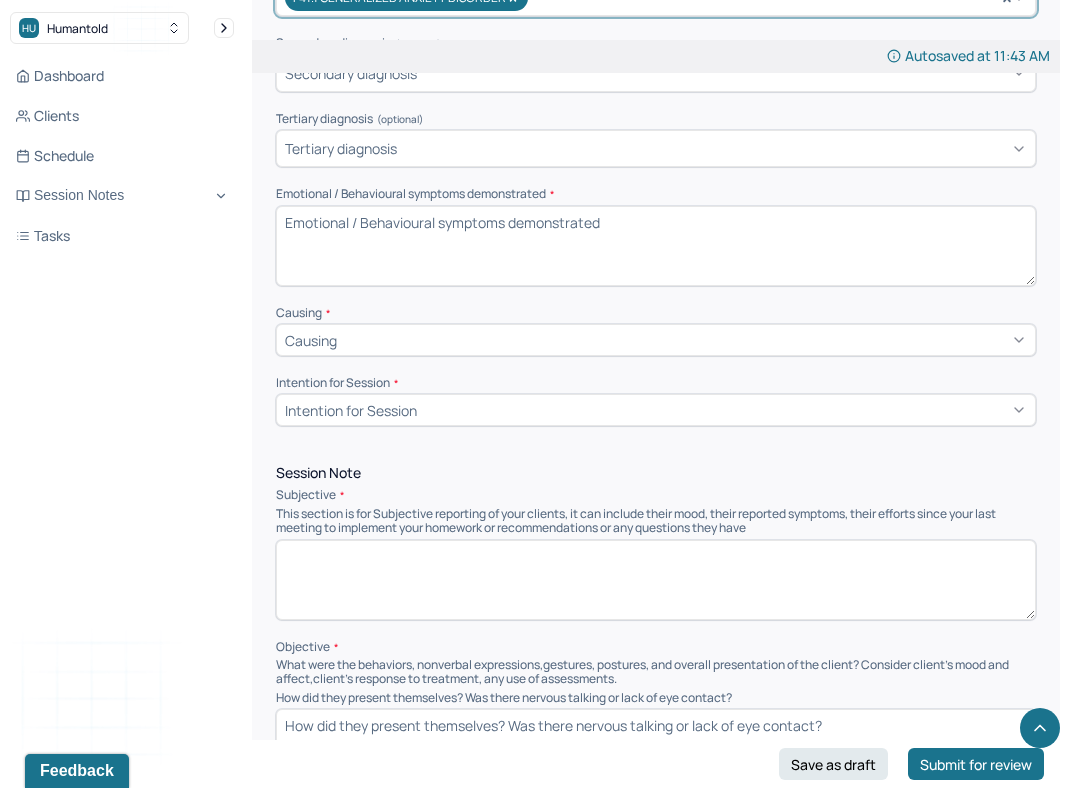 click on "Causing" at bounding box center (656, 340) 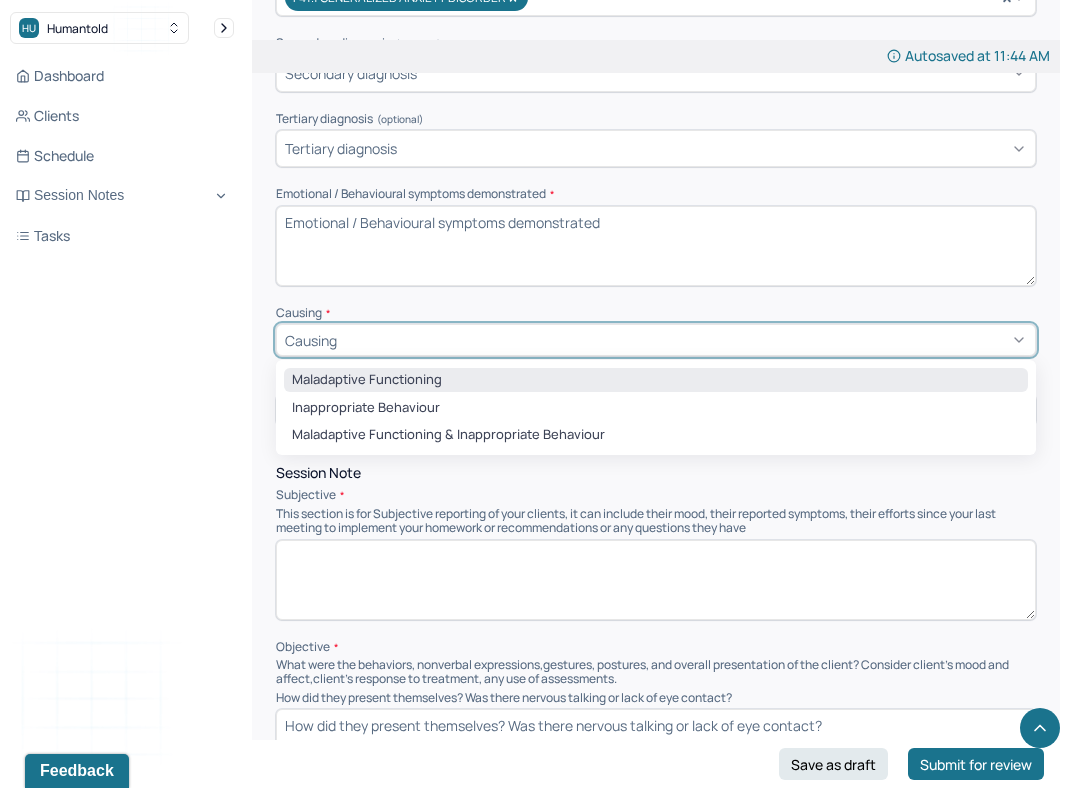 click on "Maladaptive Functioning" at bounding box center (656, 380) 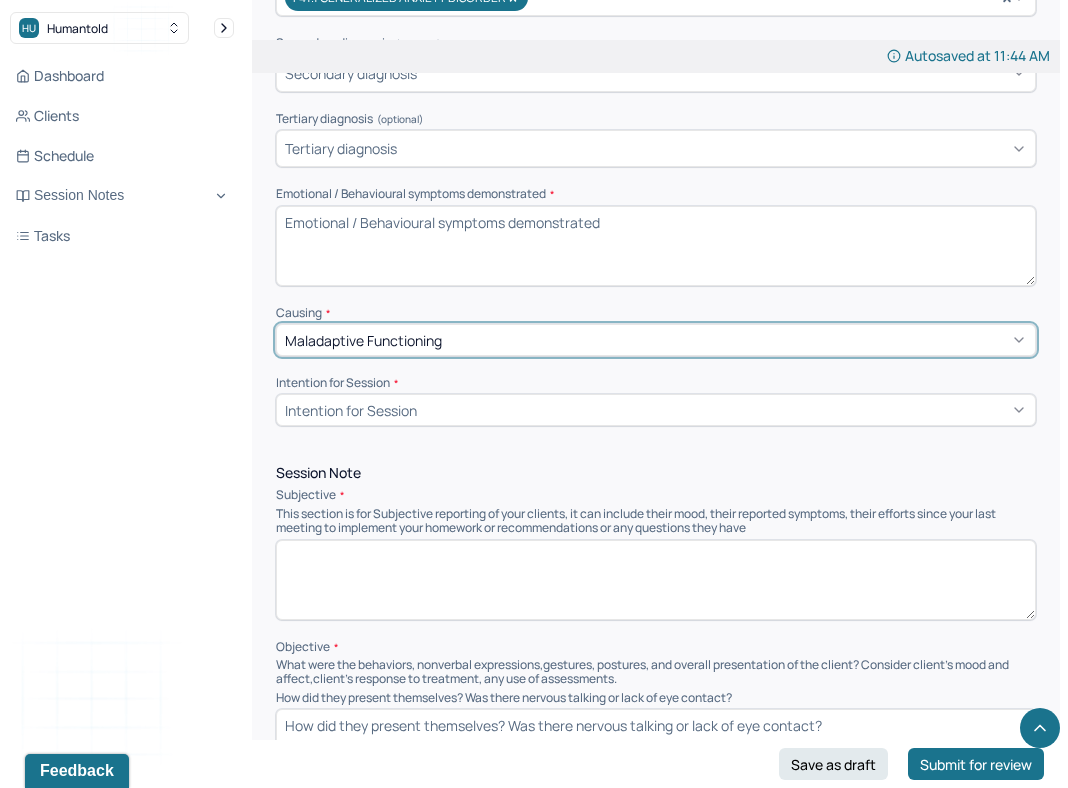 click on "Intention for Session" at bounding box center (351, 410) 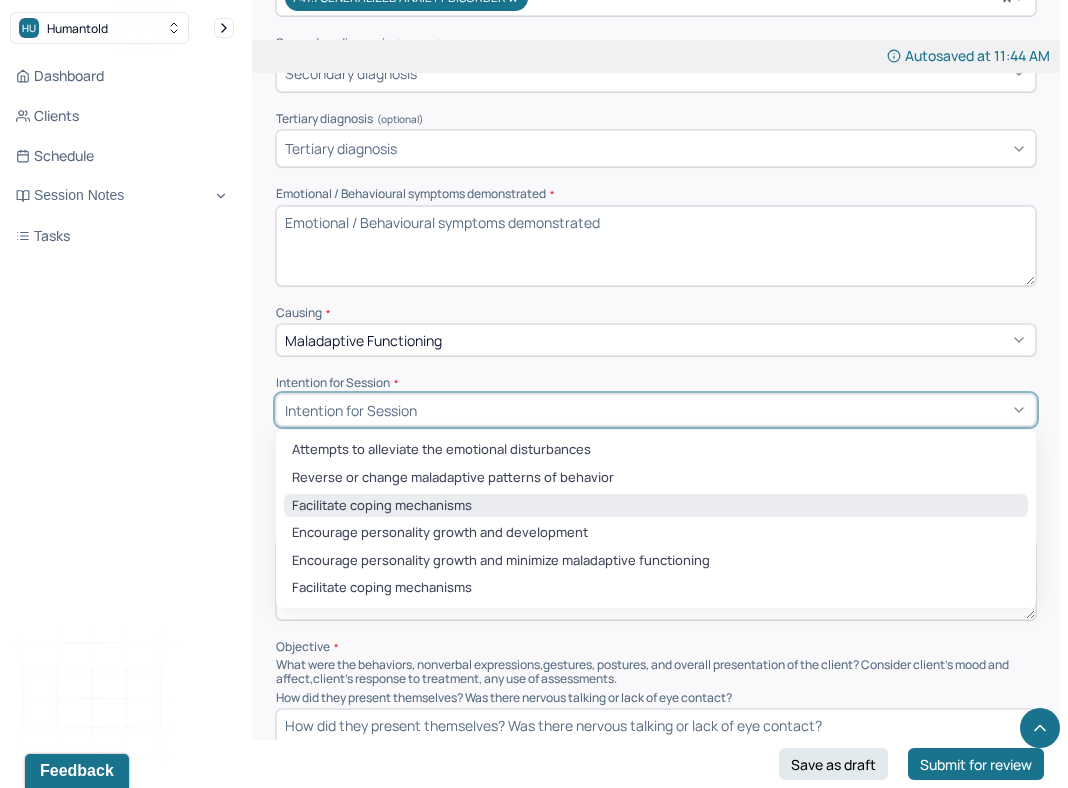 click on "Facilitate coping mechanisms" at bounding box center (656, 506) 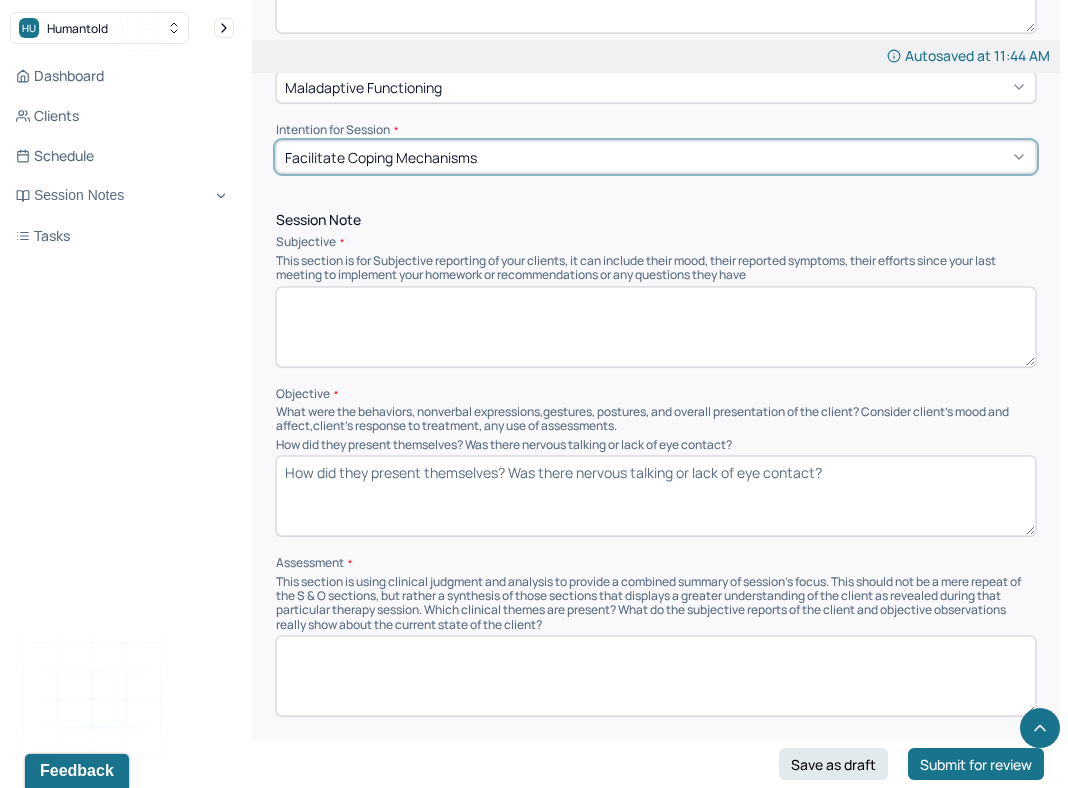 scroll, scrollTop: 1010, scrollLeft: 0, axis: vertical 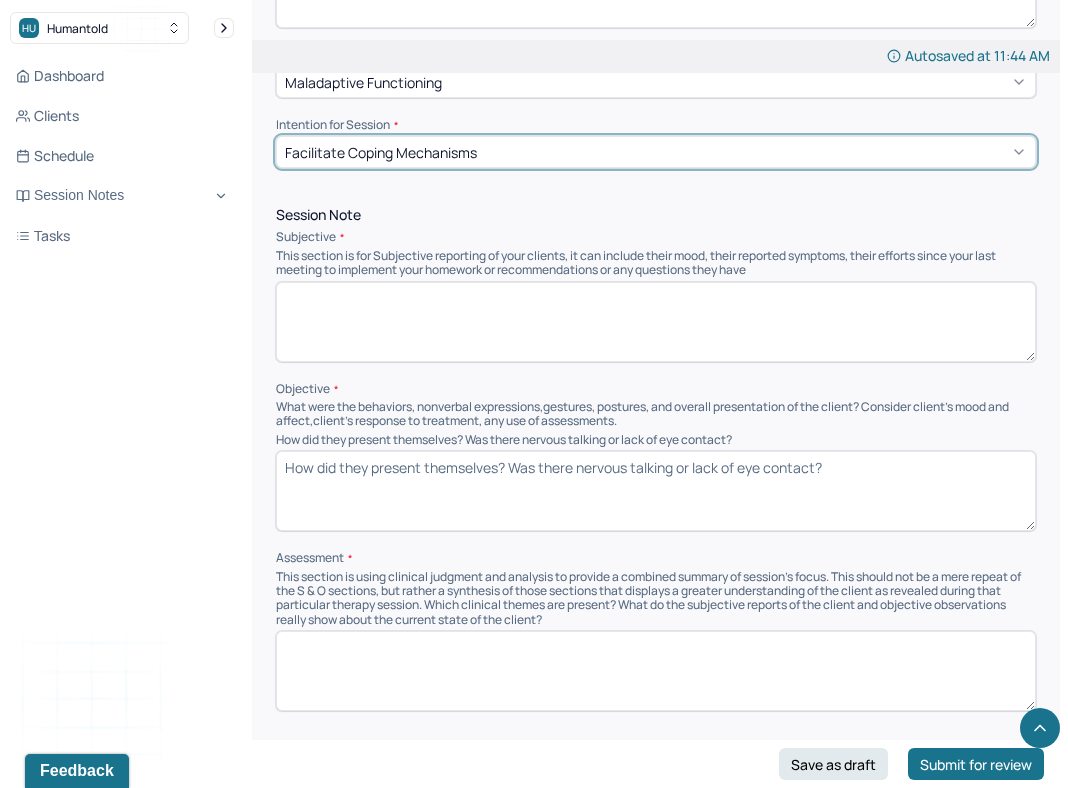 click at bounding box center (656, 322) 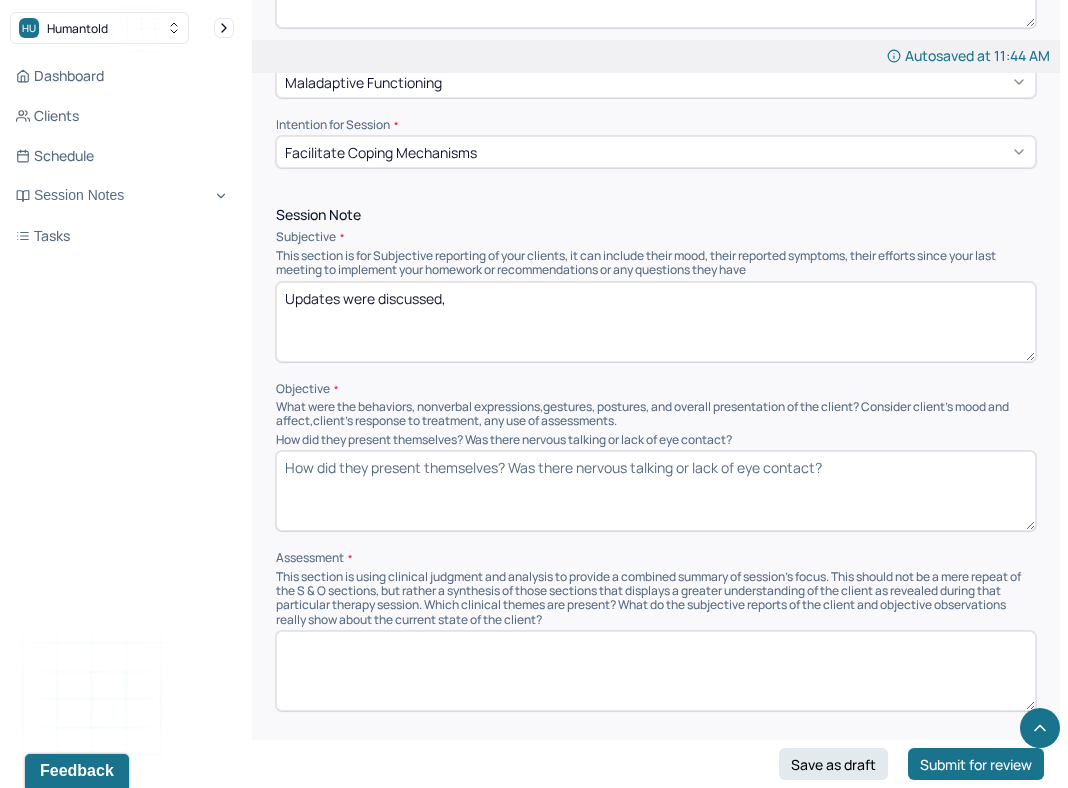 type on "Updates were discussed," 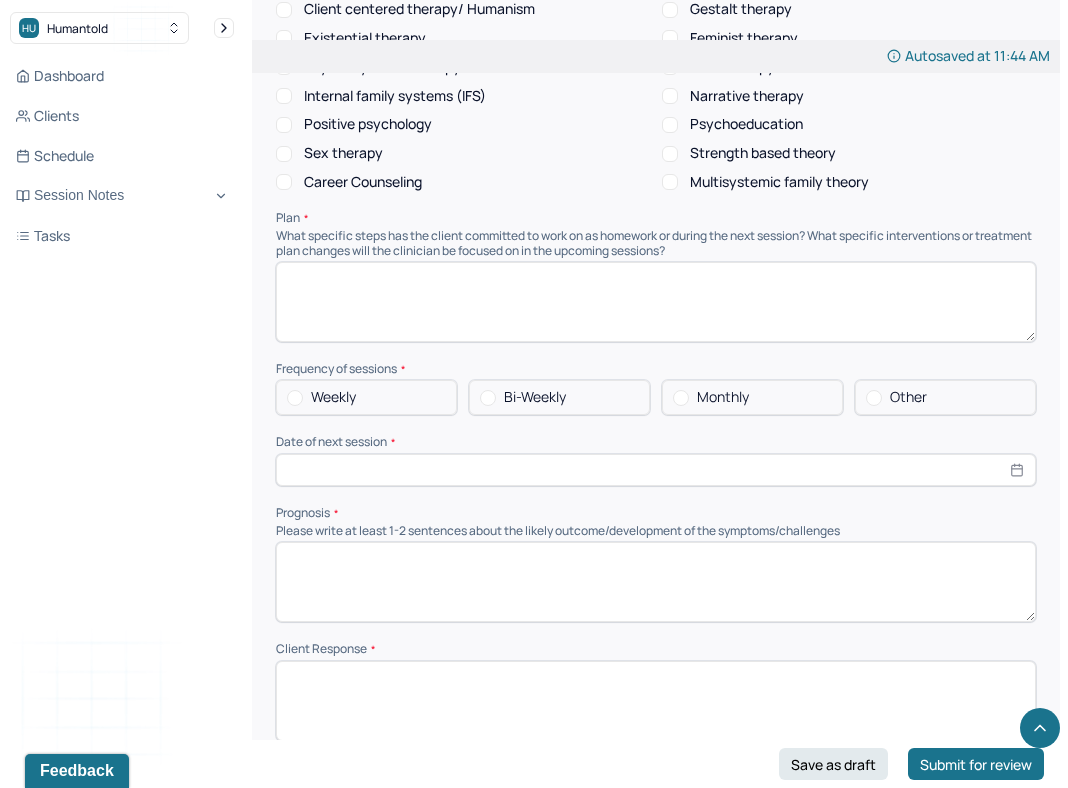 scroll, scrollTop: 2072, scrollLeft: 0, axis: vertical 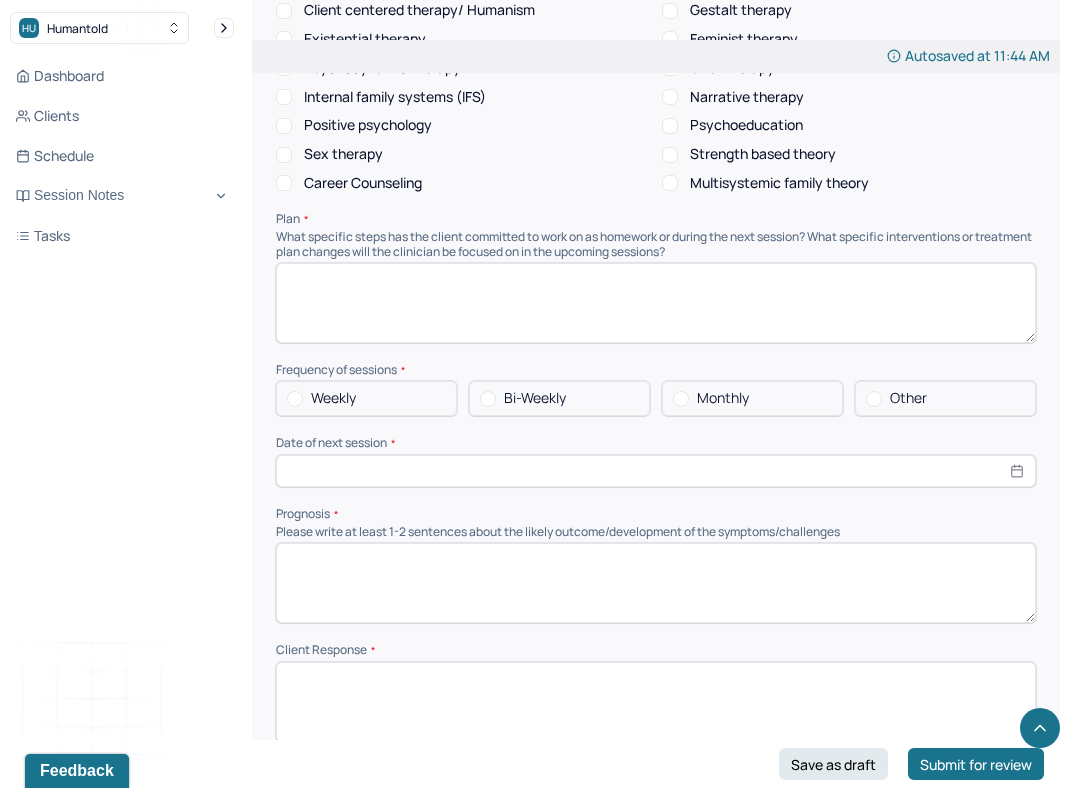 click on "Weekly" at bounding box center [366, 398] 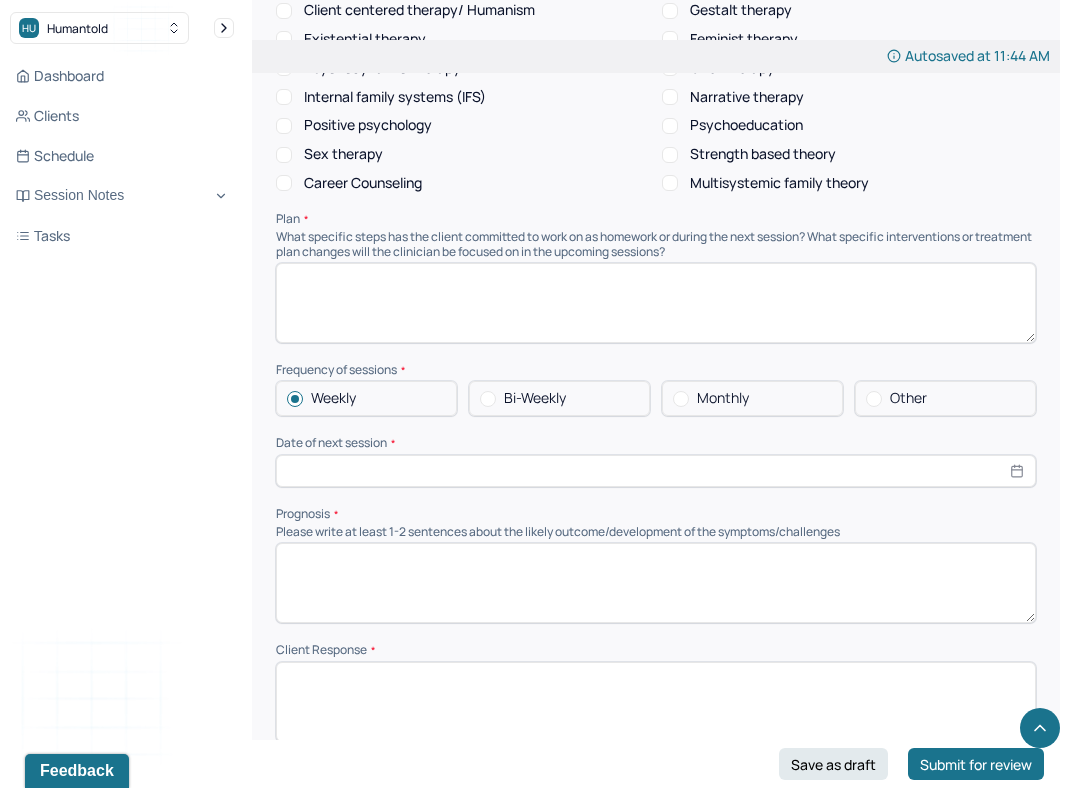 click at bounding box center (656, 471) 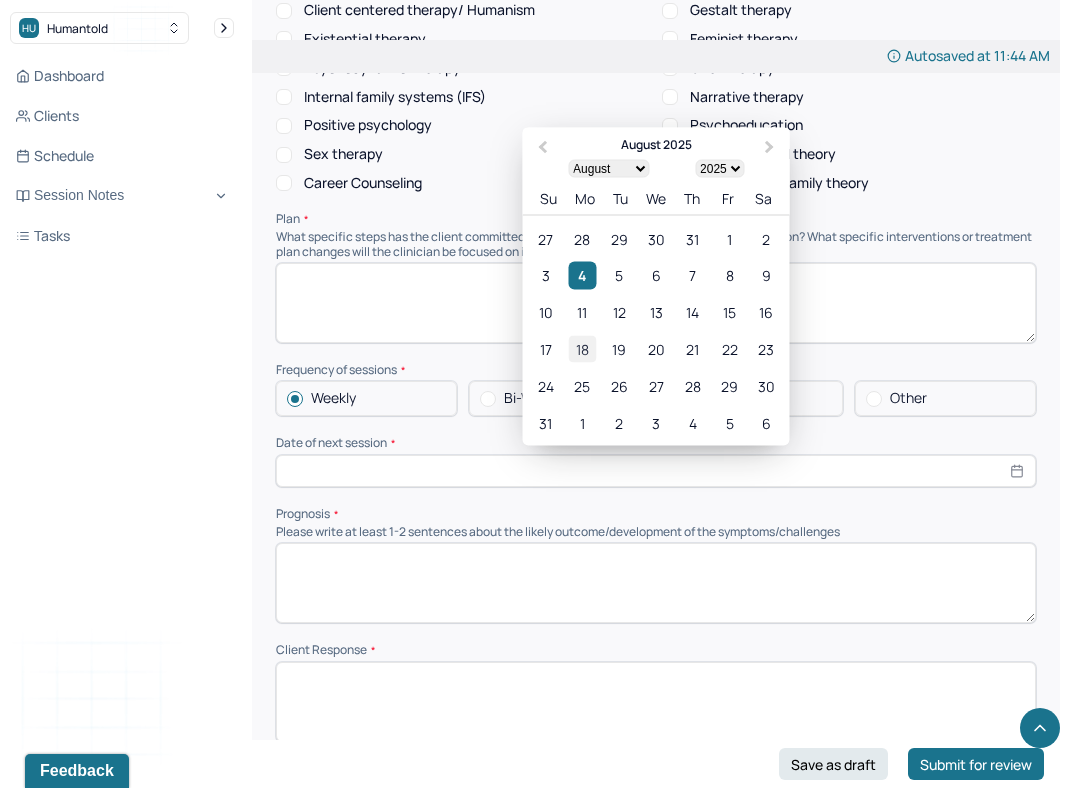 click on "18" at bounding box center (582, 348) 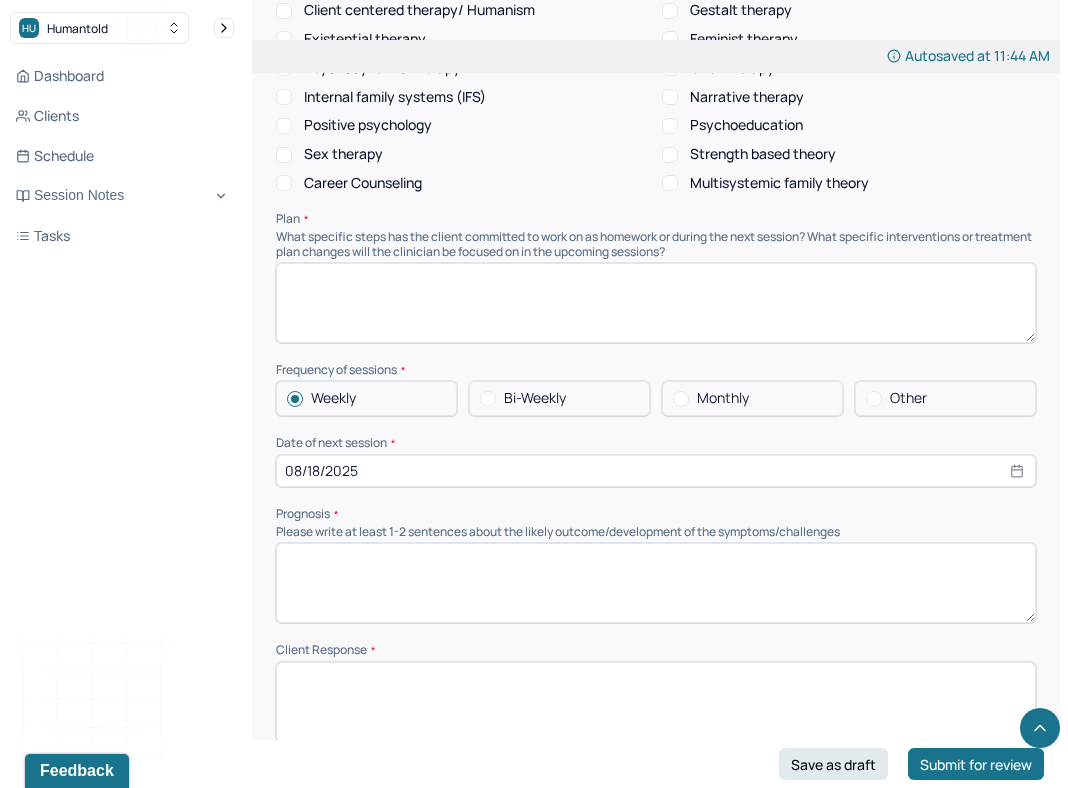 click on "Bi-Weekly" at bounding box center (535, 398) 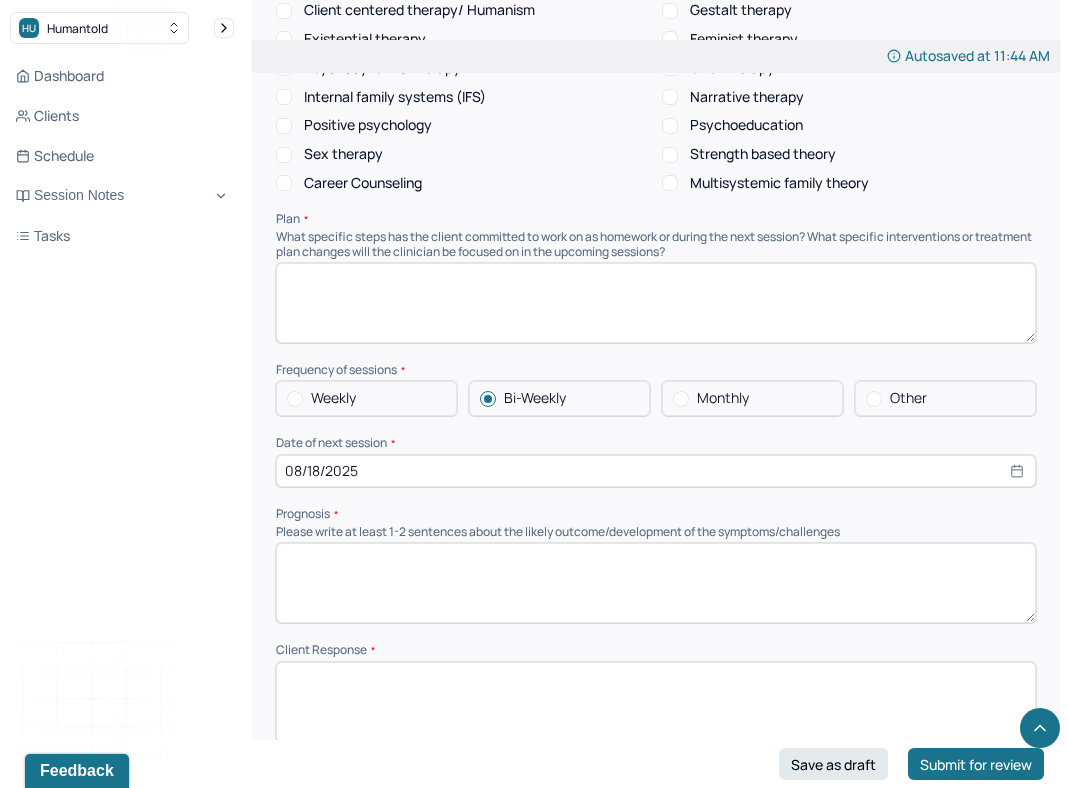 click on "Weekly" at bounding box center (366, 398) 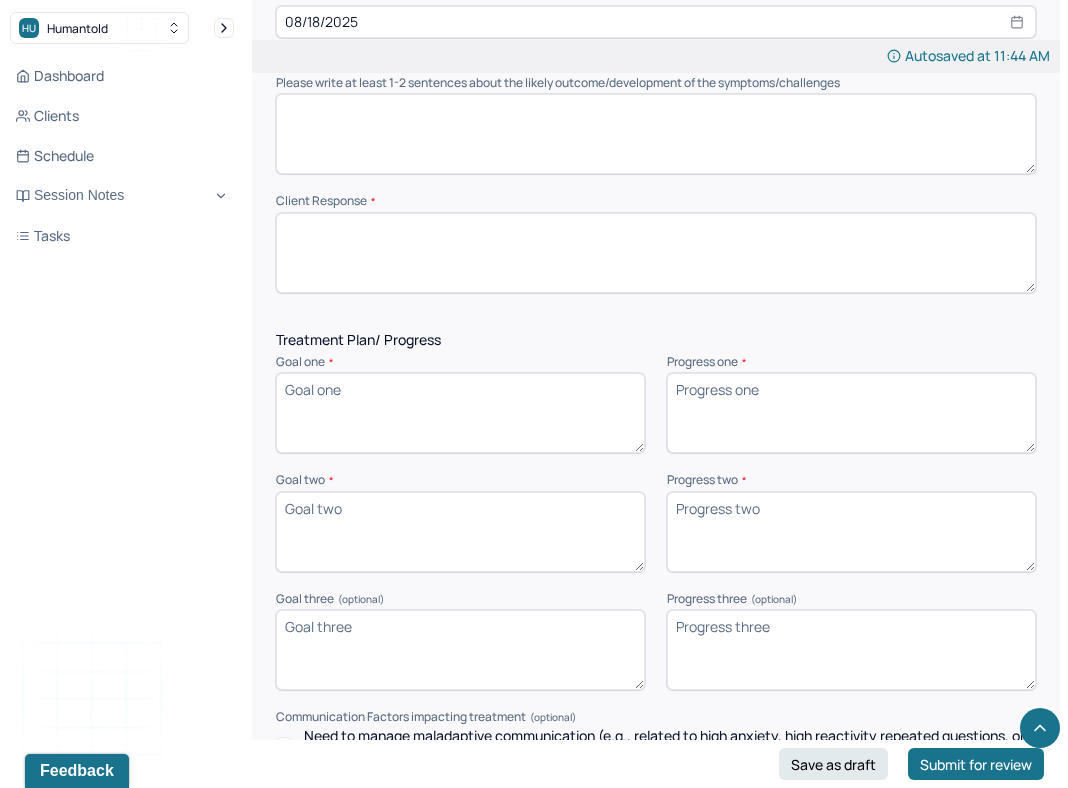 scroll, scrollTop: 2480, scrollLeft: 0, axis: vertical 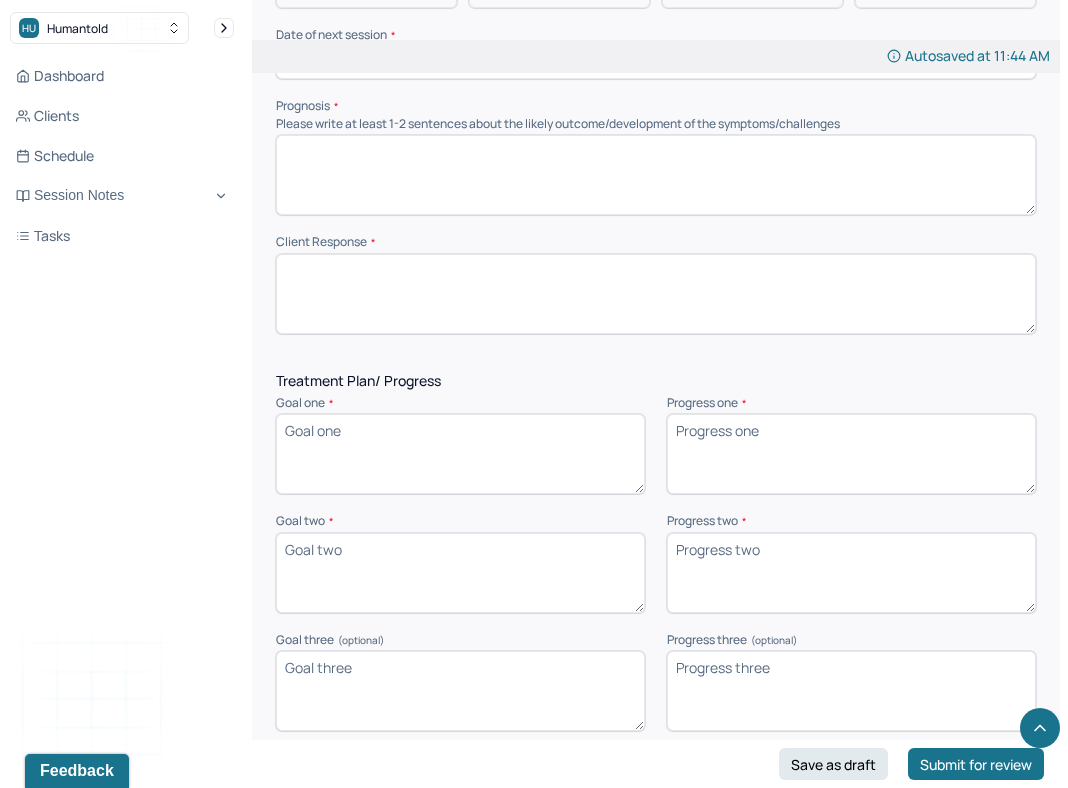 click at bounding box center (656, 175) 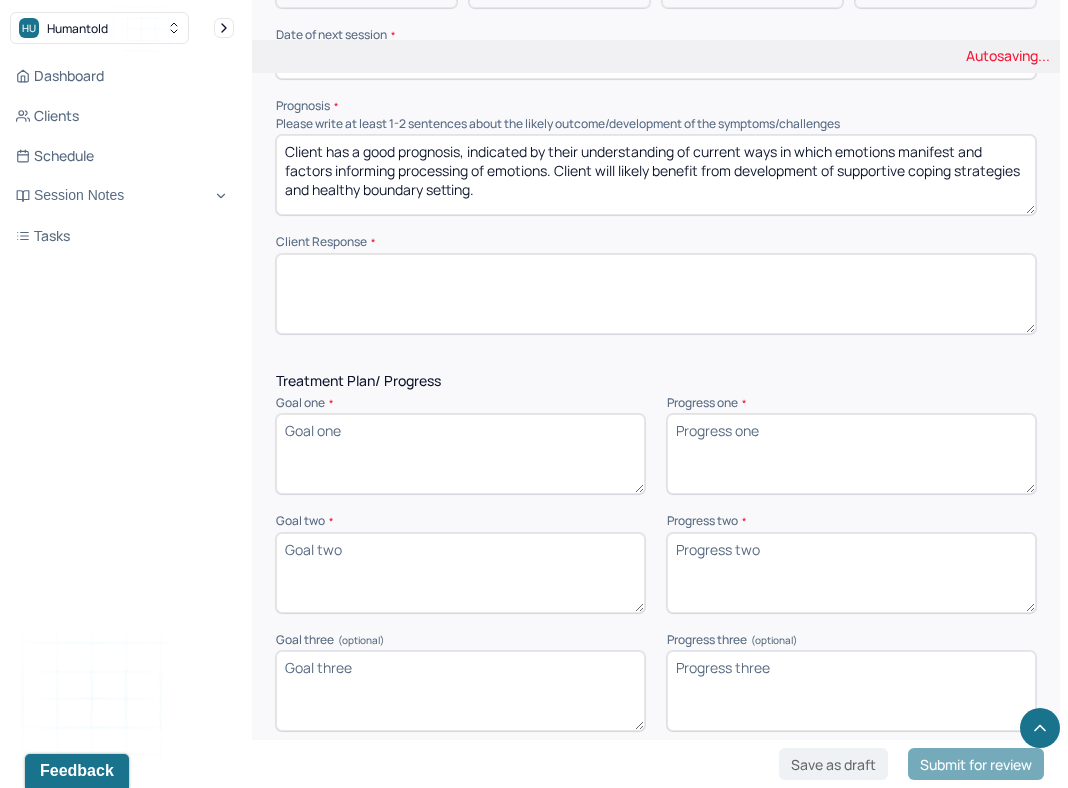 scroll, scrollTop: 0, scrollLeft: 0, axis: both 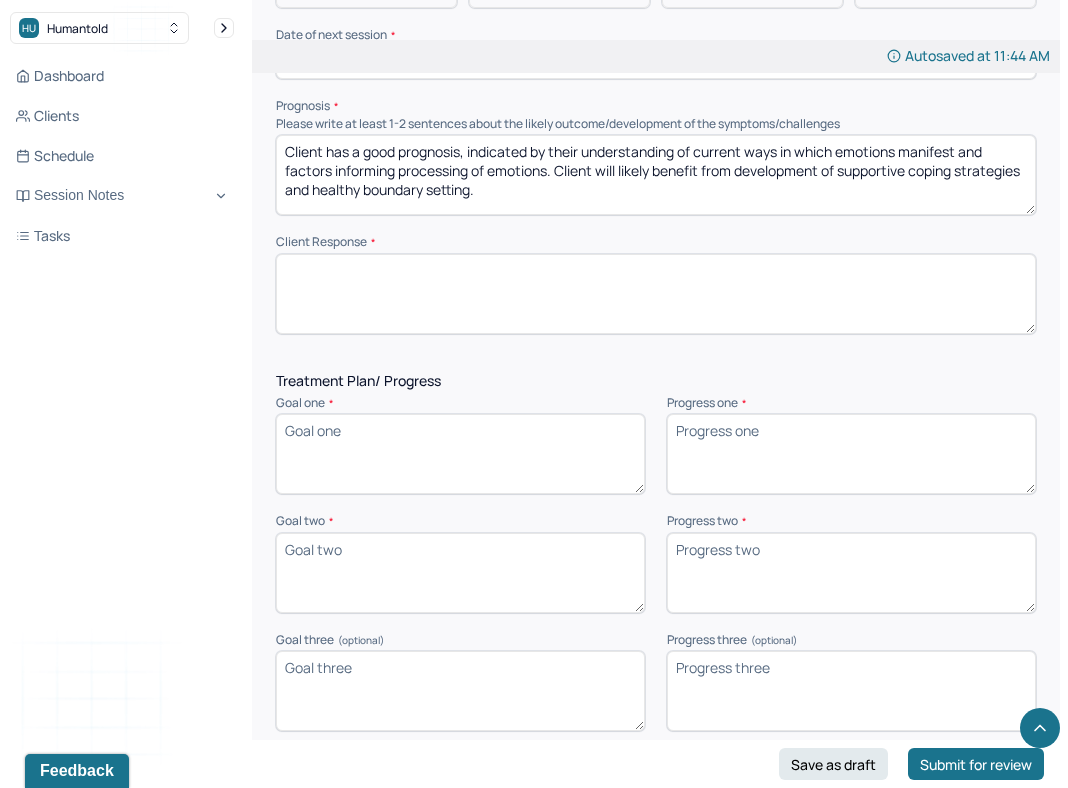 type on "Client has a good prognosis, indicated by their understanding of current ways in which emotions manifest and factors informing processing of emotions. Client will likely benefit from development of supportive coping strategies and healthy boundary setting." 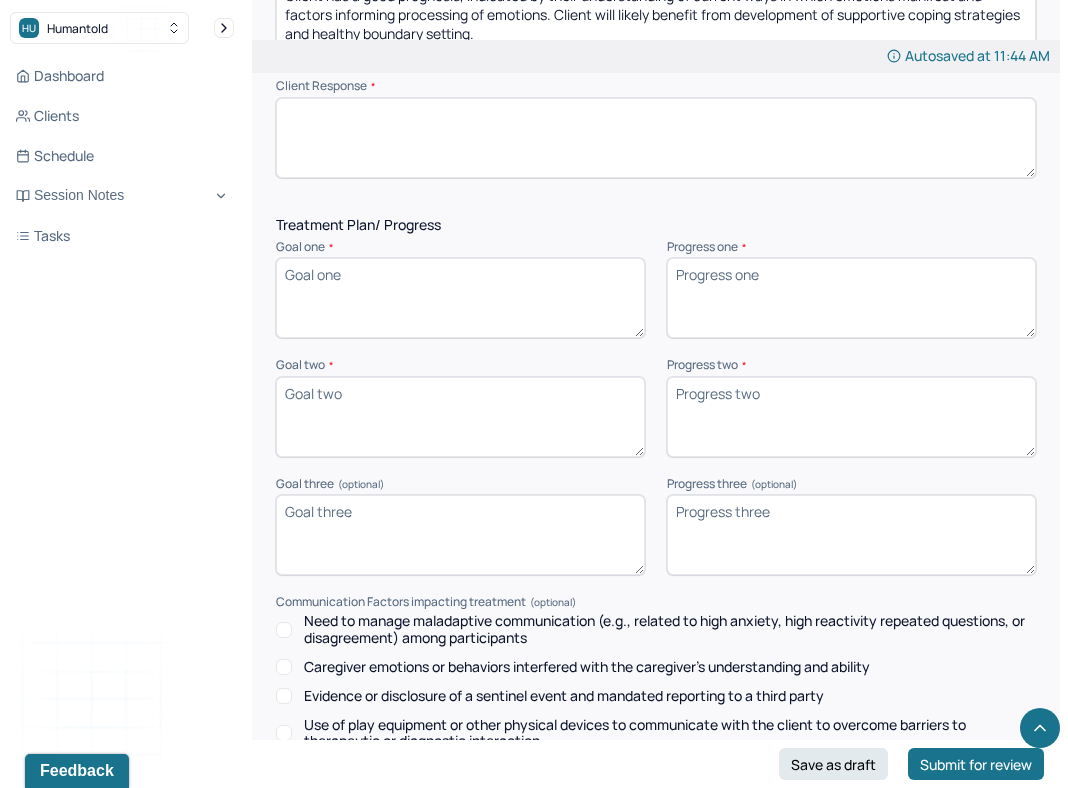 scroll, scrollTop: 2658, scrollLeft: 0, axis: vertical 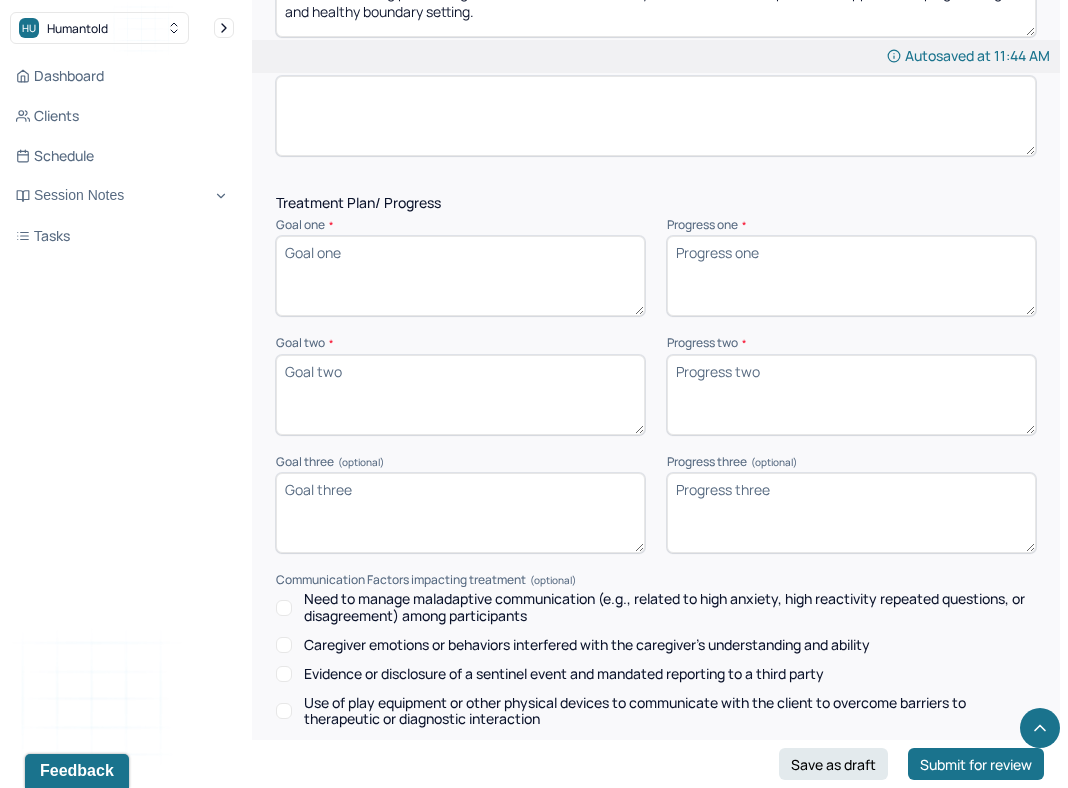click on "Goal one *" at bounding box center (460, 276) 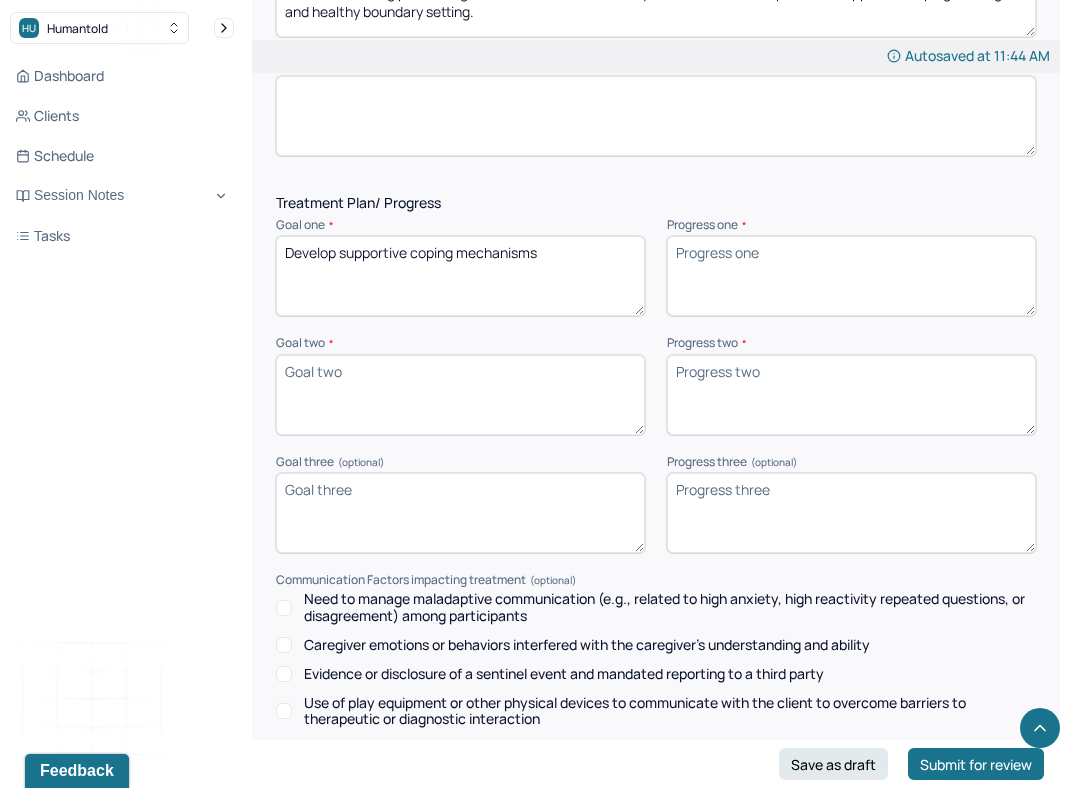 type on "Develop supportive coping mechanisms" 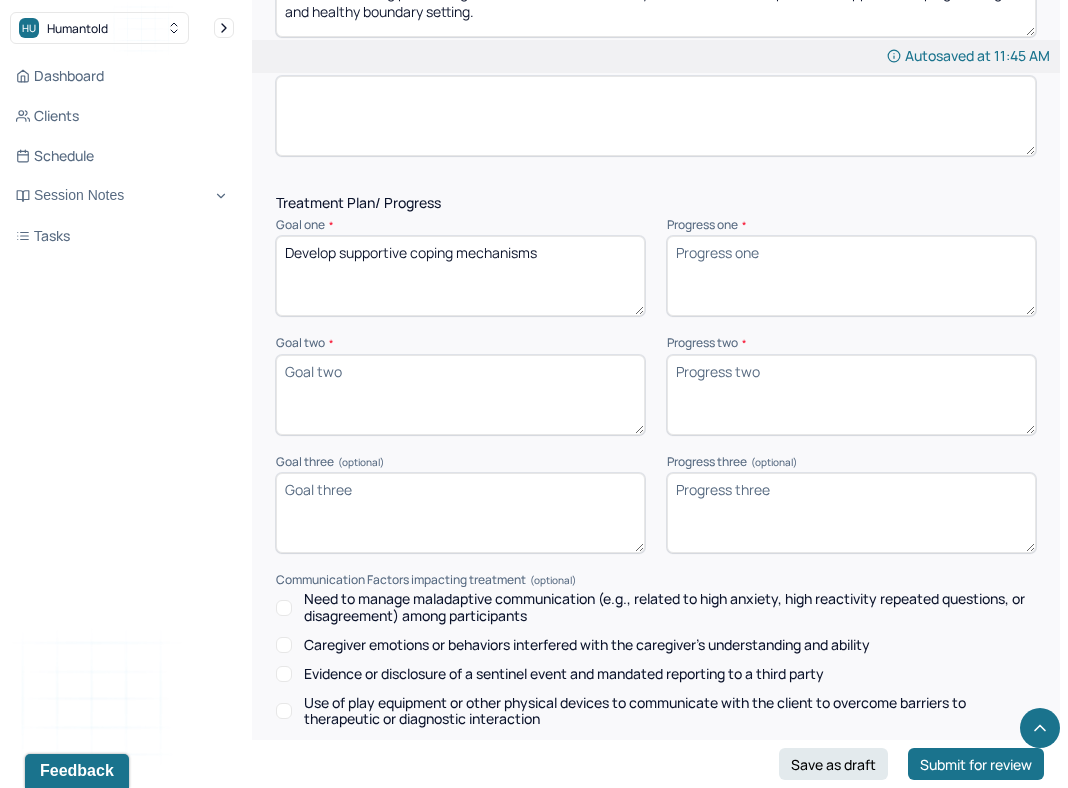 click on "Goal two *" at bounding box center (460, 395) 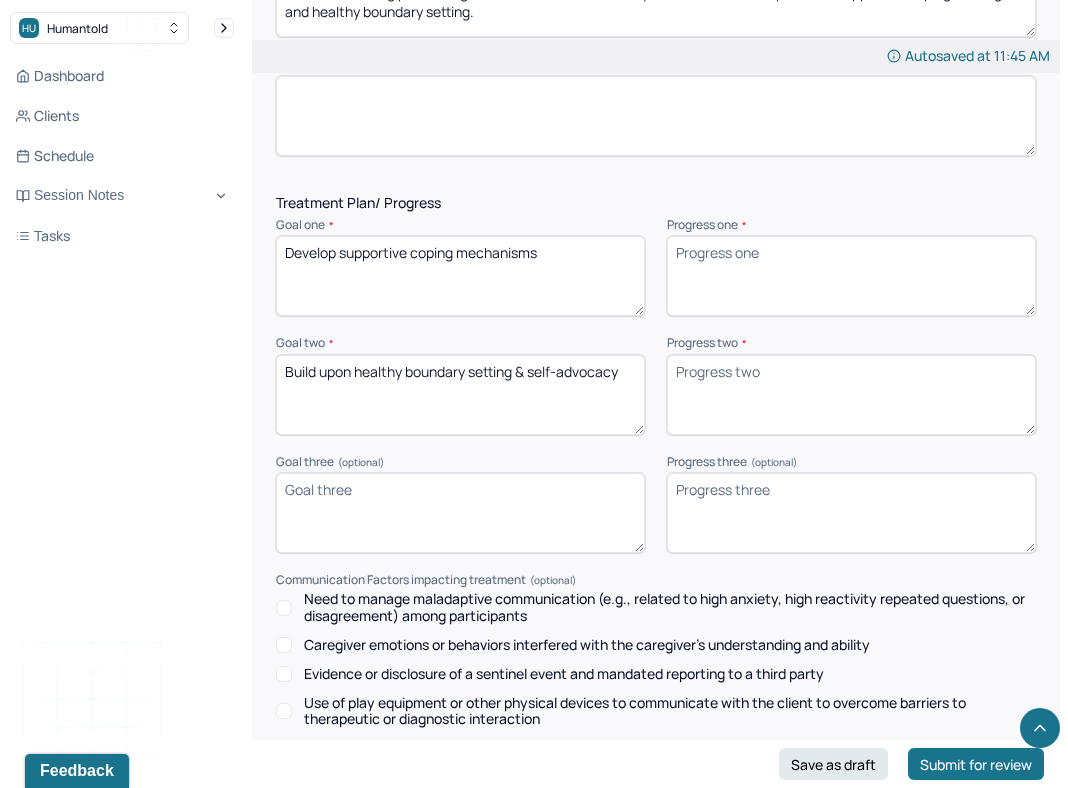 type on "Build upon healthy boundary setting & self-advocacy" 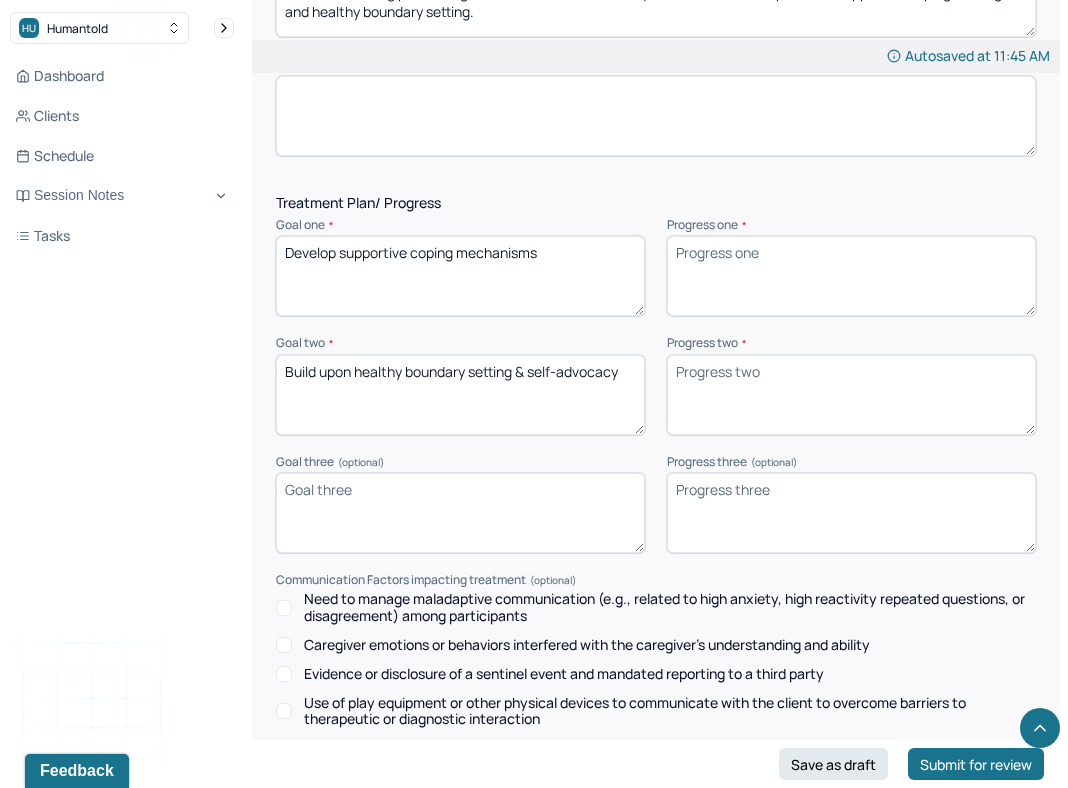 click on "Goal three (optional)" at bounding box center [460, 513] 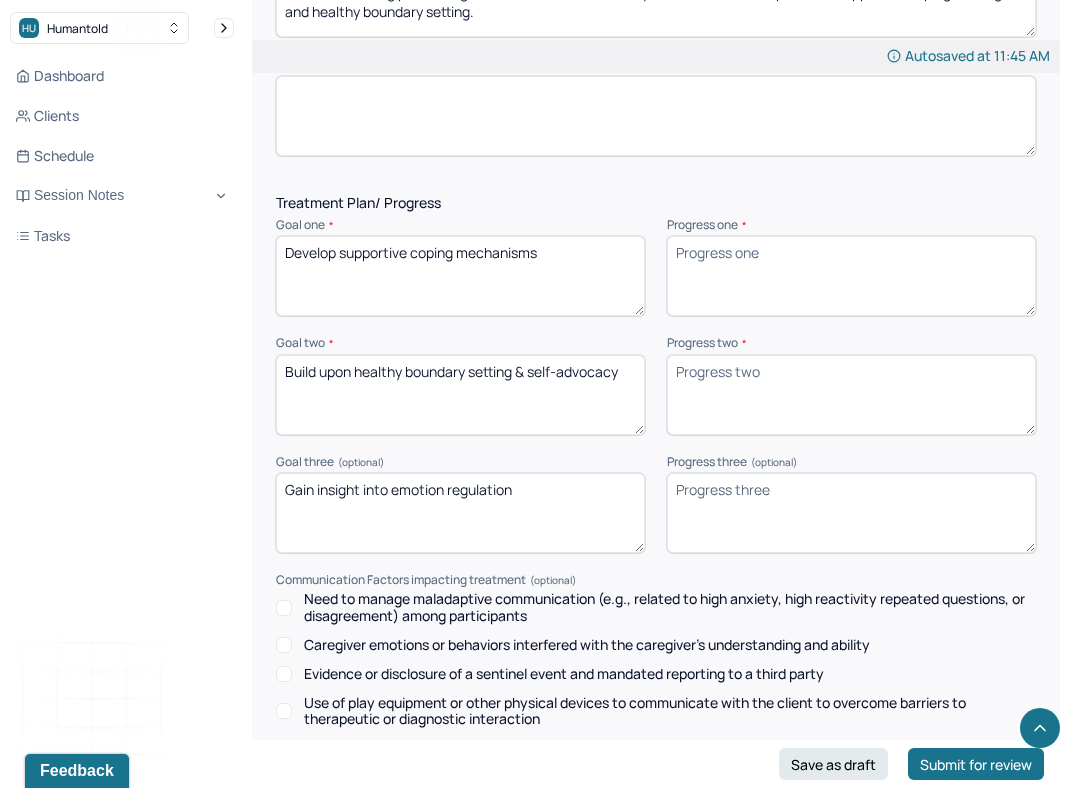 type on "Gain insight into emotion regulation" 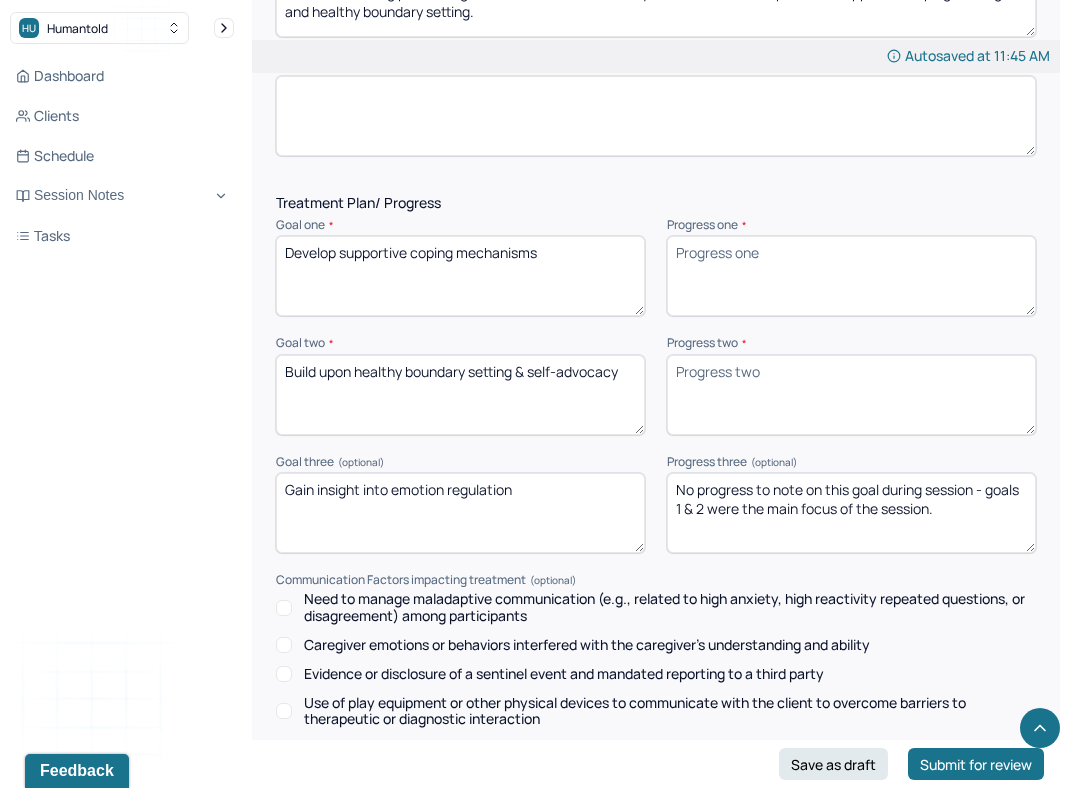 type on "No progress to note on this goal during session - goals 1 & 2 were the main focus of the session." 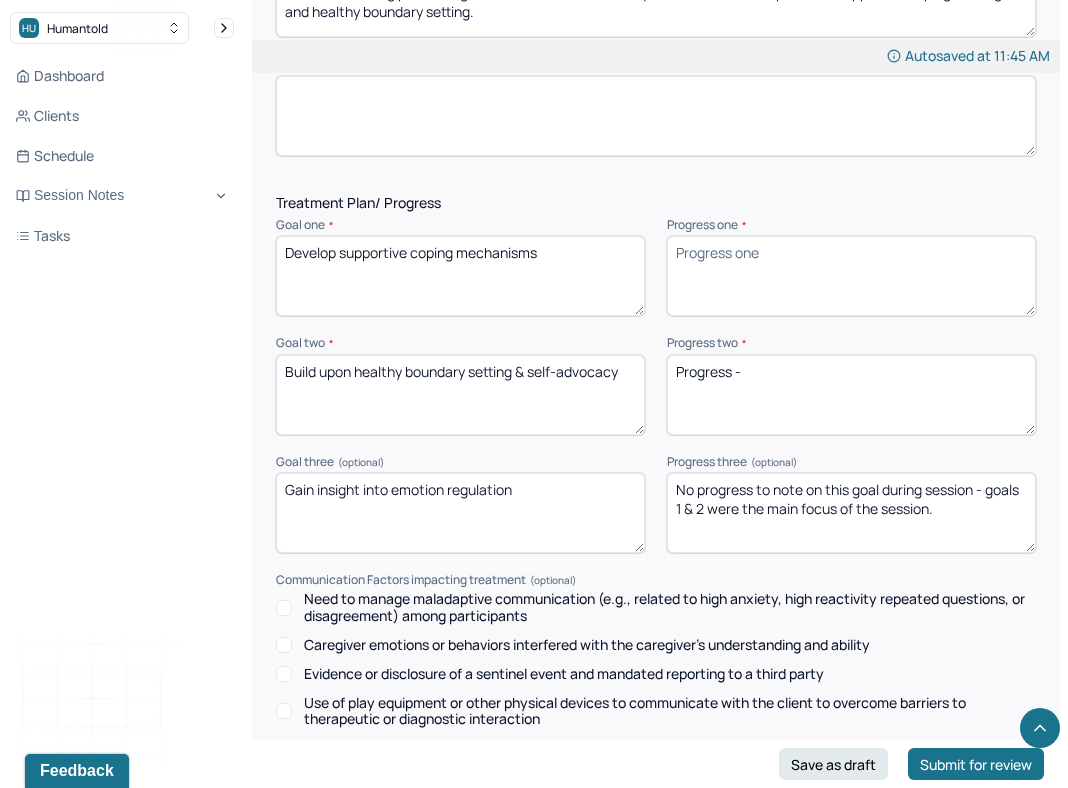 type on "Progress -" 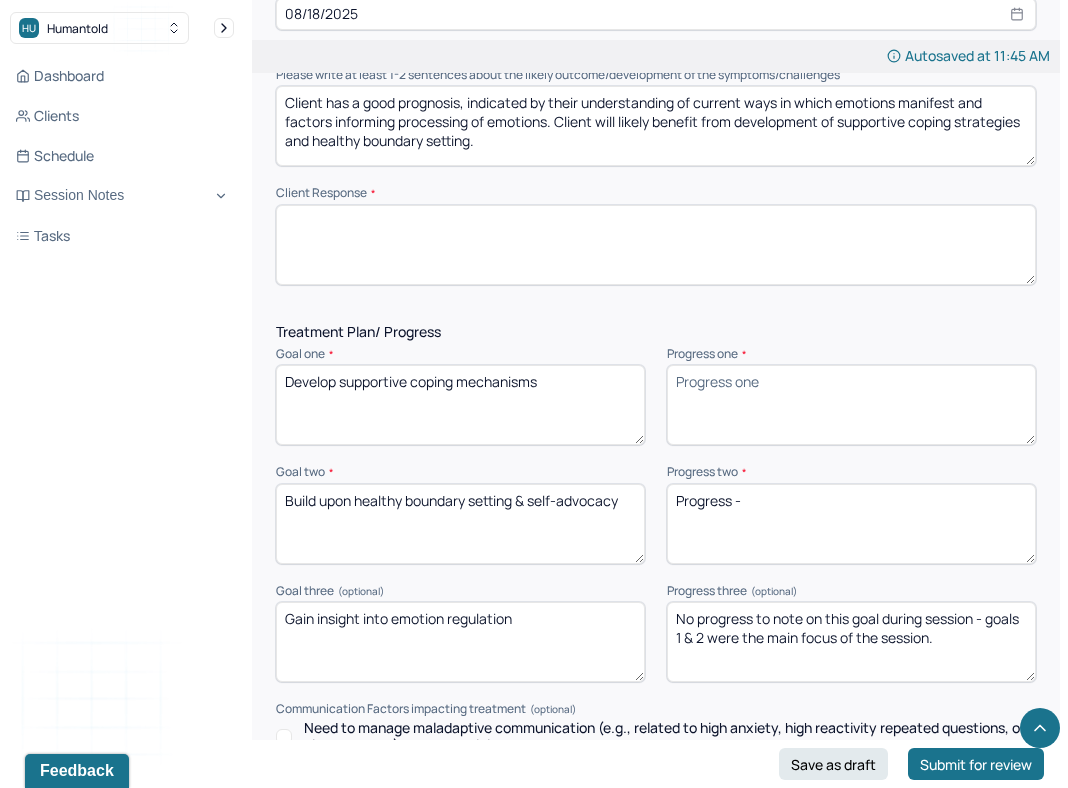 scroll, scrollTop: 2523, scrollLeft: 0, axis: vertical 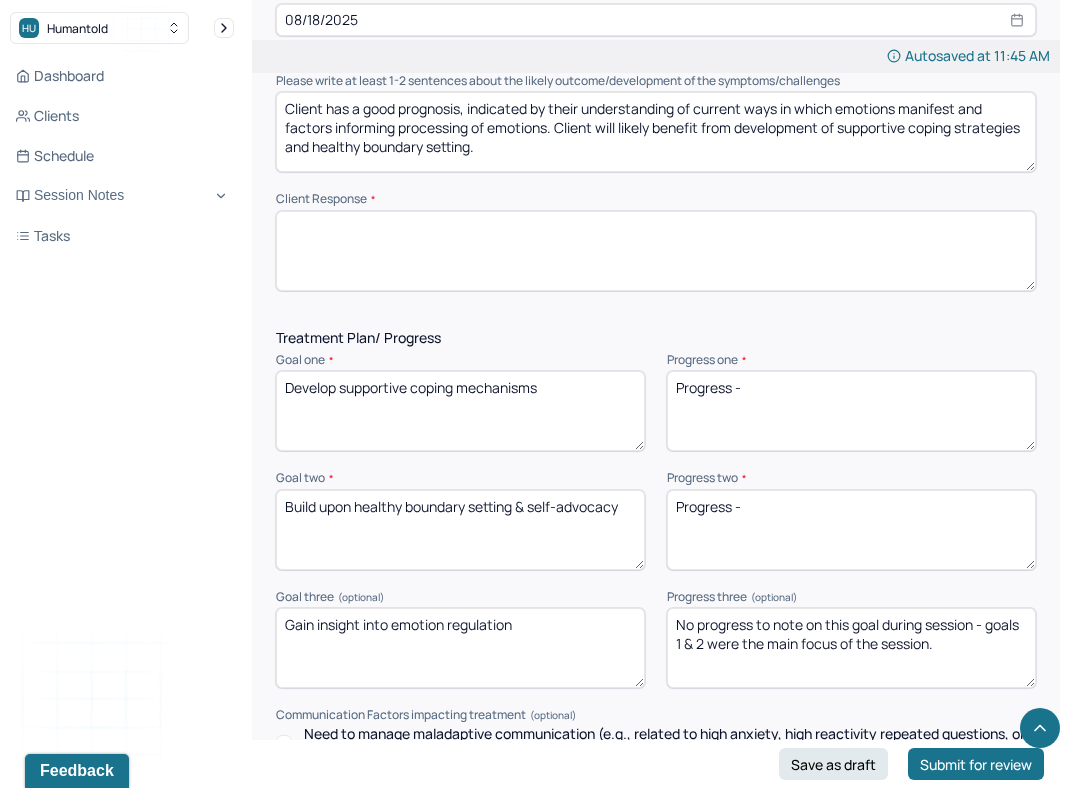 type on "Progress -" 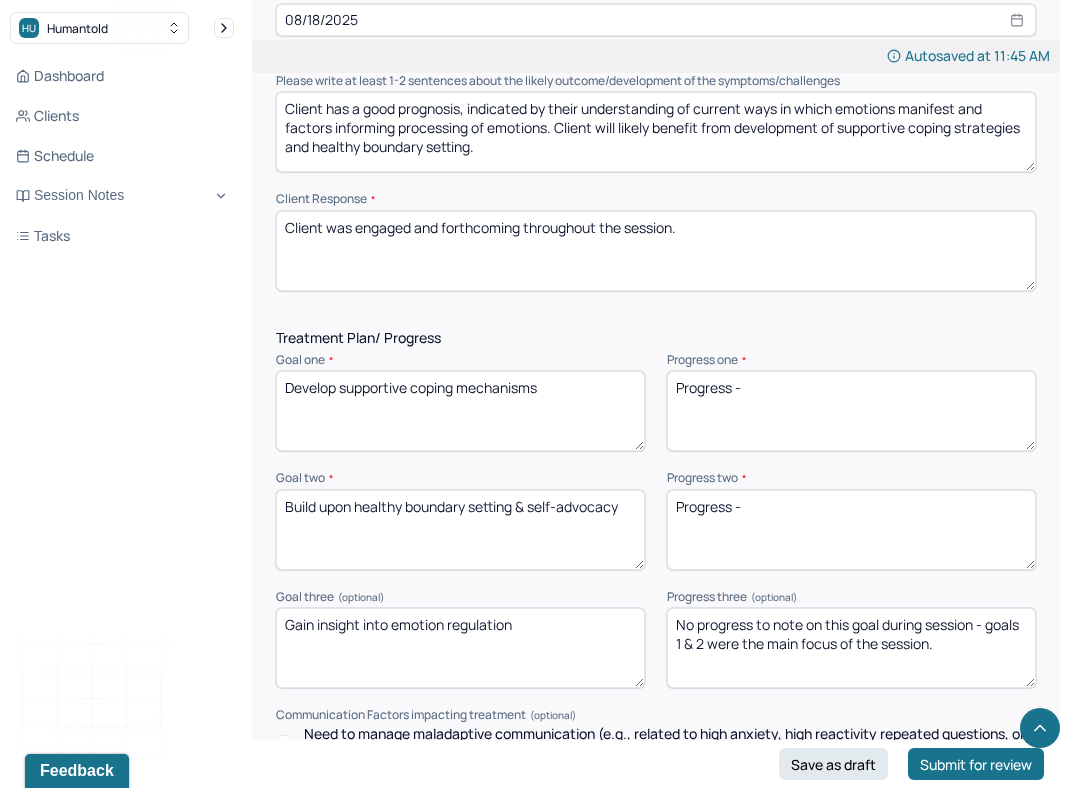 type on "Client was engaged and forthcoming throughout the session." 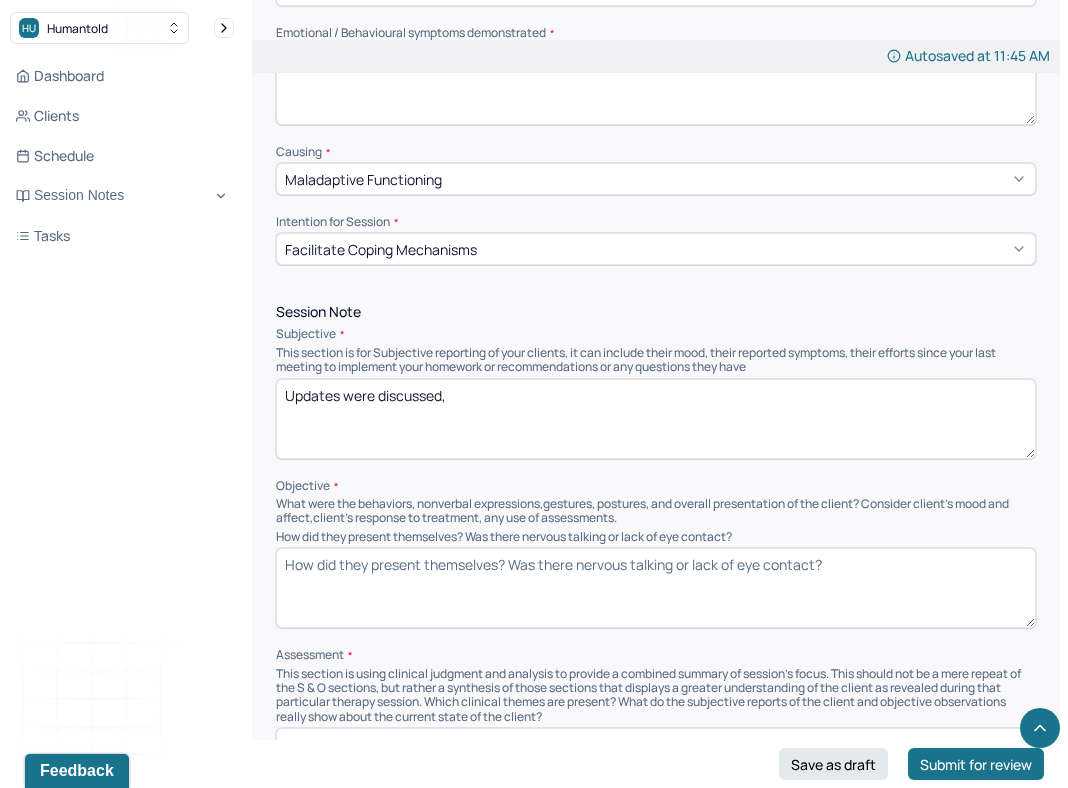 scroll, scrollTop: 926, scrollLeft: 0, axis: vertical 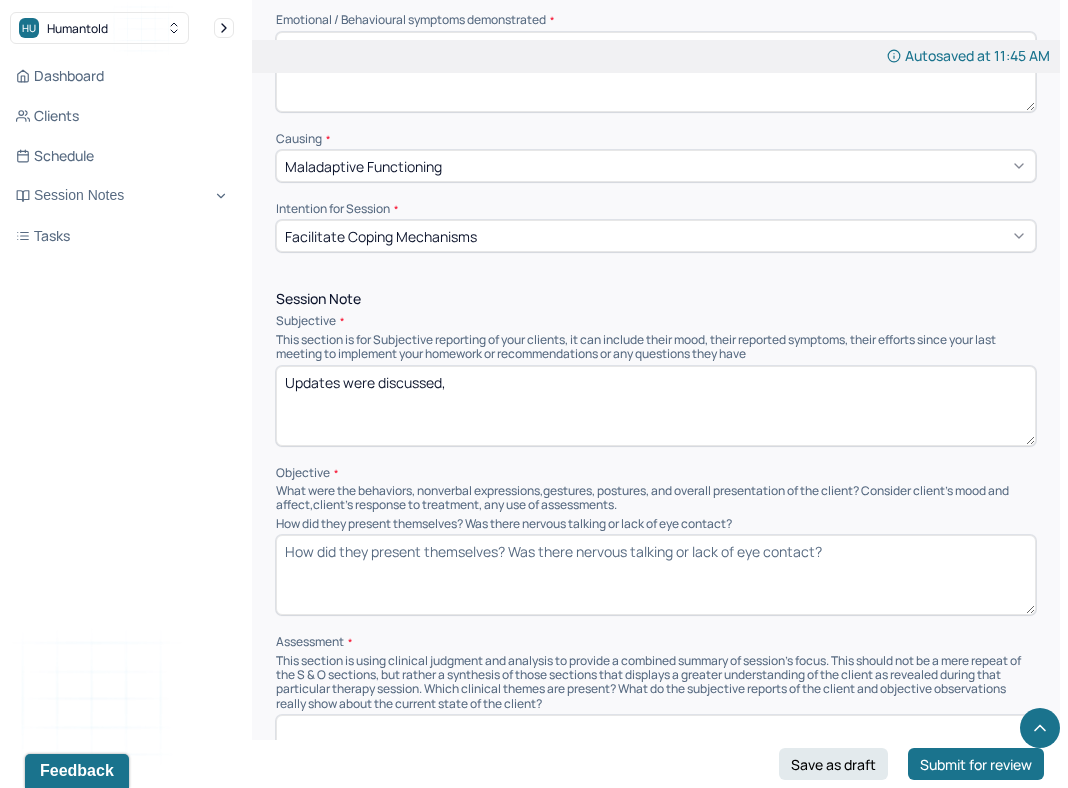 click on "How did they present themselves? Was there nervous talking or lack of eye contact?" at bounding box center [656, 575] 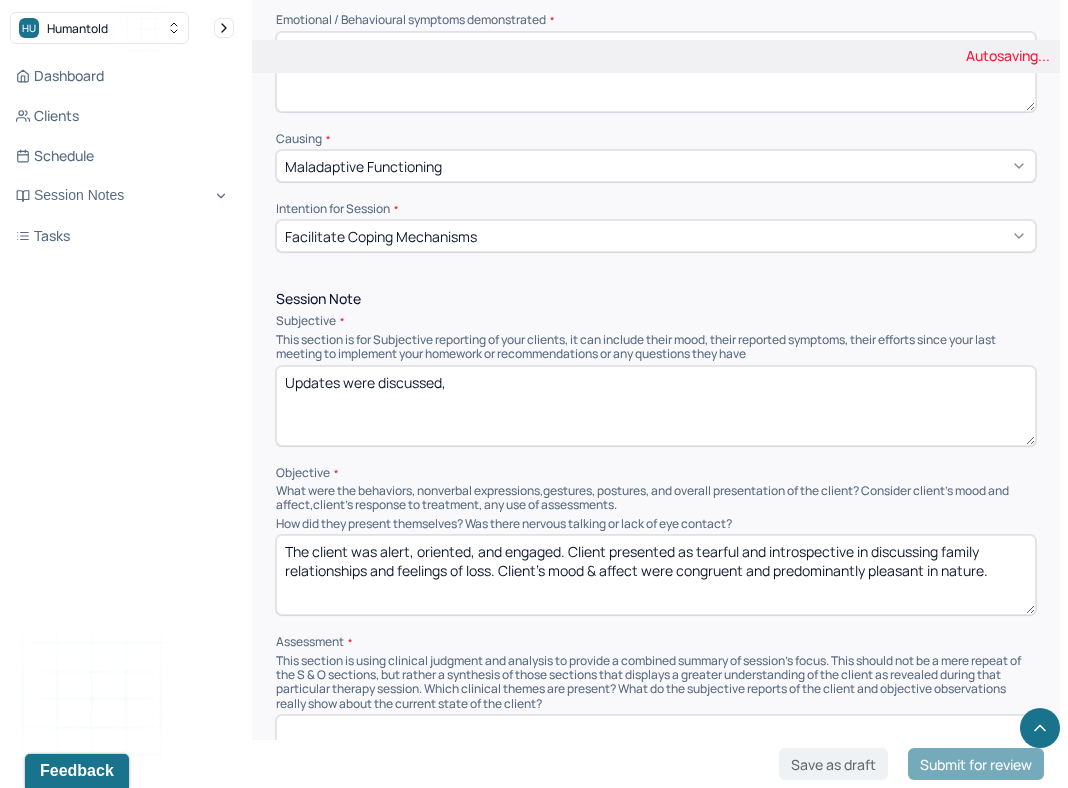 type on "The client was alert, oriented, and engaged. Client presented as tearful and introspective in discussing family relationships and feelings of loss. Client's mood & affect were congruent and predominantly pleasant in nature." 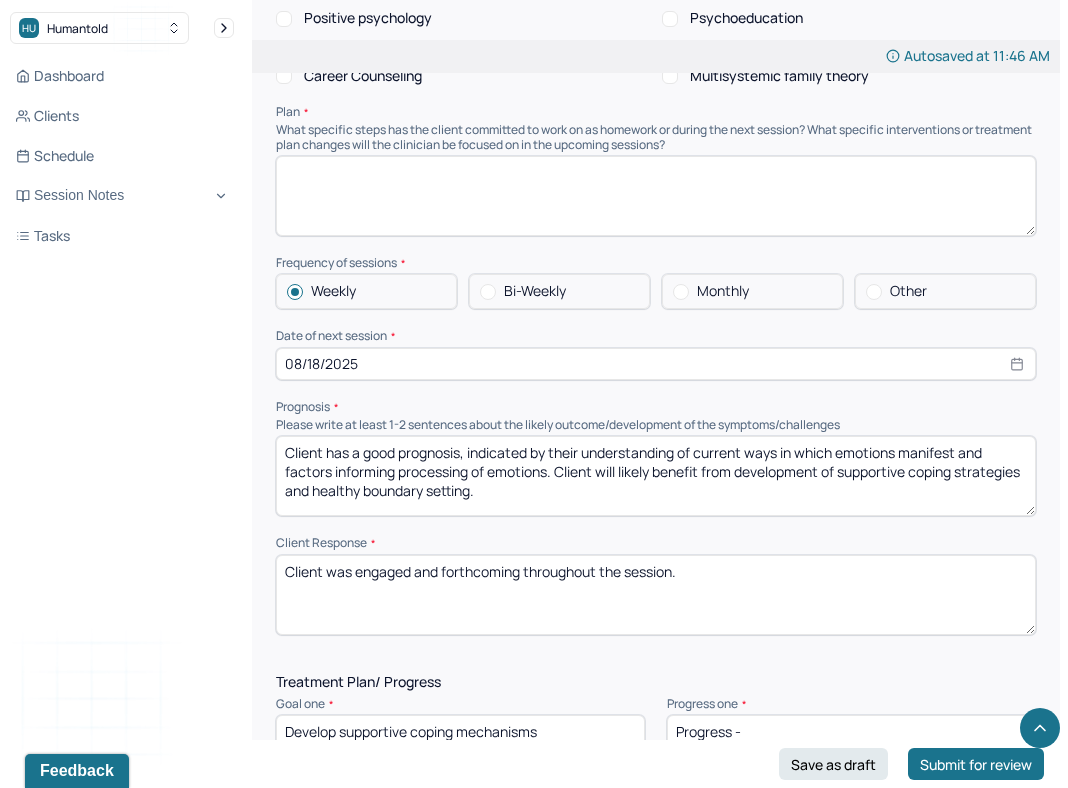 scroll, scrollTop: 2174, scrollLeft: 0, axis: vertical 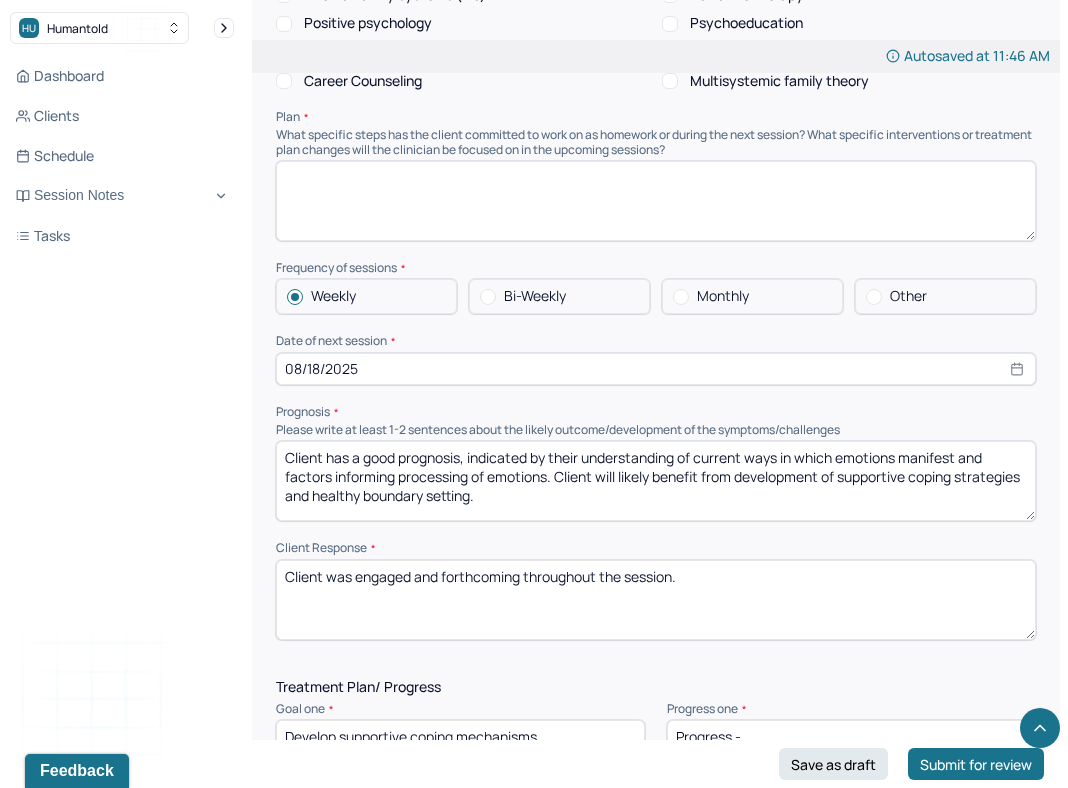 click at bounding box center [656, 201] 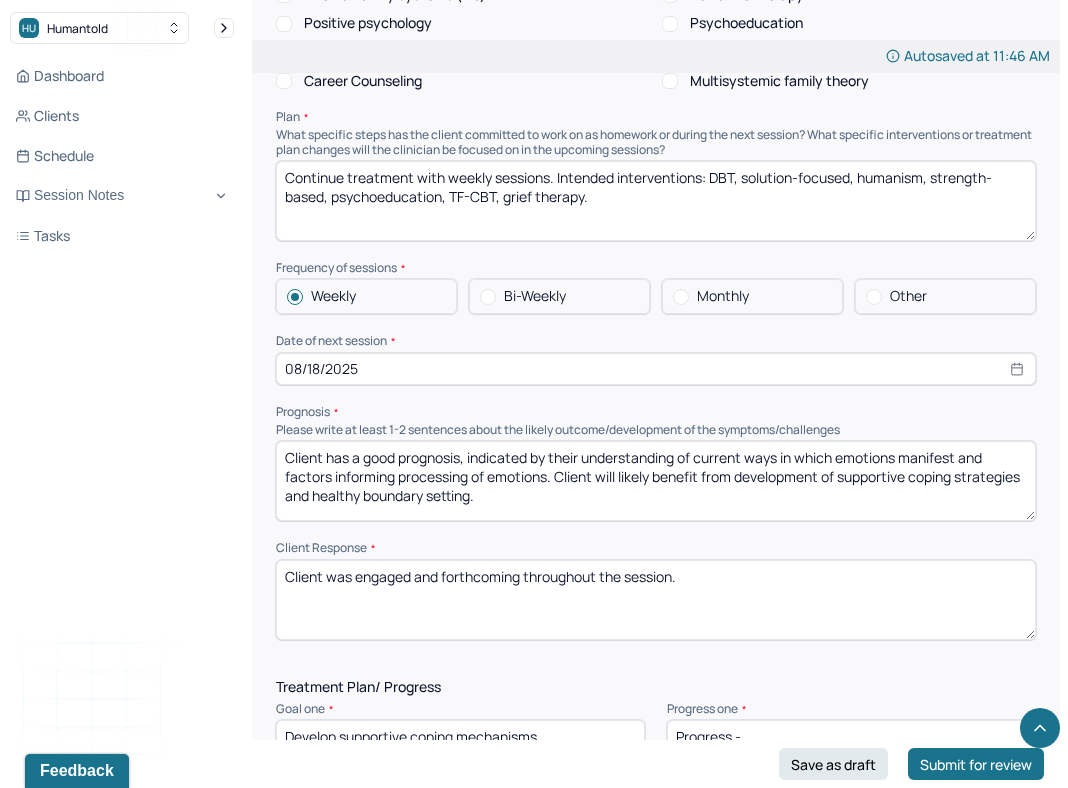 drag, startPoint x: 585, startPoint y: 186, endPoint x: 515, endPoint y: 186, distance: 70 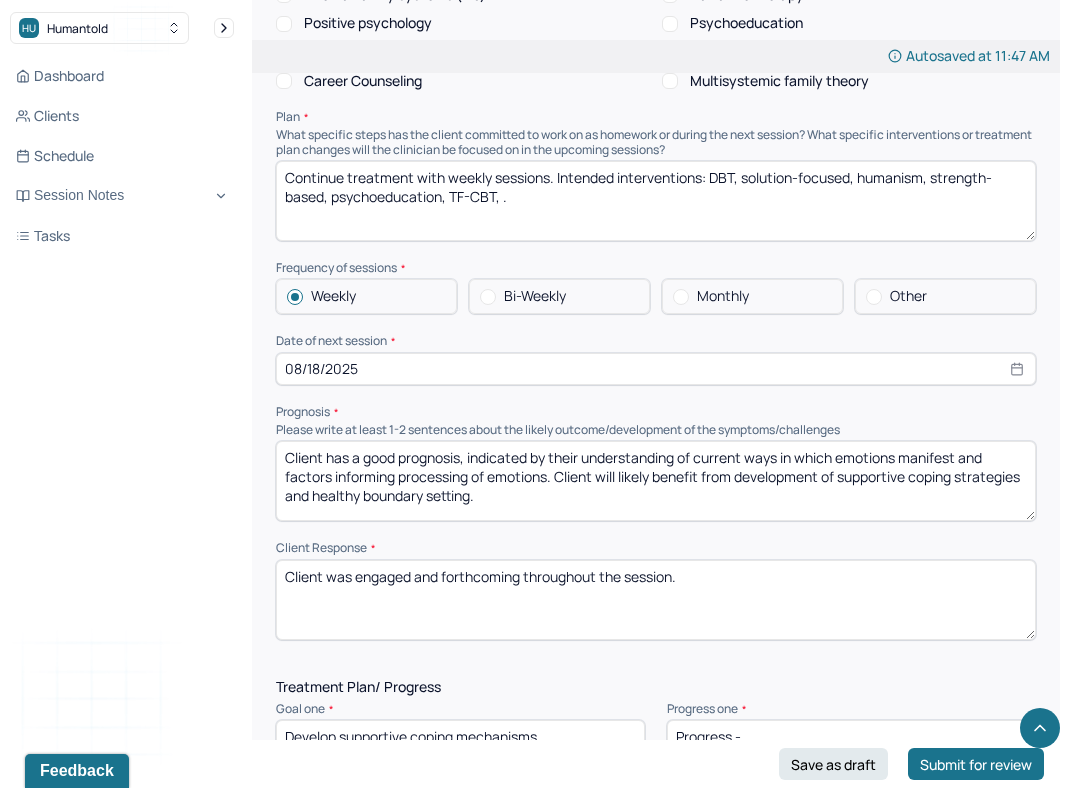 click on "Continue treatment with weekly sessions. Intended interventions: DBT, solution-focused, humanism, strength-based, psychoeducation, TF-CBT, ." at bounding box center [656, 201] 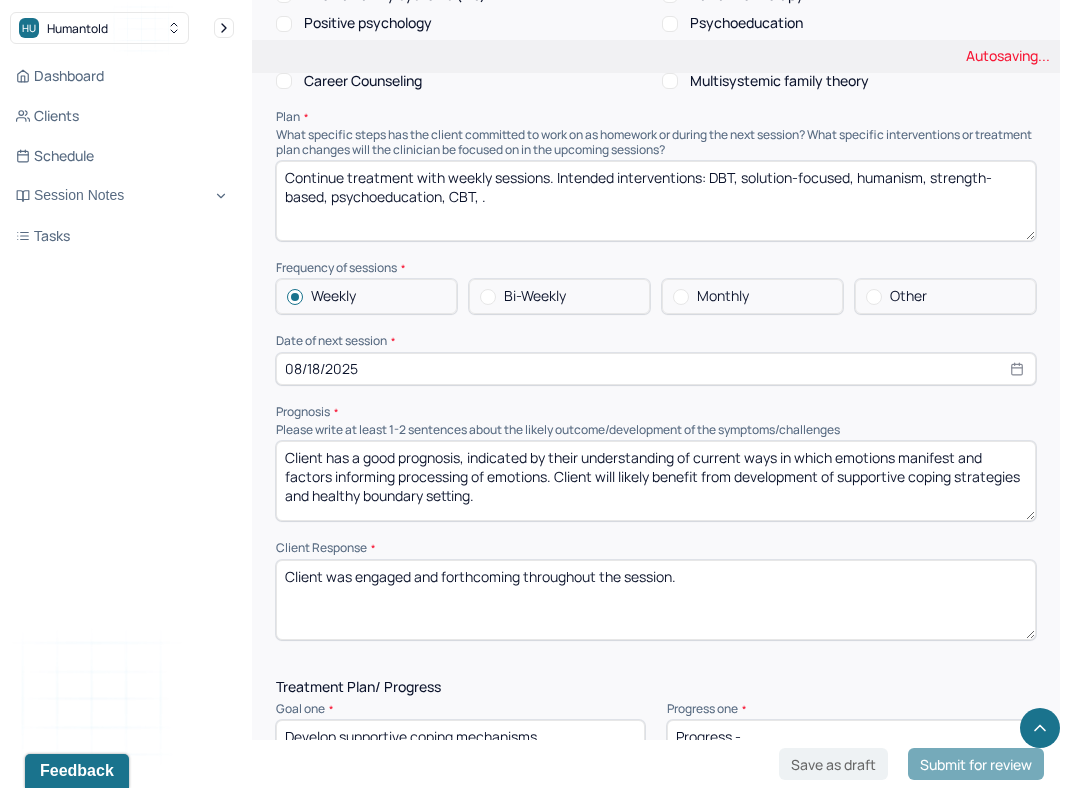 click on "Continue treatment with weekly sessions. Intended interventions: DBT, solution-focused, humanism, strength-based, psychoeducation, TF-CBT, ." at bounding box center [656, 201] 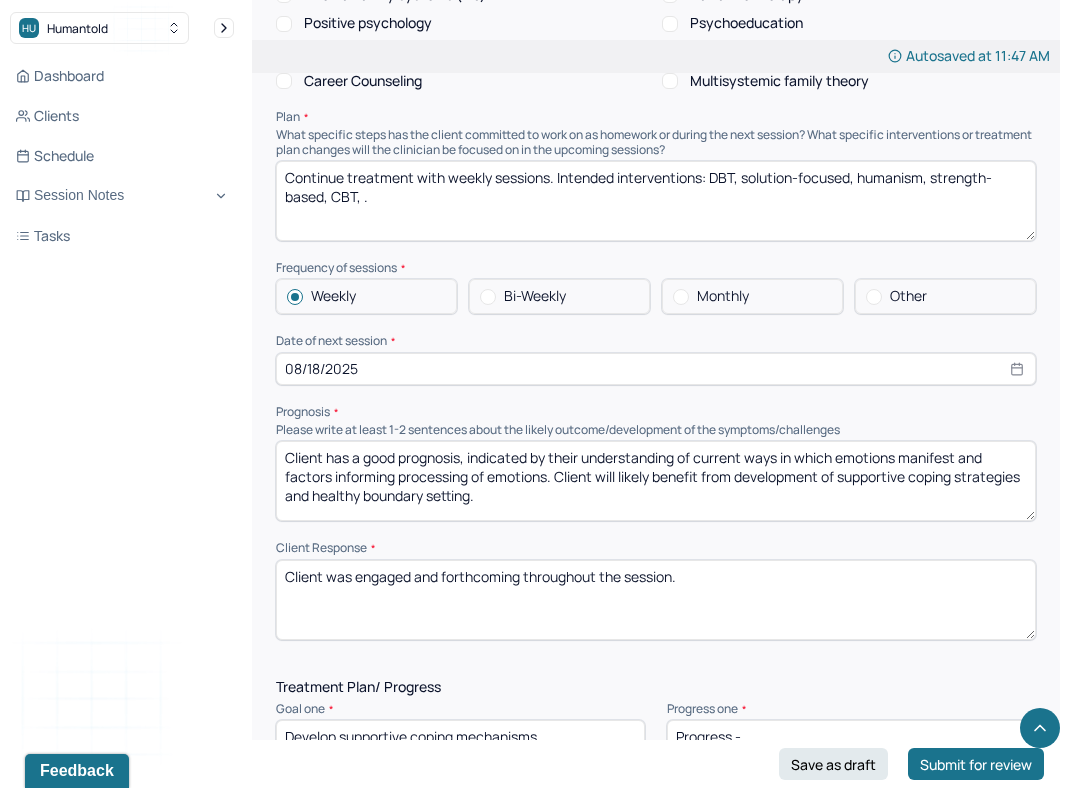 click on "Continue treatment with weekly sessions. Intended interventions: DBT, solution-focused, humanism, strength-based, psychoeducation, CBT, ." at bounding box center [656, 201] 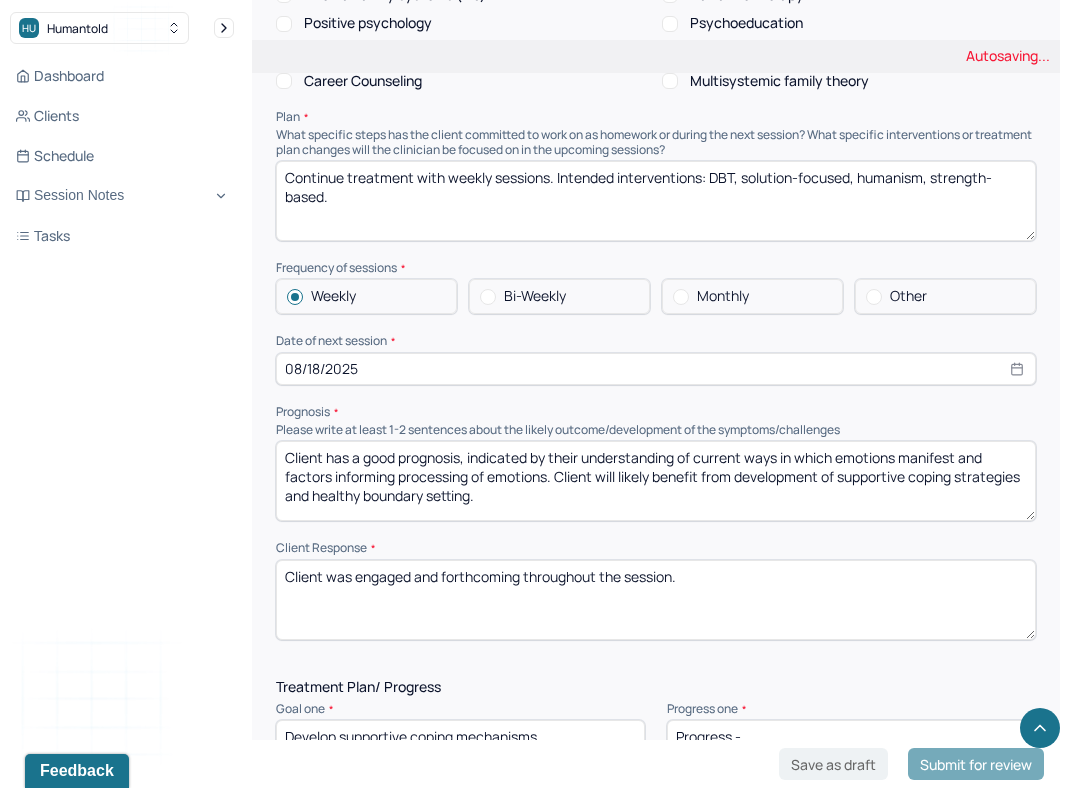 click on "Continue treatment with weekly sessions. Intended interventions: DBT, solution-focused, humanism, strength-based, CBT, ." at bounding box center [656, 201] 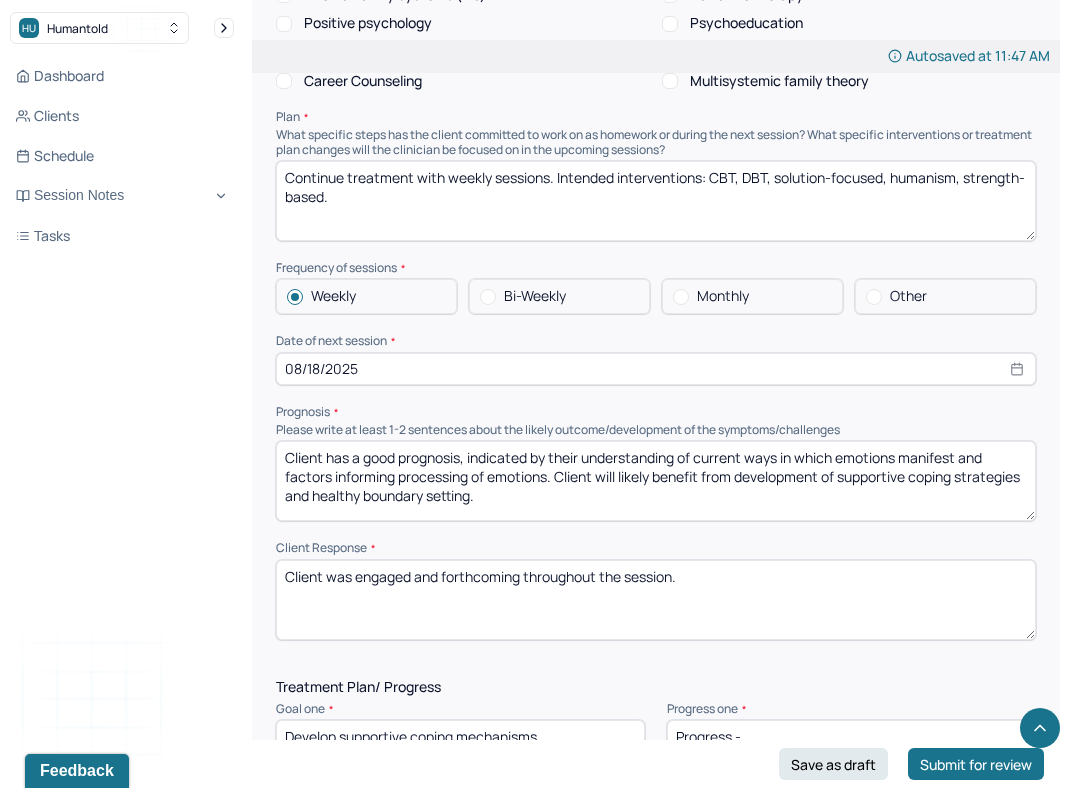 click on "Continue treatment with weekly sessions. Intended interventions: DBT, solution-focused, humanism, strength-based." at bounding box center (656, 201) 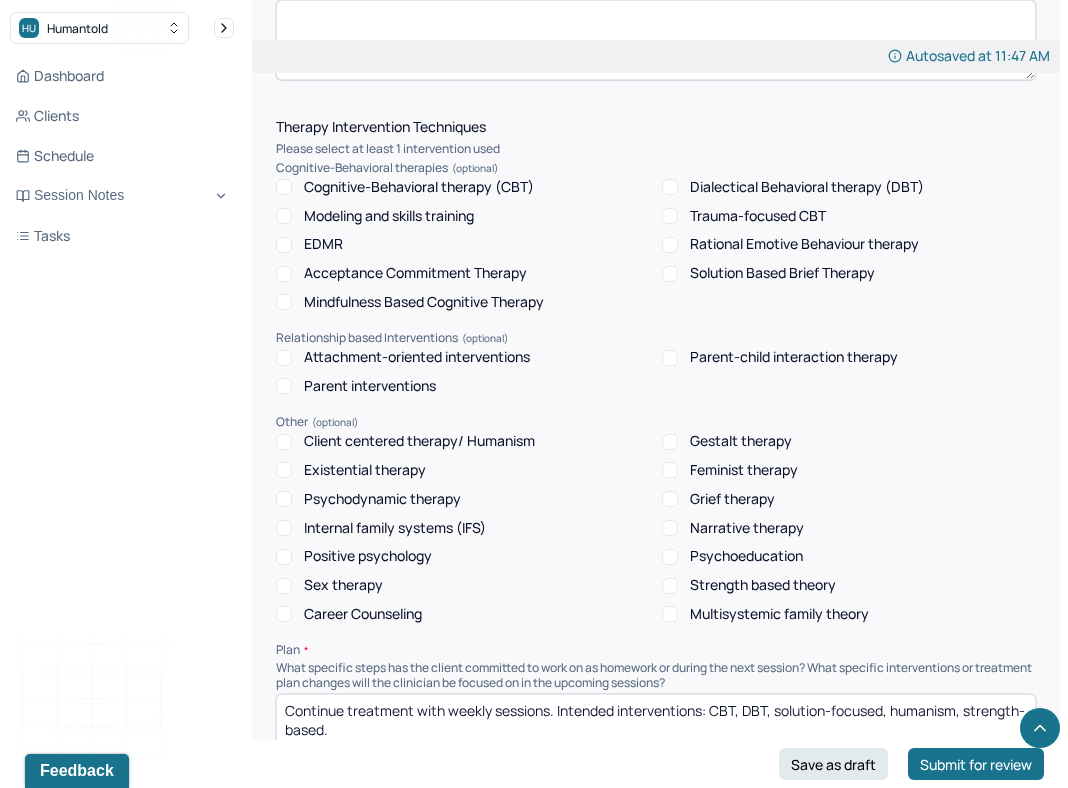 scroll, scrollTop: 1617, scrollLeft: 0, axis: vertical 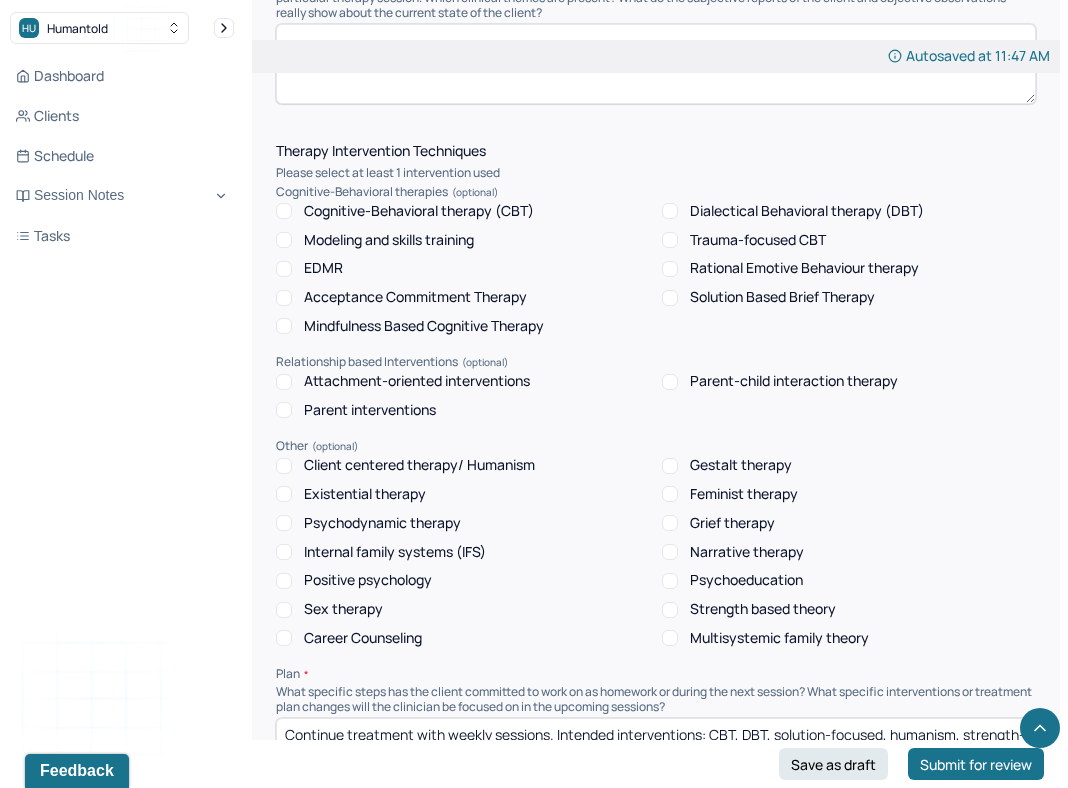 type on "Continue treatment with weekly sessions. Intended interventions: CBT, DBT, solution-focused, humanism, strength-based." 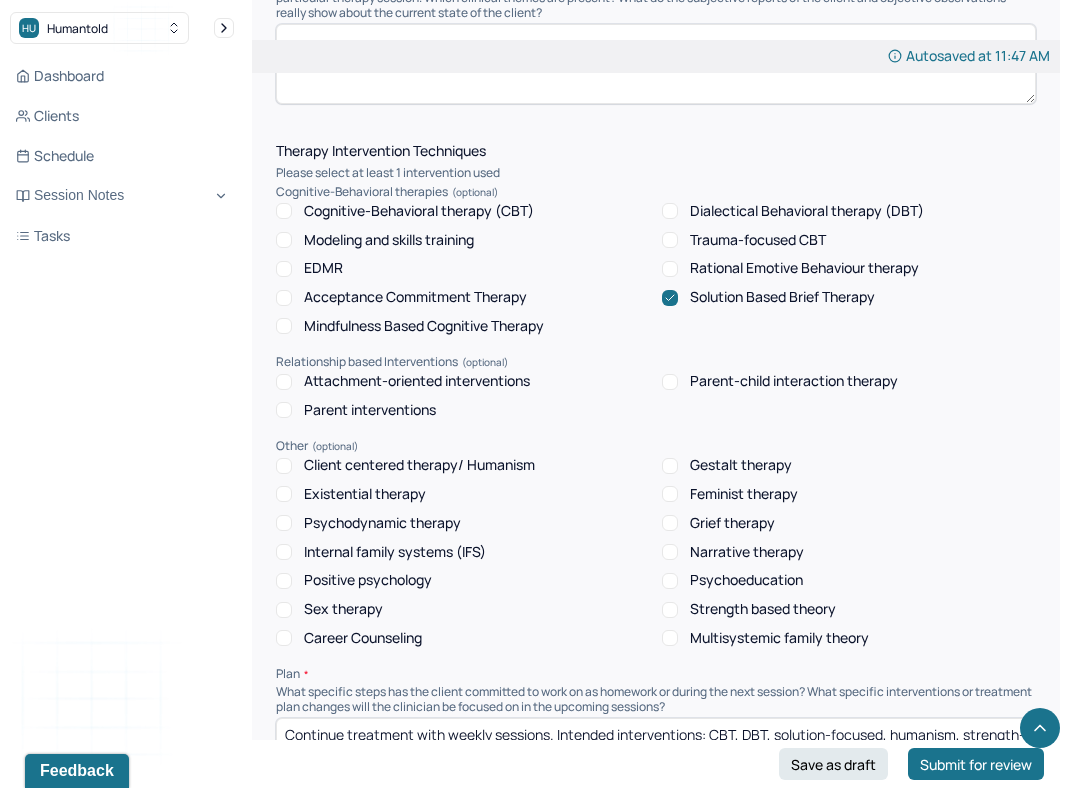 click on "Client centered therapy/ Humanism" at bounding box center [419, 465] 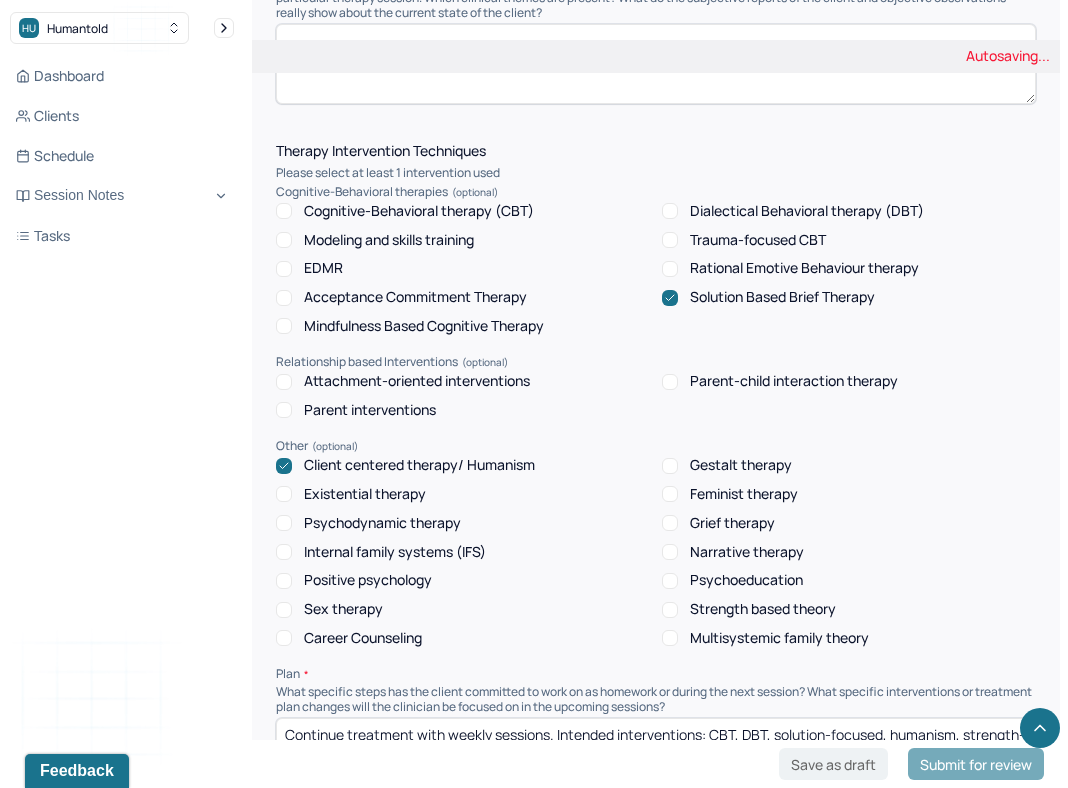 click on "Strength based theory" at bounding box center (763, 609) 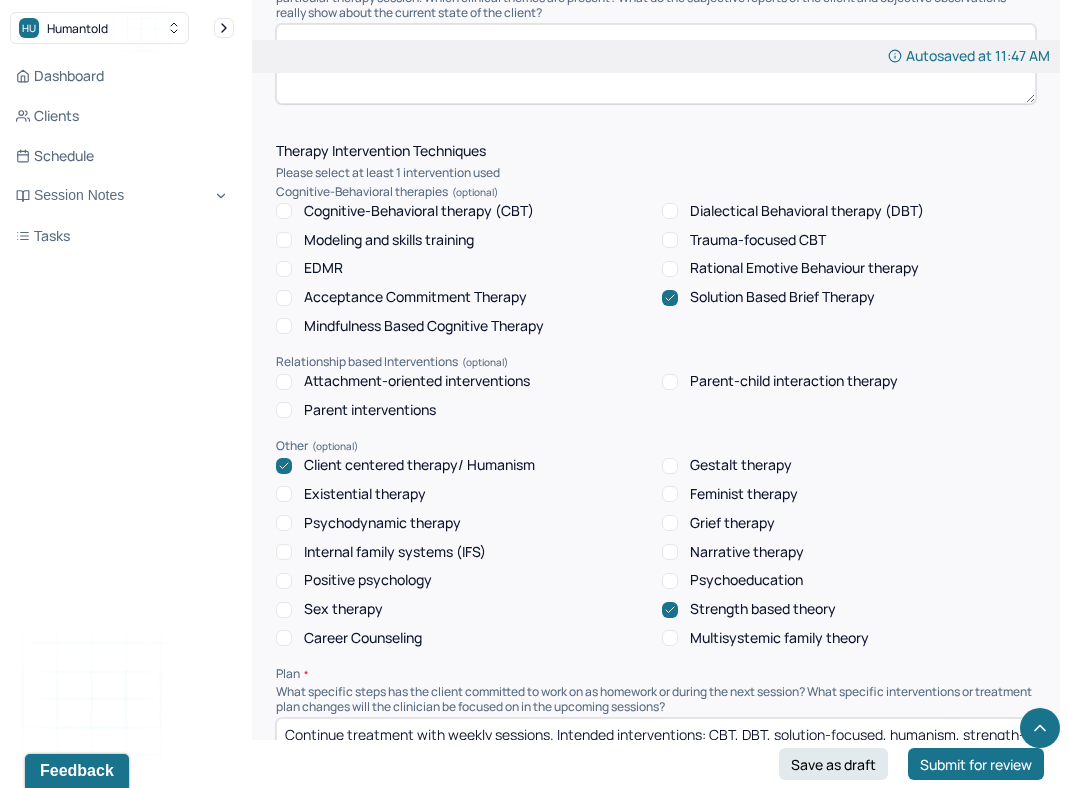 click on "Cognitive-Behavioral therapy (CBT)" at bounding box center (419, 211) 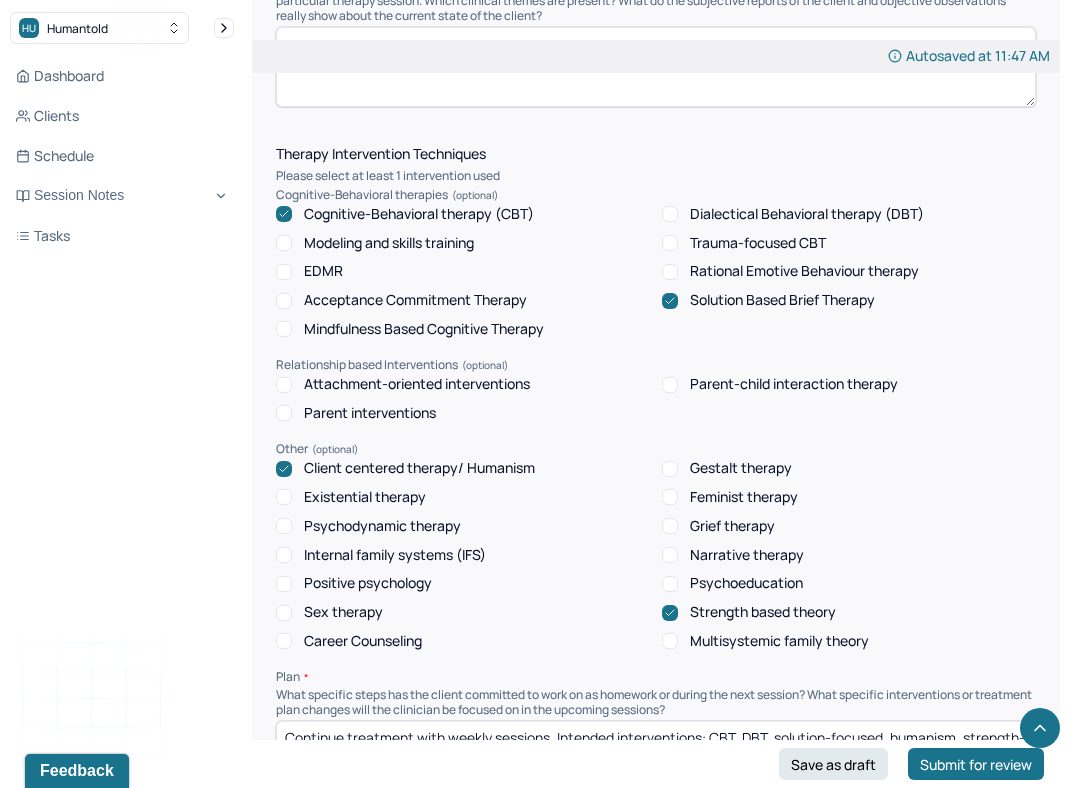 scroll, scrollTop: 1585, scrollLeft: 0, axis: vertical 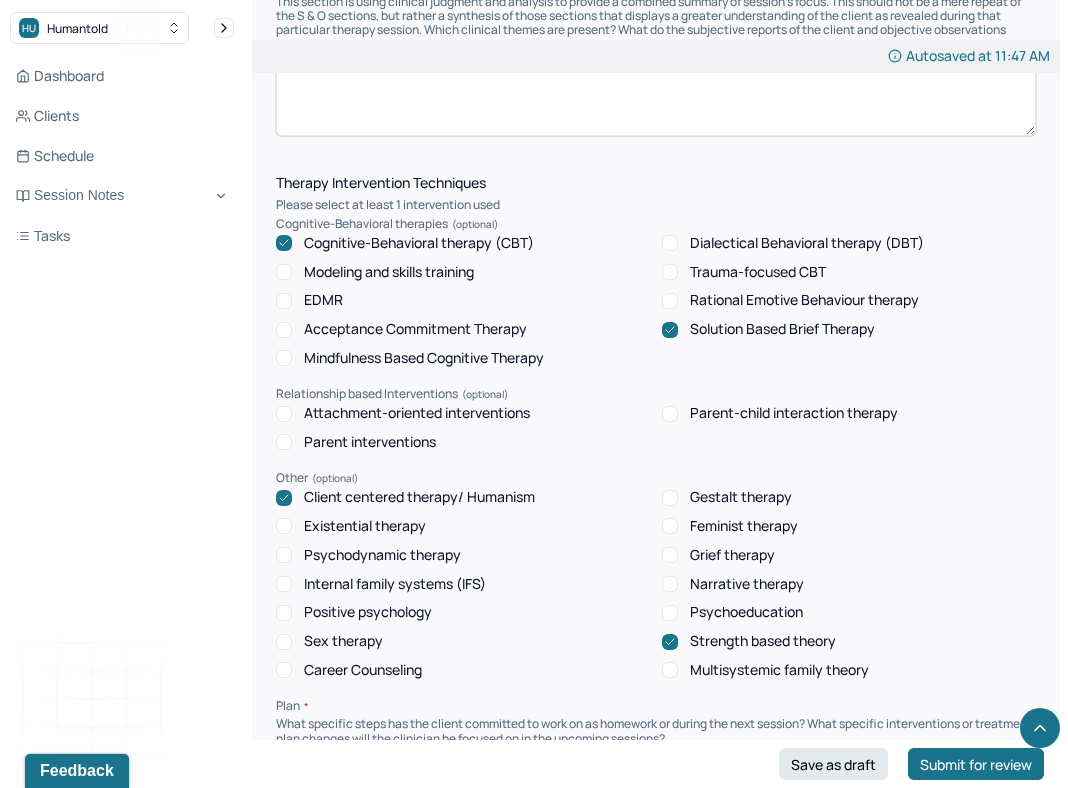 click on "Cognitive-Behavioral therapy (CBT)" at bounding box center [419, 243] 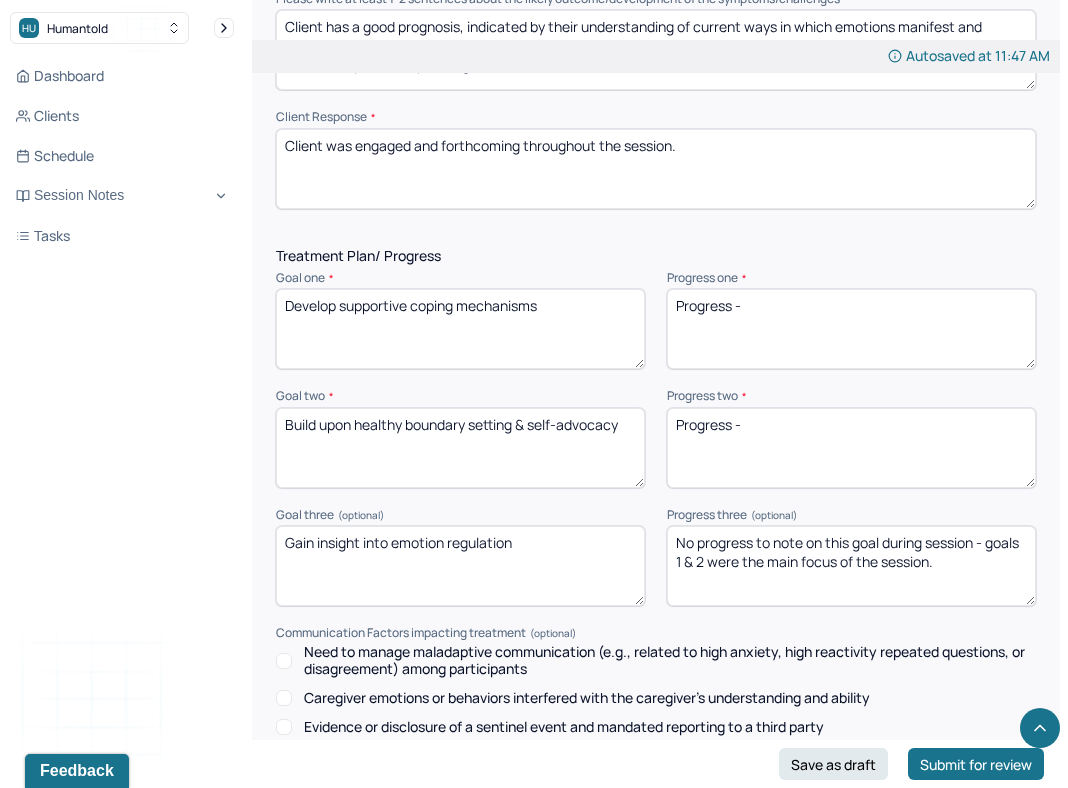scroll, scrollTop: 2607, scrollLeft: 0, axis: vertical 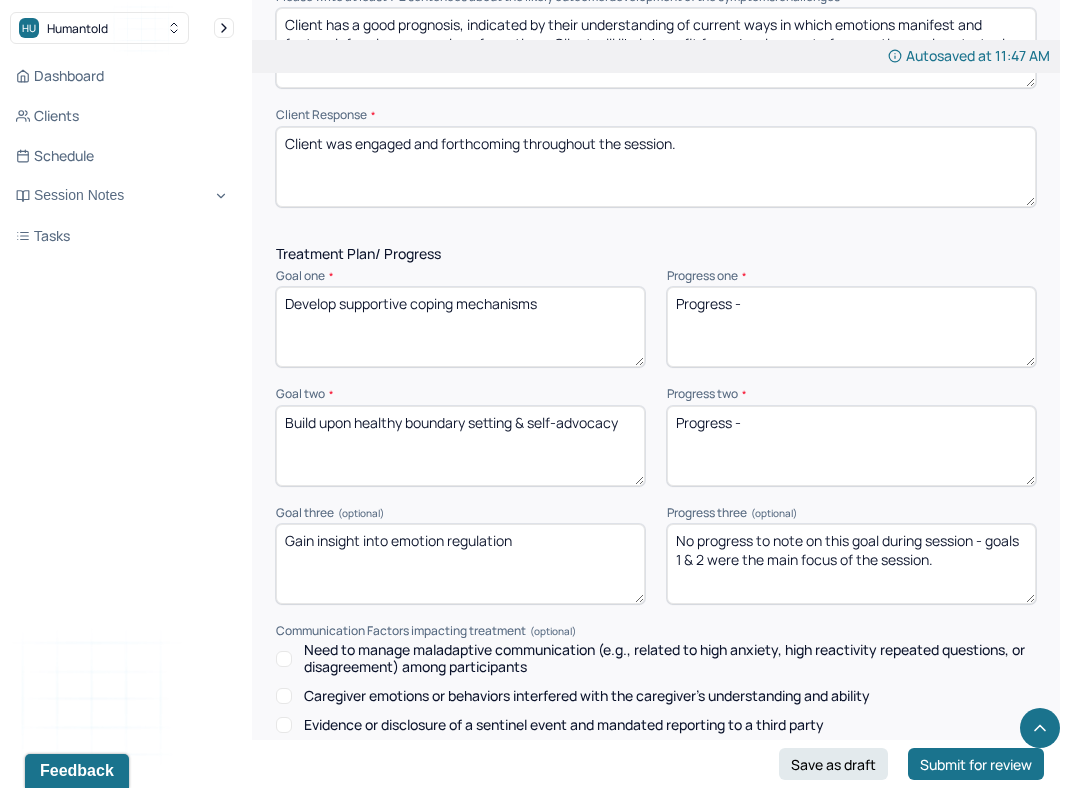 click on "Progress -" at bounding box center [851, 327] 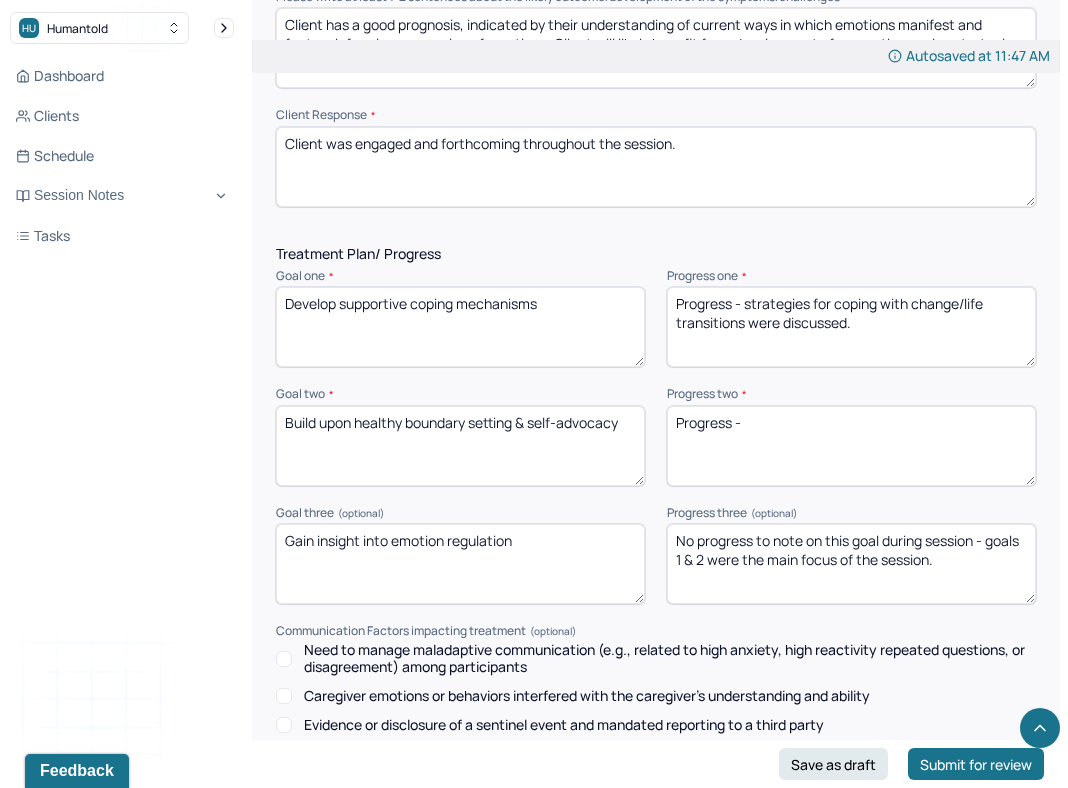 type on "Progress - strategies for coping with change/life transitions were discussed." 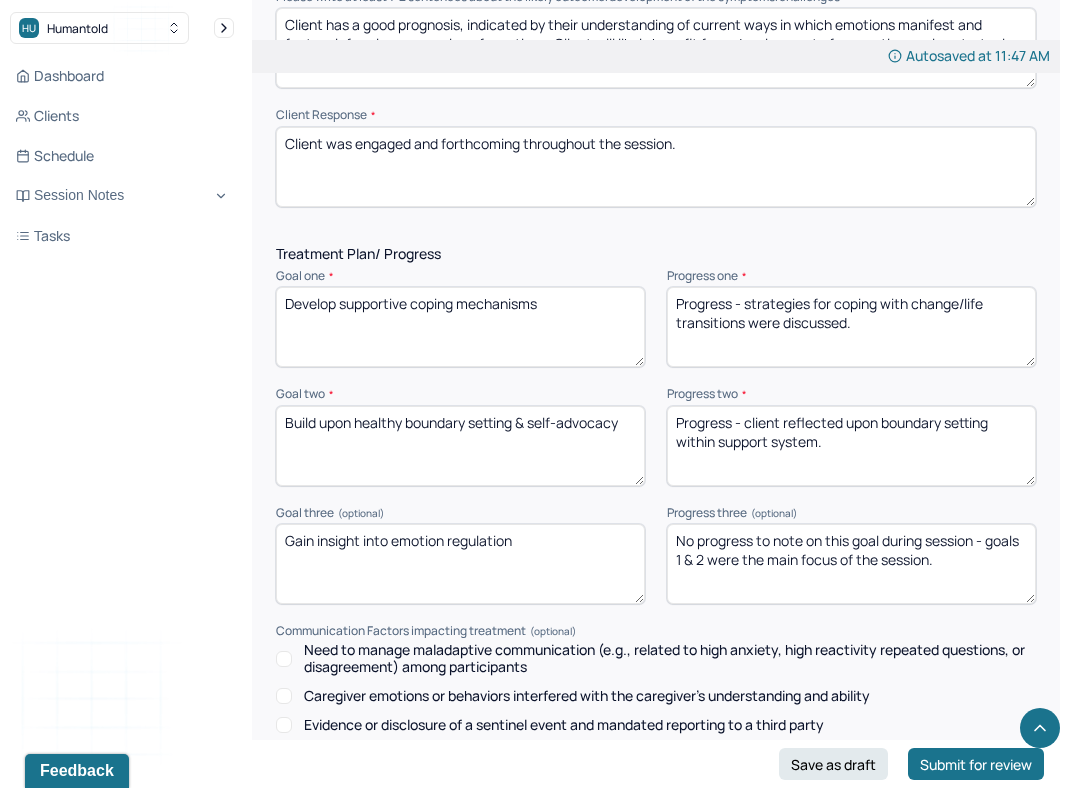type on "Progress - client reflected upon boundary setting within support system." 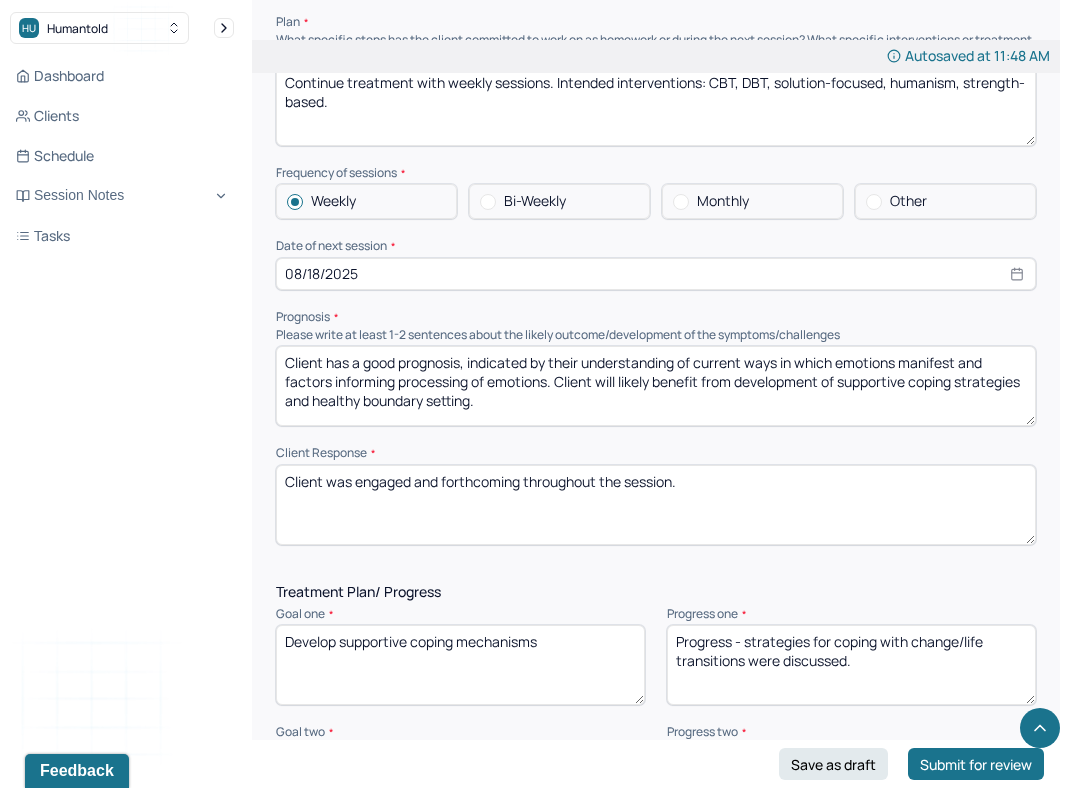scroll, scrollTop: 2240, scrollLeft: 0, axis: vertical 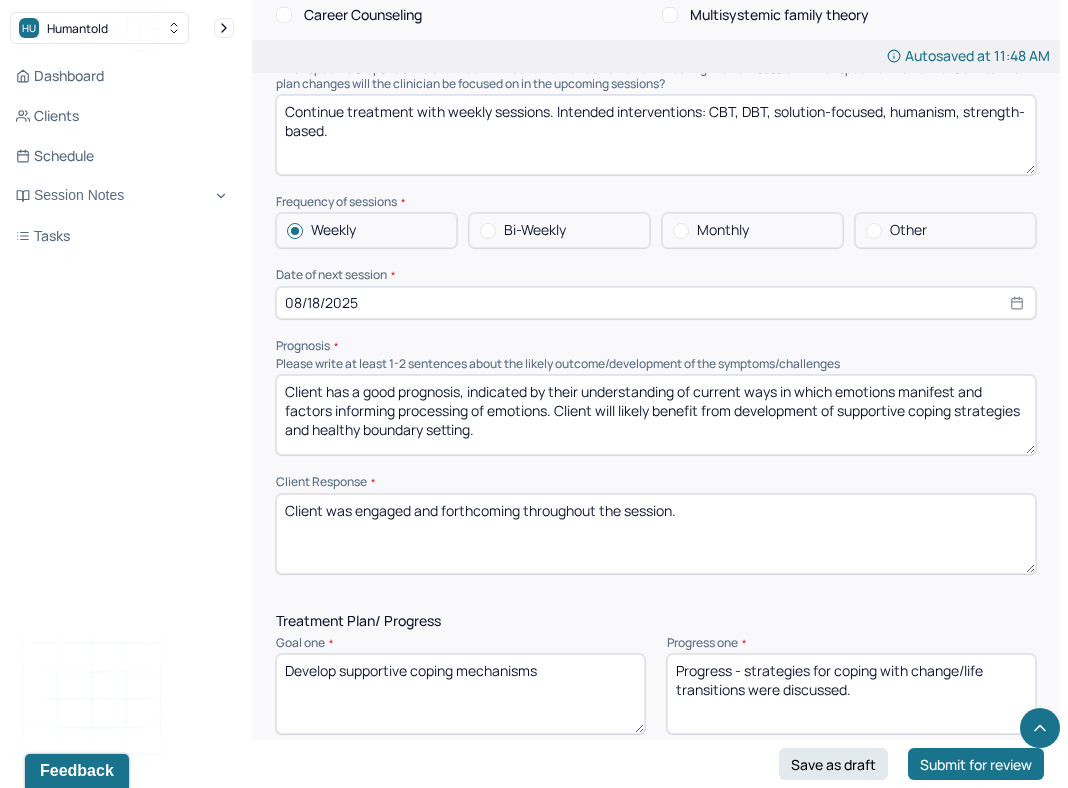 click on "Client has a good prognosis, indicated by their understanding of current ways in which emotions manifest and factors informing processing of emotions. Client will likely benefit from development of supportive coping strategies and healthy boundary setting." at bounding box center [656, 415] 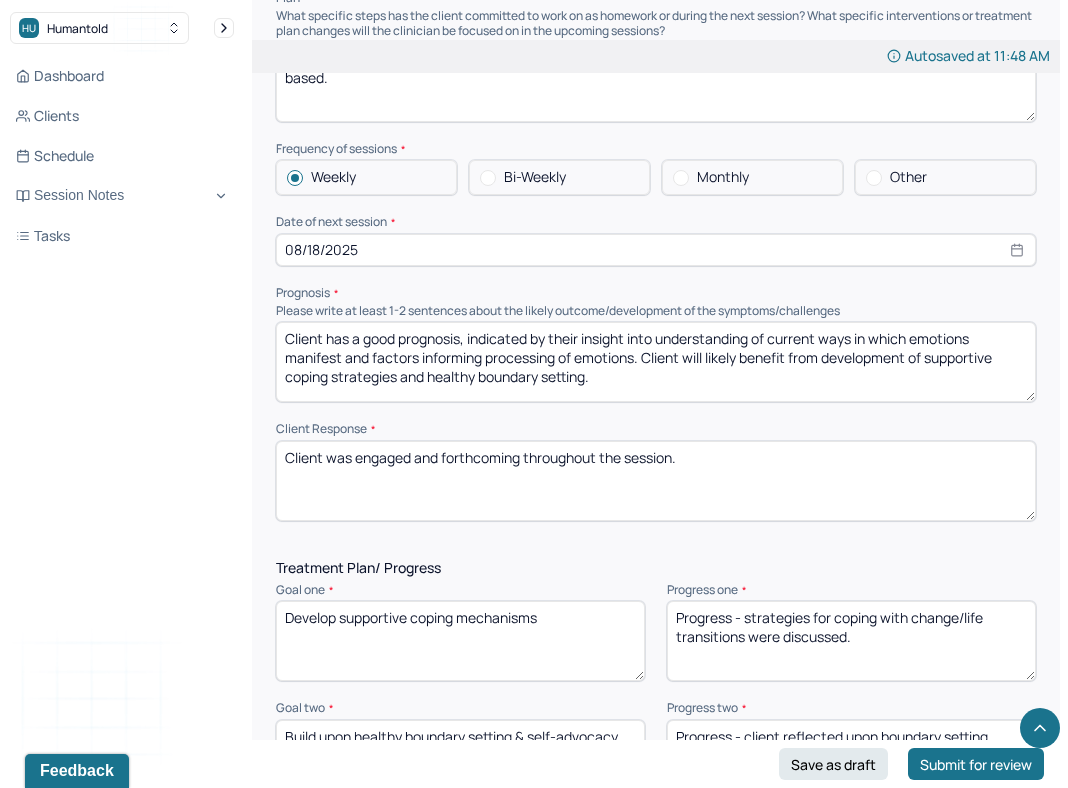 scroll, scrollTop: 2292, scrollLeft: 0, axis: vertical 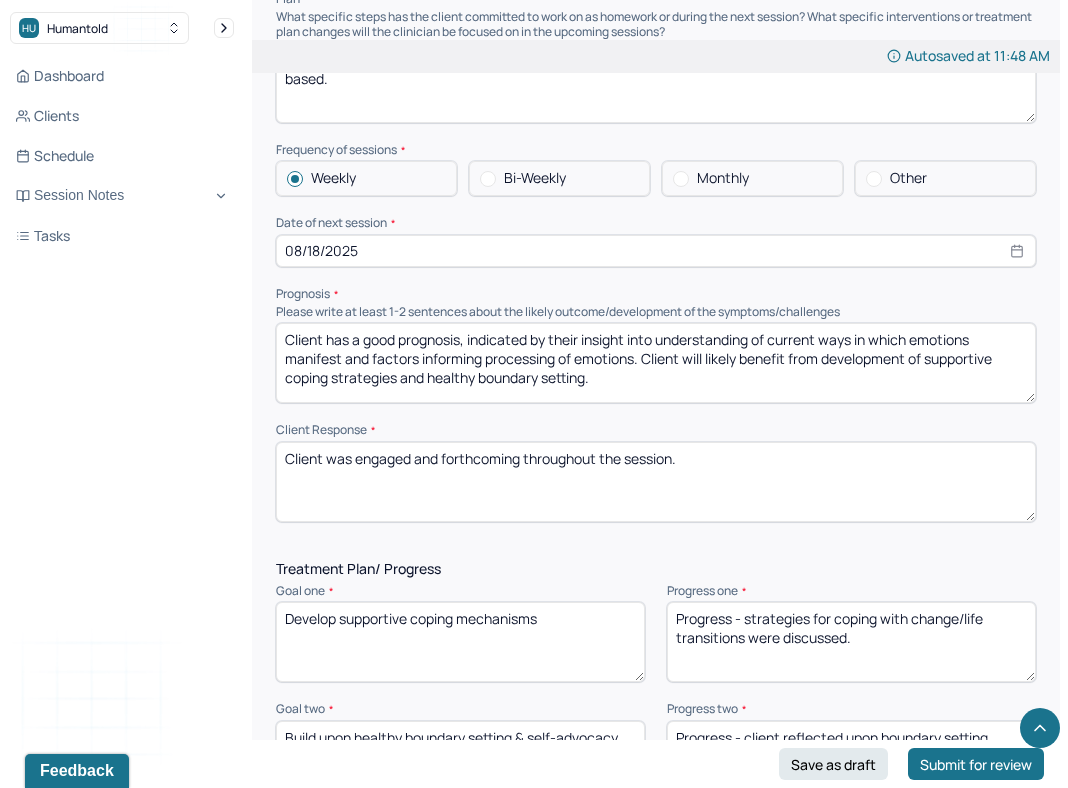 drag, startPoint x: 895, startPoint y: 370, endPoint x: 965, endPoint y: 355, distance: 71.5891 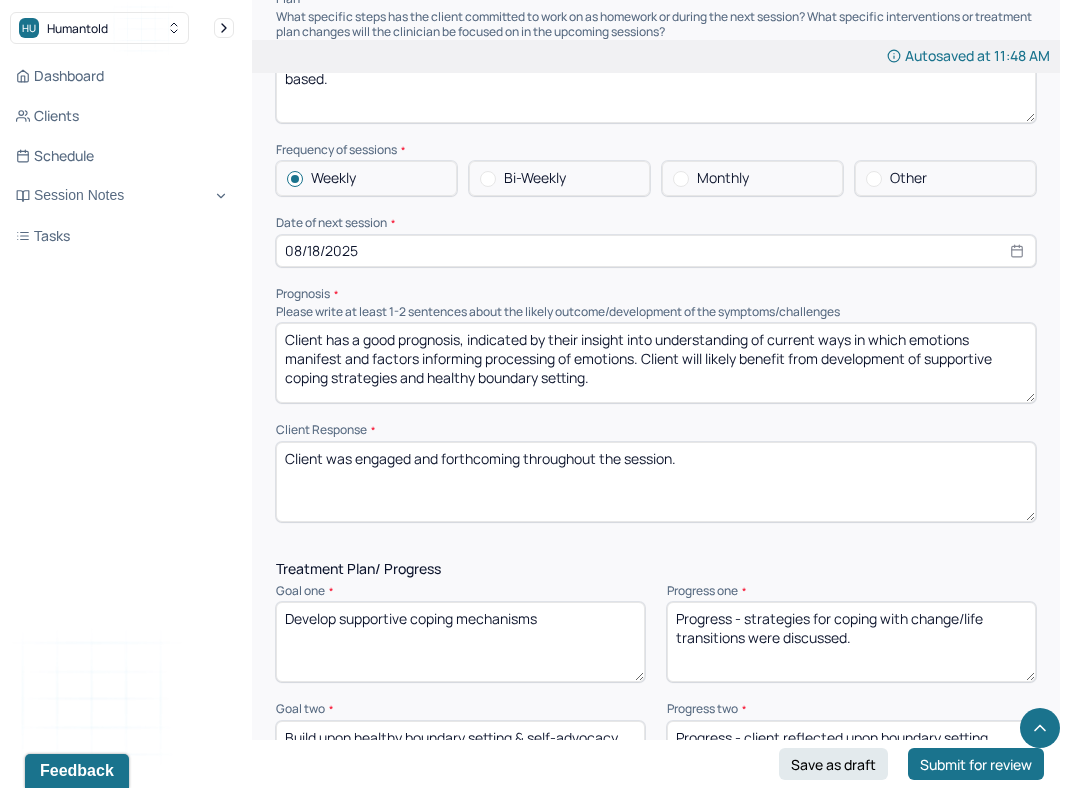 click on "Client has a good prognosis, indicated by their insight into understanding of current ways in which emotions manifest and factors informing processing of emotions. Client will likely benefit from development of supportive coping strategies and healthy boundary setting." at bounding box center [656, 363] 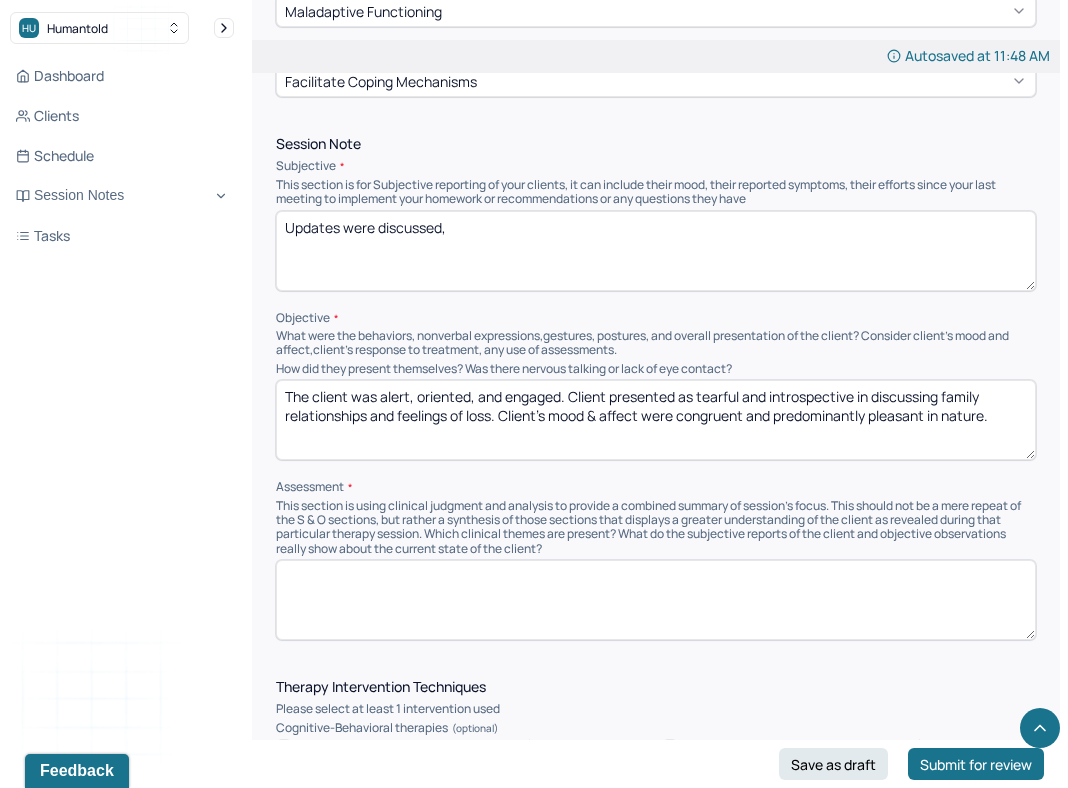 scroll, scrollTop: 1114, scrollLeft: 0, axis: vertical 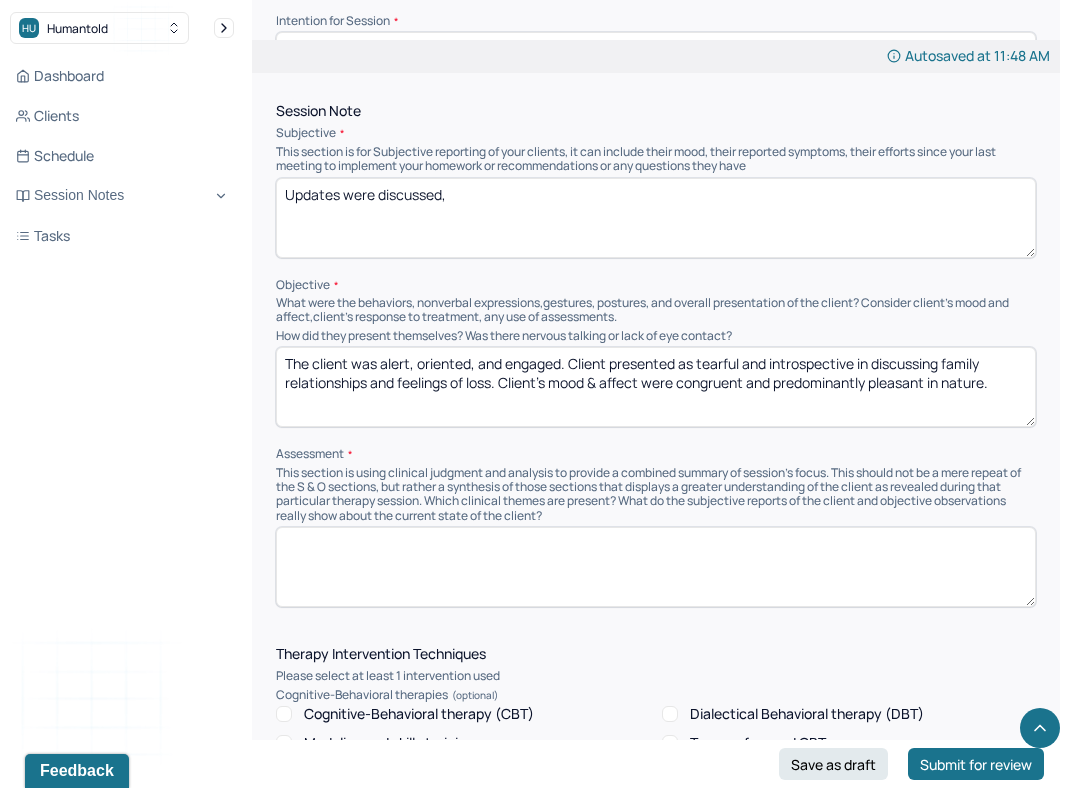 type on "Client has a good prognosis, indicated by their insight into understanding of current ways in which emotions manifest and factors informing processing of emotions. Client will likely benefit from development of supportive coping strategies and healthy boundary setting." 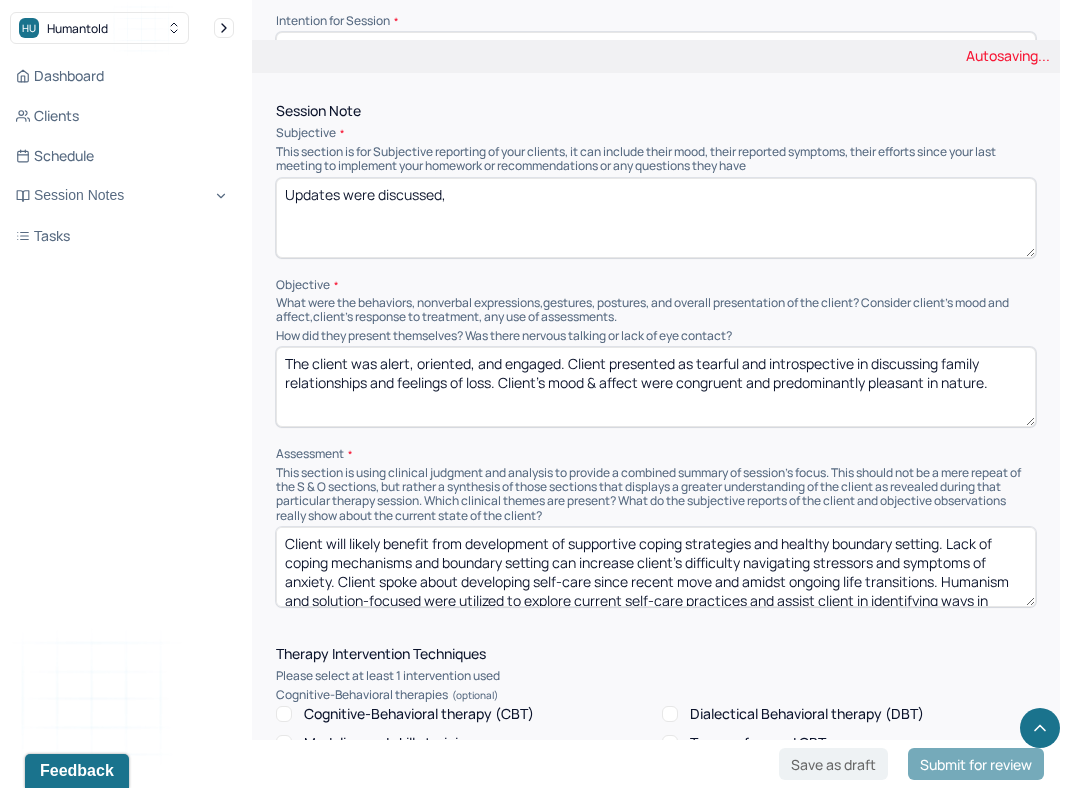 type on "Client will likely benefit from development of supportive coping strategies and healthy boundary setting. Lack of coping mechanisms and boundary setting can increase client's difficulty navigating stressors and symptoms of anxiety. Client spoke about developing self-care since recent move and amidst ongoing life transitions. Humanism and solution-focused were utilized to explore current self-care practices and assist client in identifying ways in which move/change has informed framing surrounding finding balance within personal time. Client discussed boundary setting within close relationships and history of people pleasing tendencies. Humanism and strength-based were utilized to discuss client's work toward building upon boundary setting within friendships and address areas for" 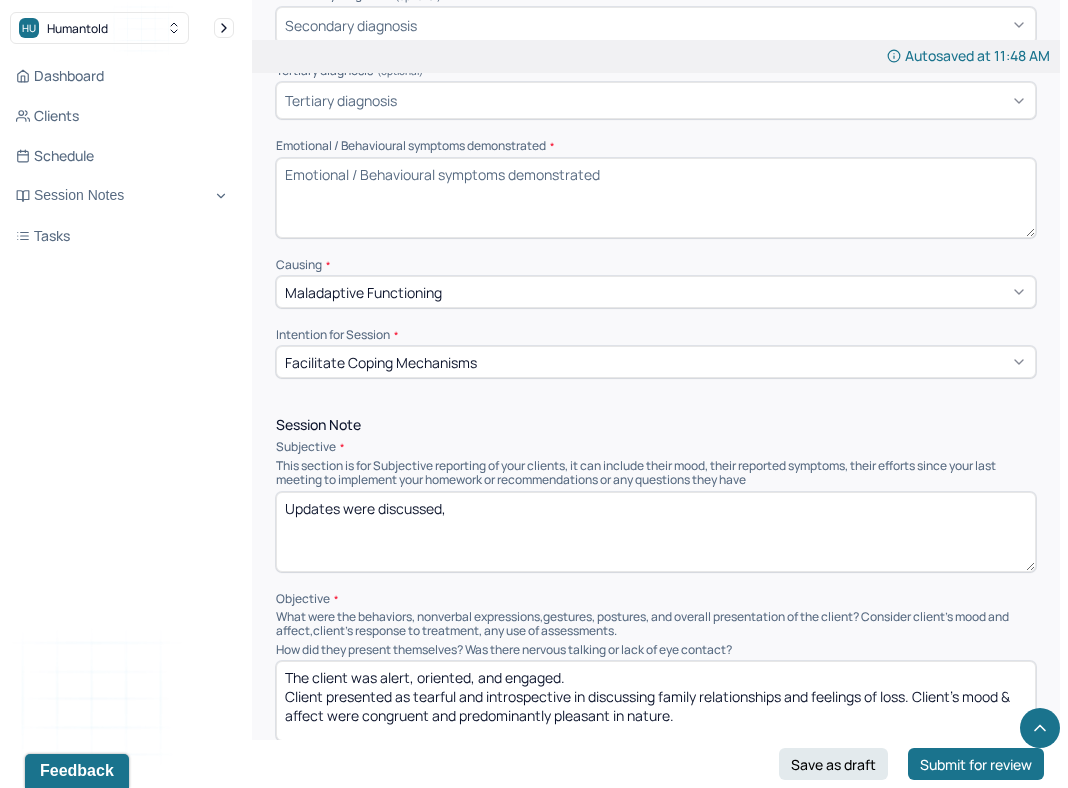 scroll, scrollTop: 767, scrollLeft: 0, axis: vertical 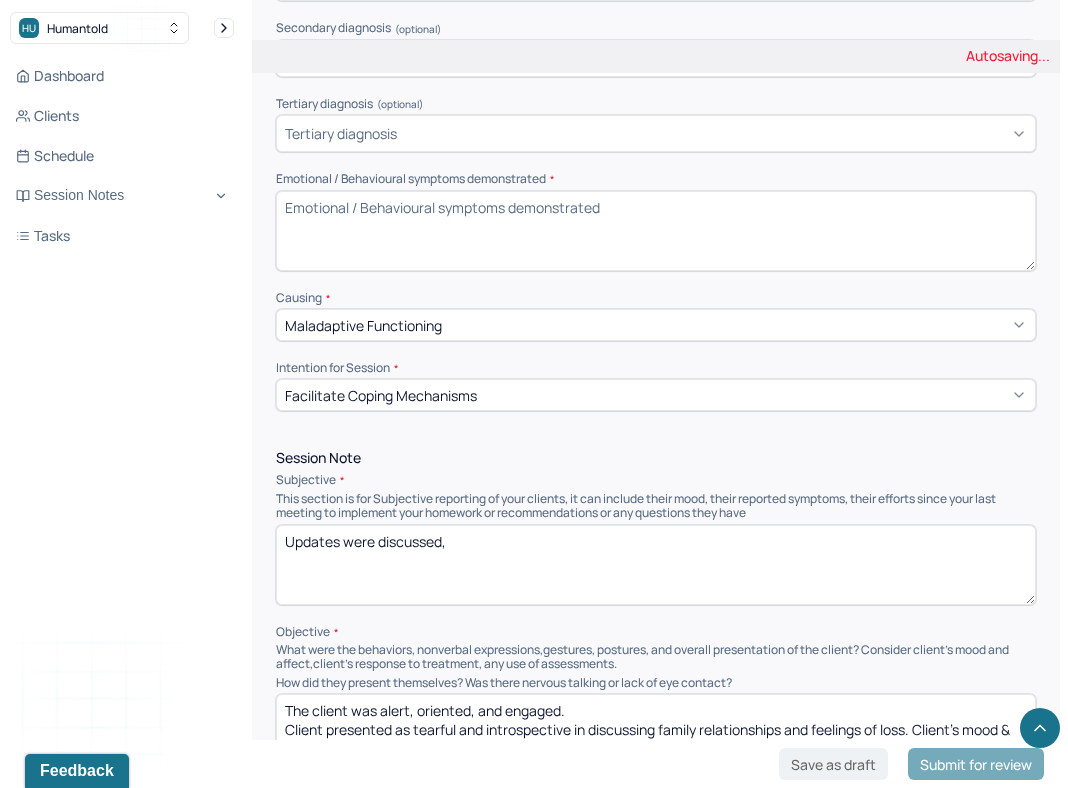 type on "The client was alert, oriented, and engaged.
Client presented as tearful and introspective in discussing family relationships and feelings of loss. Client's mood & affect were congruent and predominantly pleasant in nature." 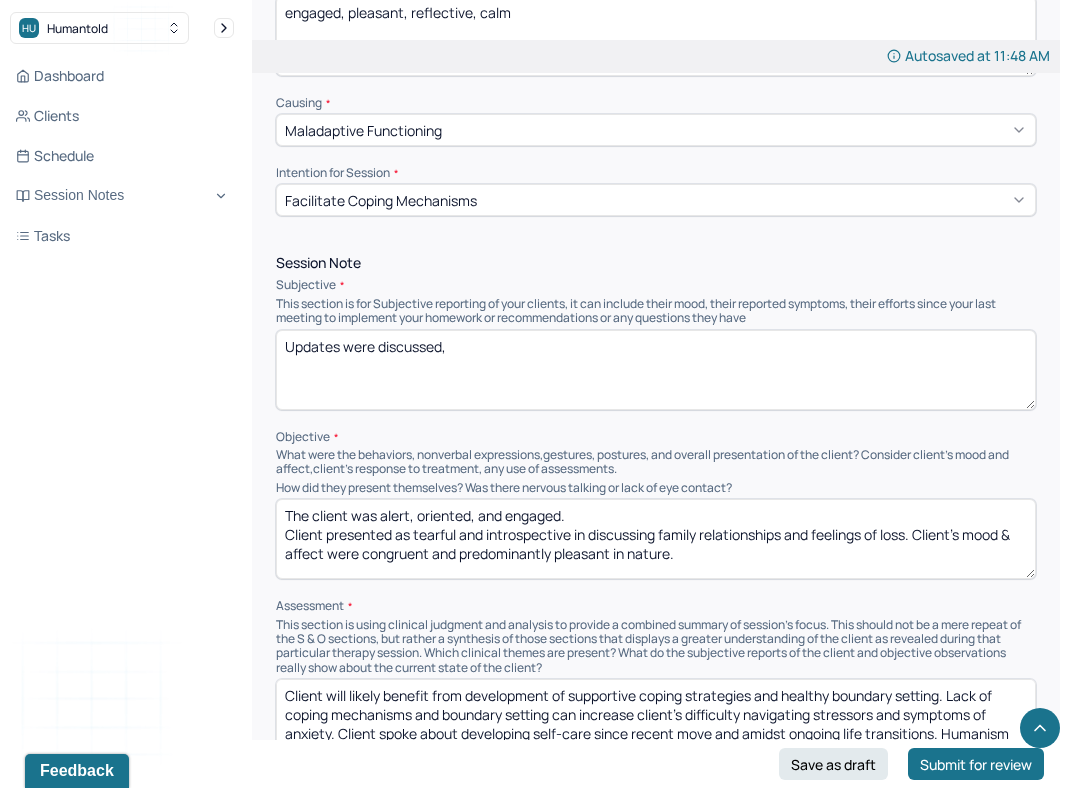 scroll, scrollTop: 960, scrollLeft: 0, axis: vertical 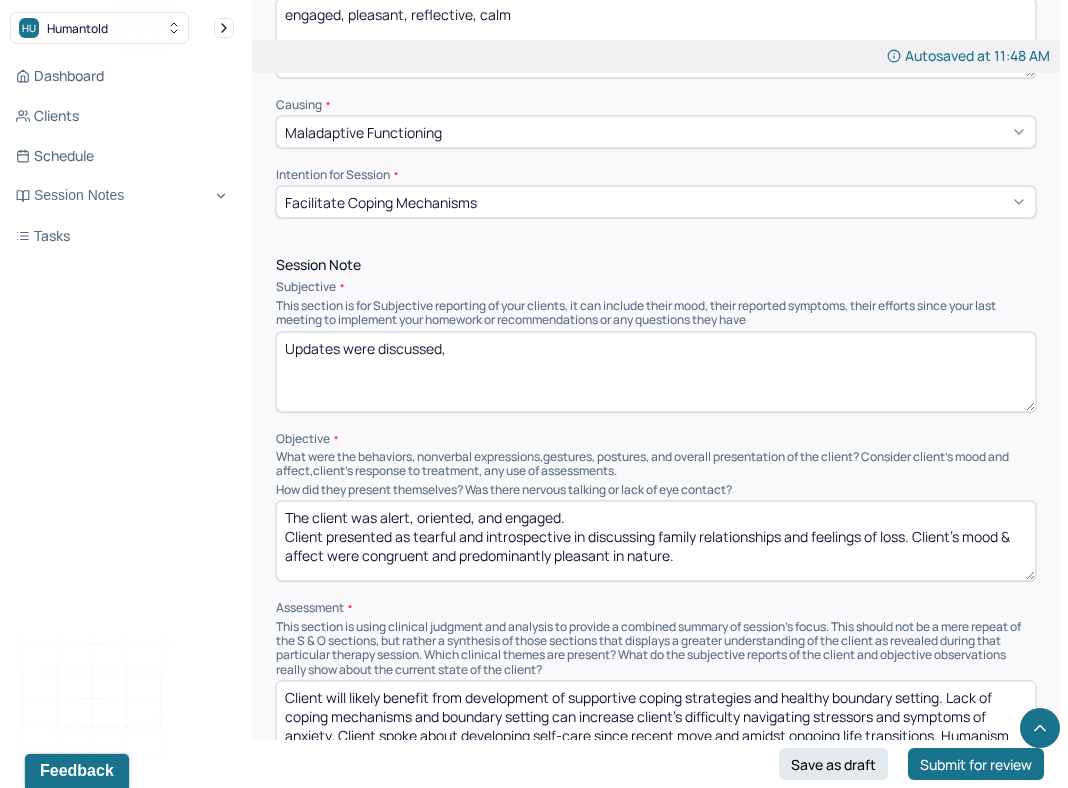 type on "engaged, pleasant, reflective, calm" 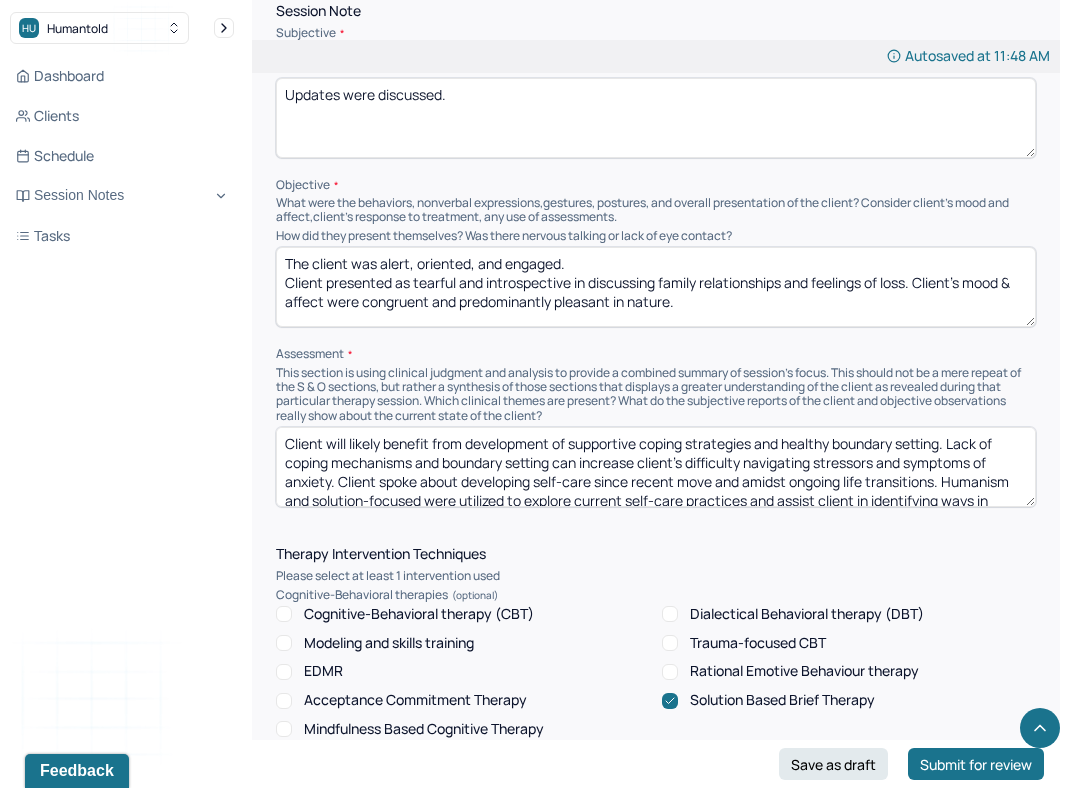 scroll, scrollTop: 1232, scrollLeft: 0, axis: vertical 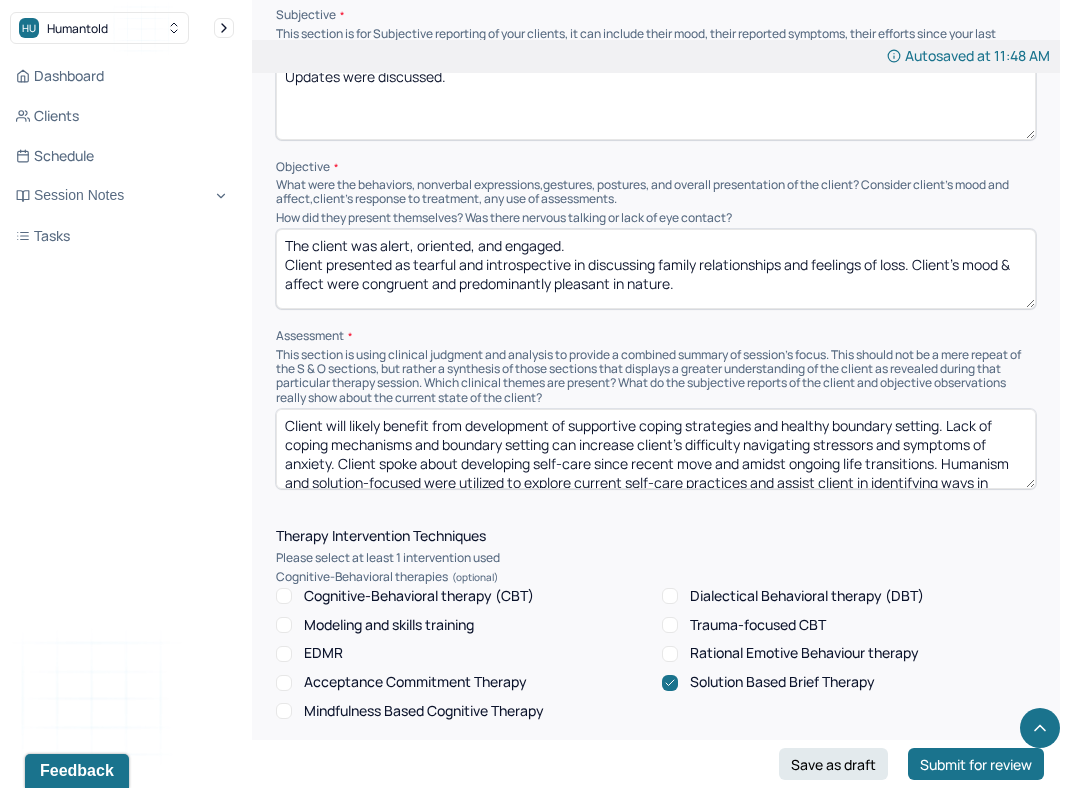 type on "Updates were discussed." 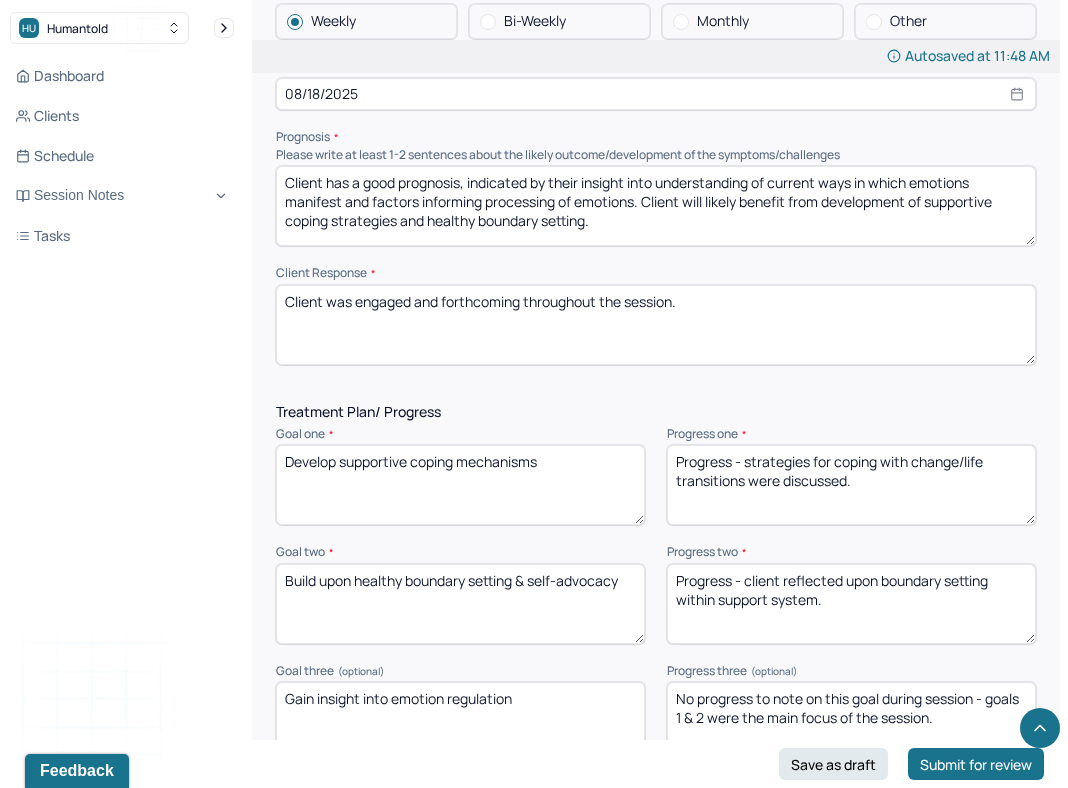 scroll, scrollTop: 2485, scrollLeft: 0, axis: vertical 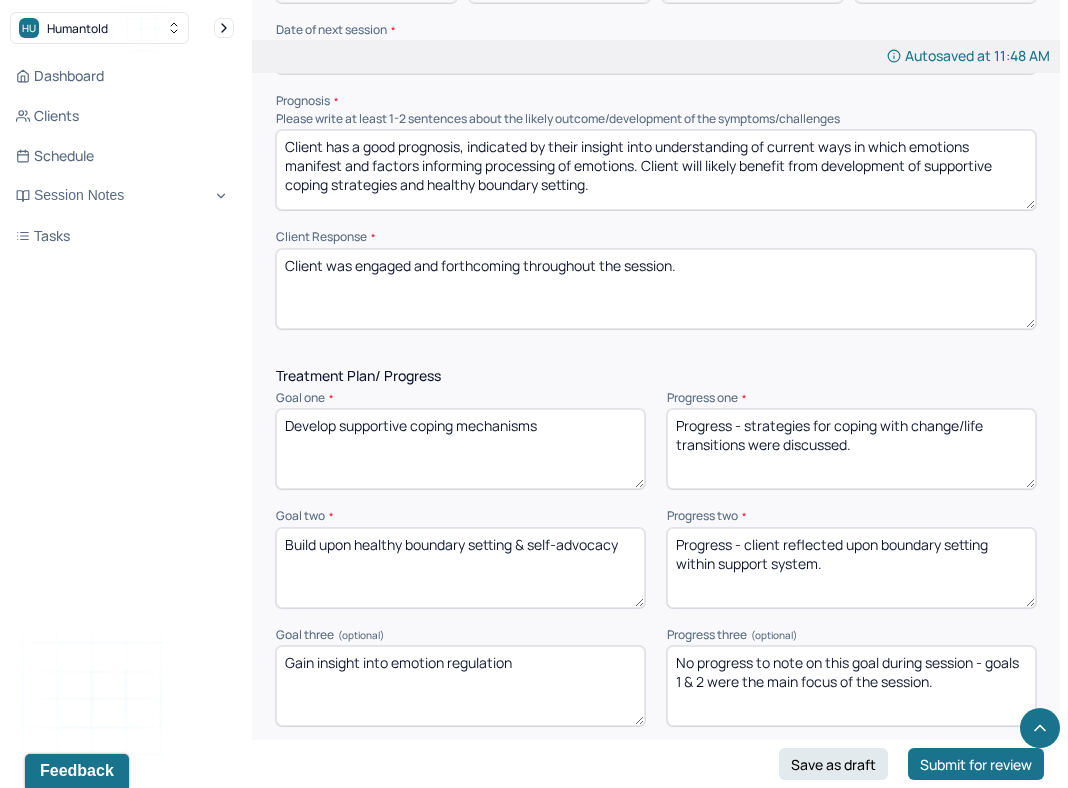 click on "Client has a good prognosis, indicated by their insight into understanding of current ways in which emotions manifest and factors informing processing of emotions. Client will likely benefit from development of supportive coping strategies and healthy boundary setting." at bounding box center (656, 170) 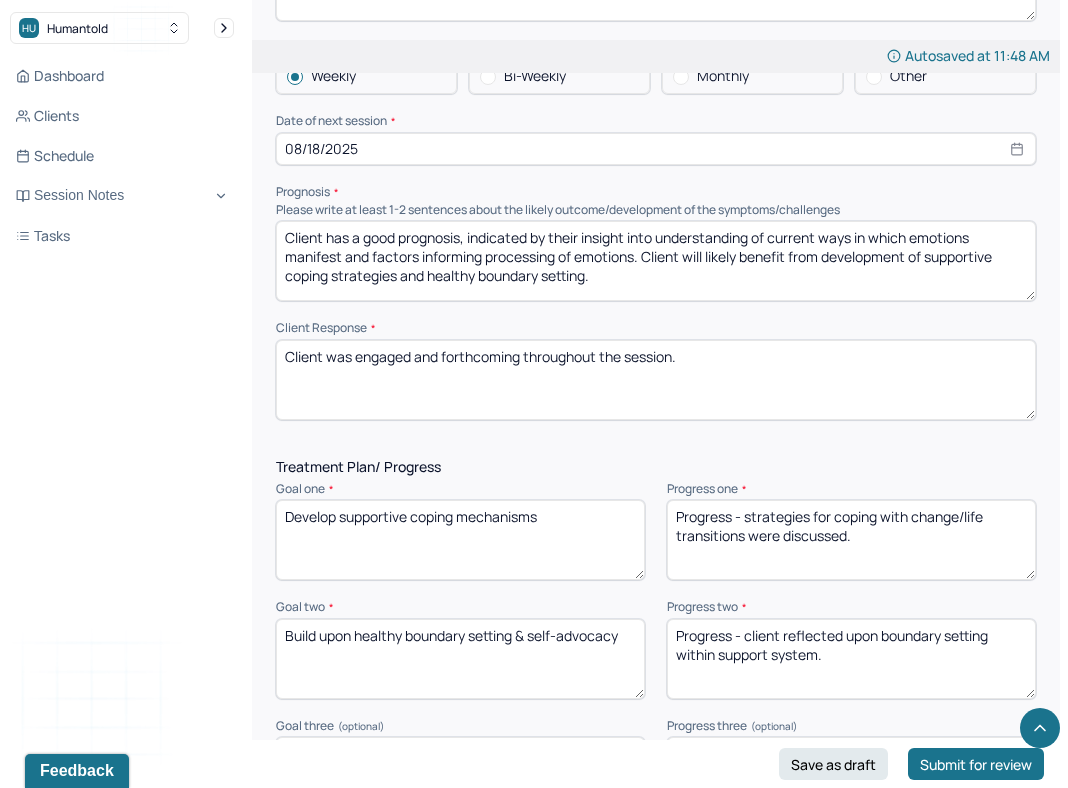 scroll, scrollTop: 2401, scrollLeft: 0, axis: vertical 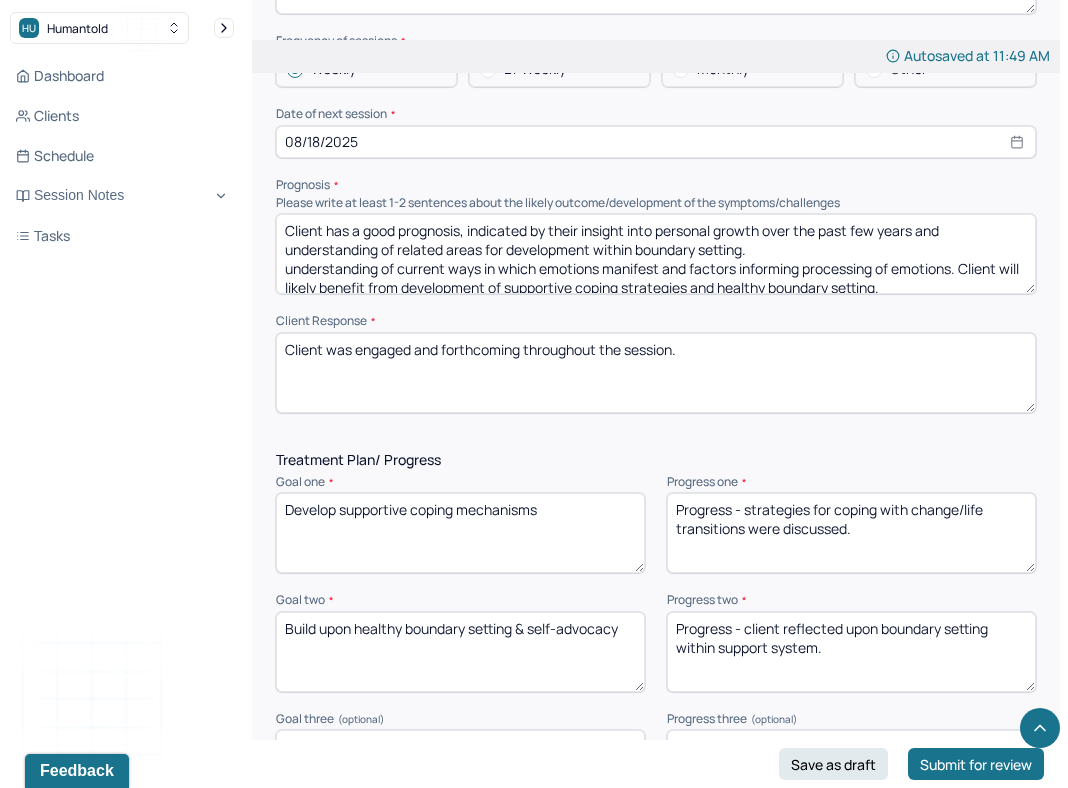 drag, startPoint x: 964, startPoint y: 259, endPoint x: 961, endPoint y: 247, distance: 12.369317 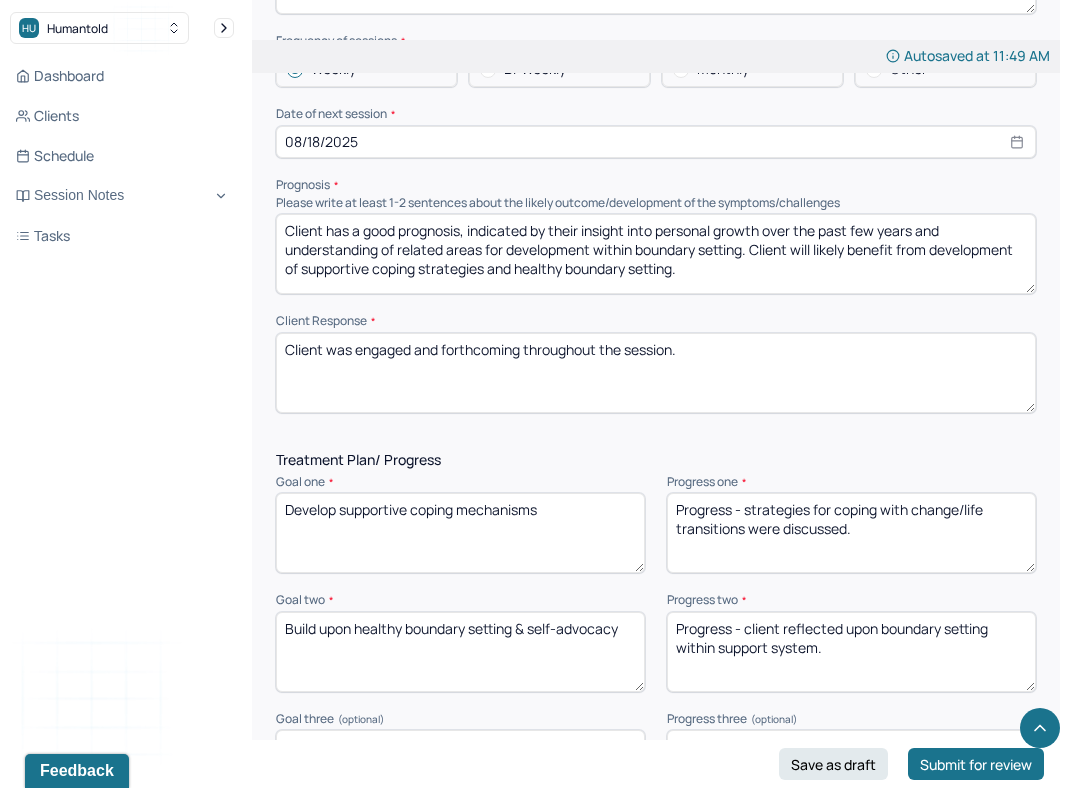 type on "Client has a good prognosis, indicated by their insight into personal growth over the past few years and understanding of related areas for development within boundary setting. Client will likely benefit from development of supportive coping strategies and healthy boundary setting." 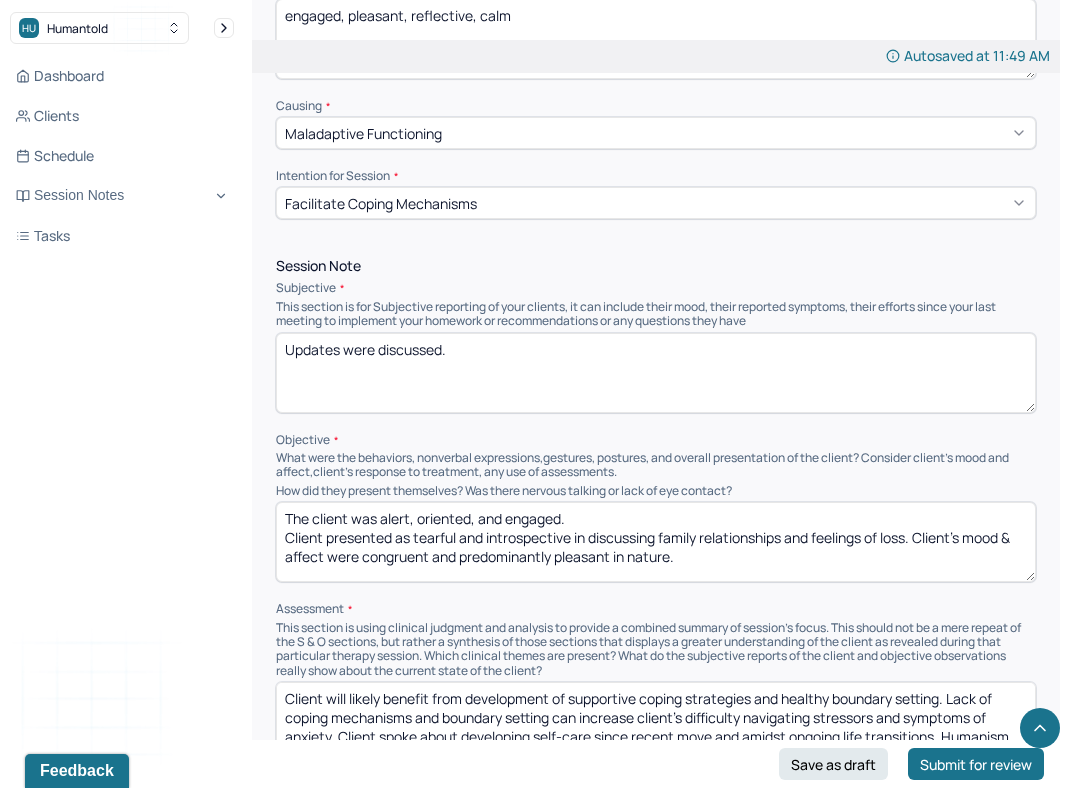scroll, scrollTop: 958, scrollLeft: 0, axis: vertical 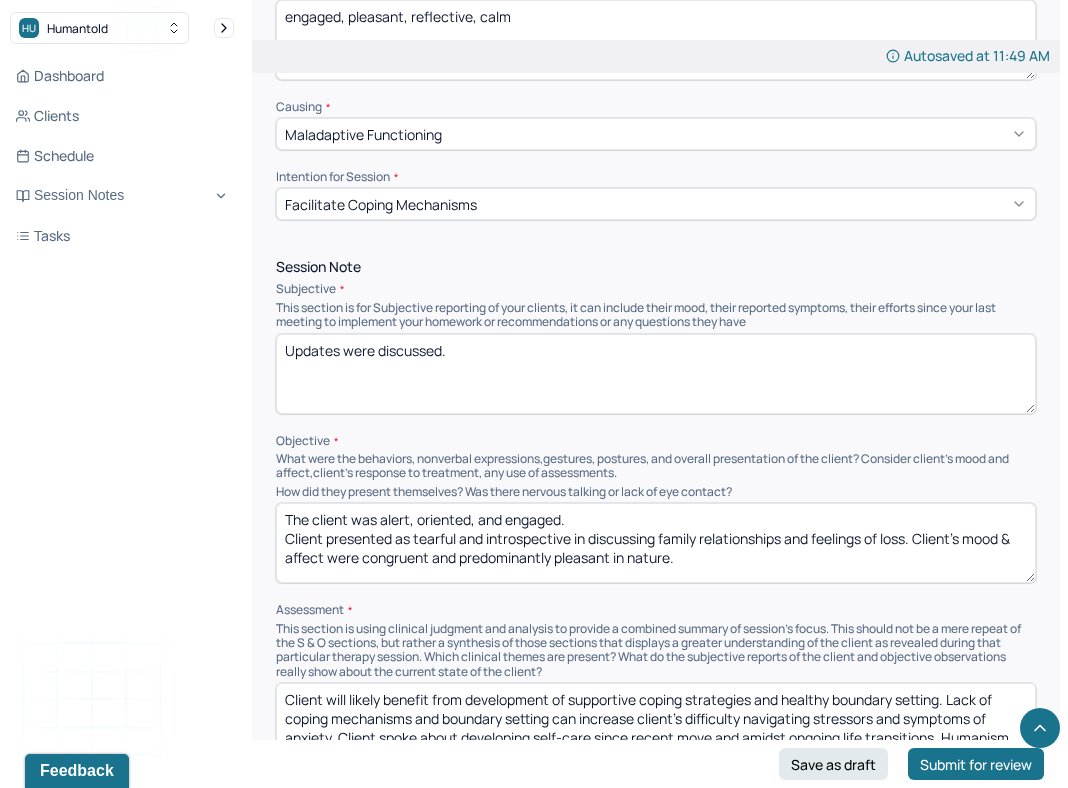click on "The client was alert, oriented, and engaged.
Client presented as tearful and introspective in discussing family relationships and feelings of loss. Client's mood & affect were congruent and predominantly pleasant in nature." at bounding box center (656, 543) 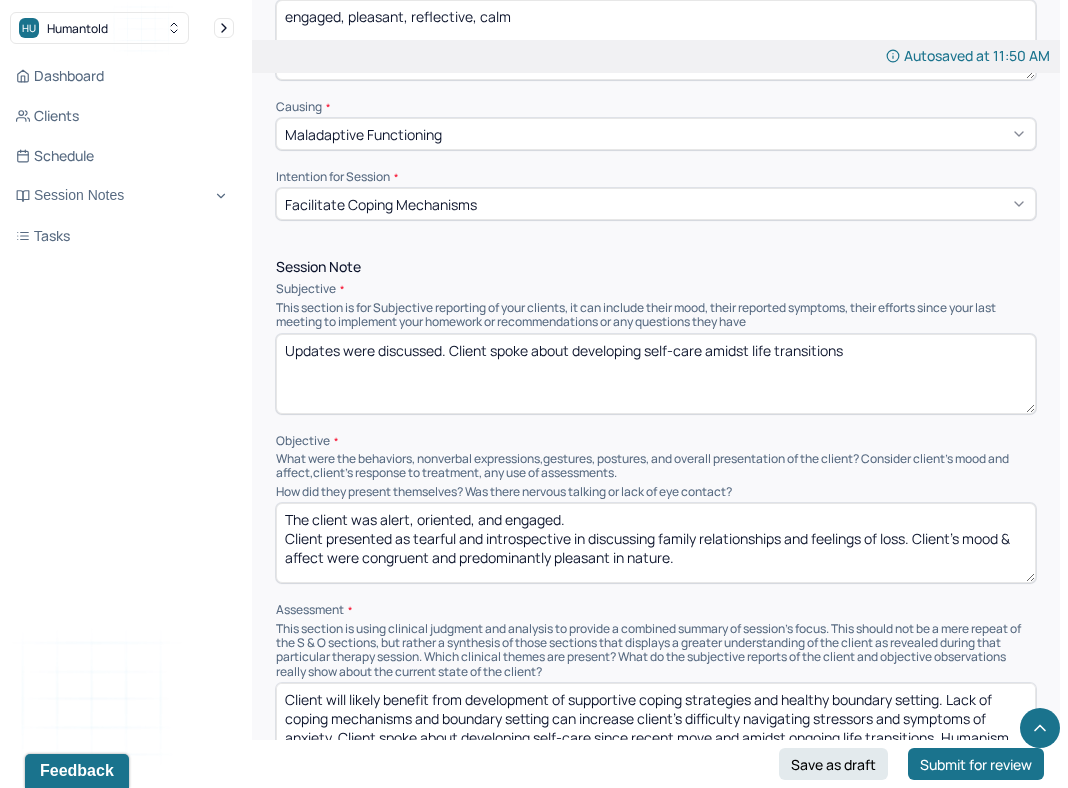 click on "Updates were discussed. Client spoke about de" at bounding box center [656, 374] 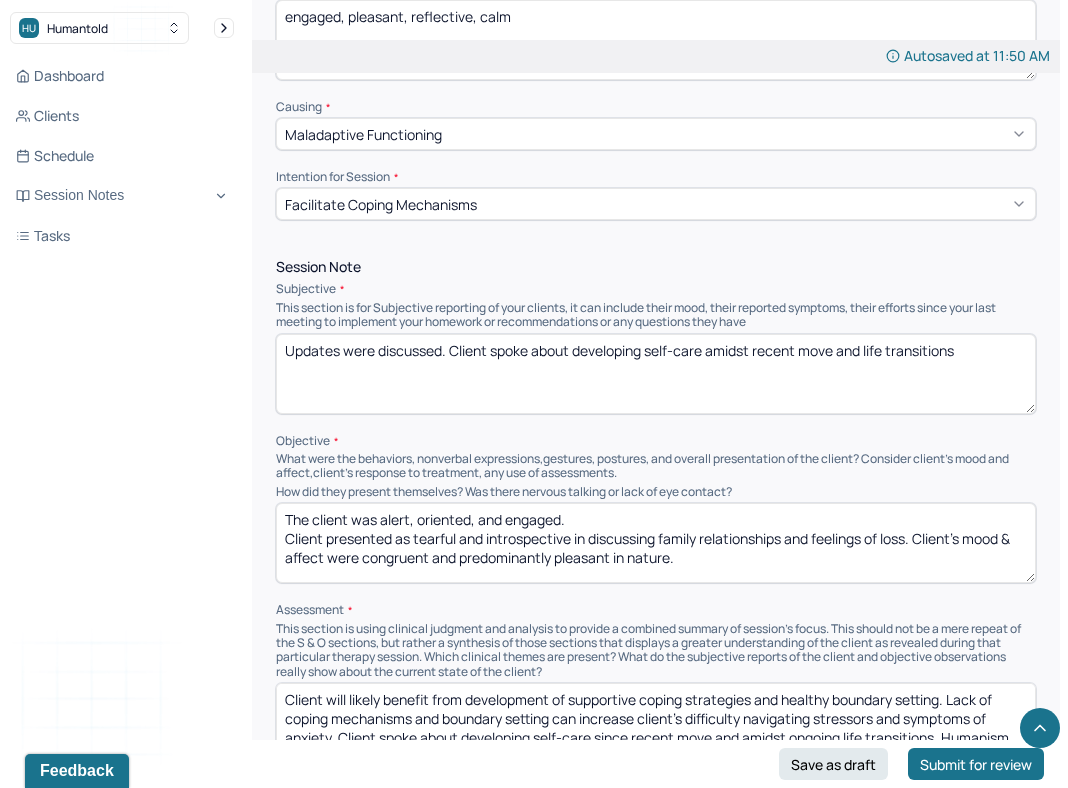 click on "Updates were discussed. Client spoke about developing self-care amidst life transitions" at bounding box center (656, 374) 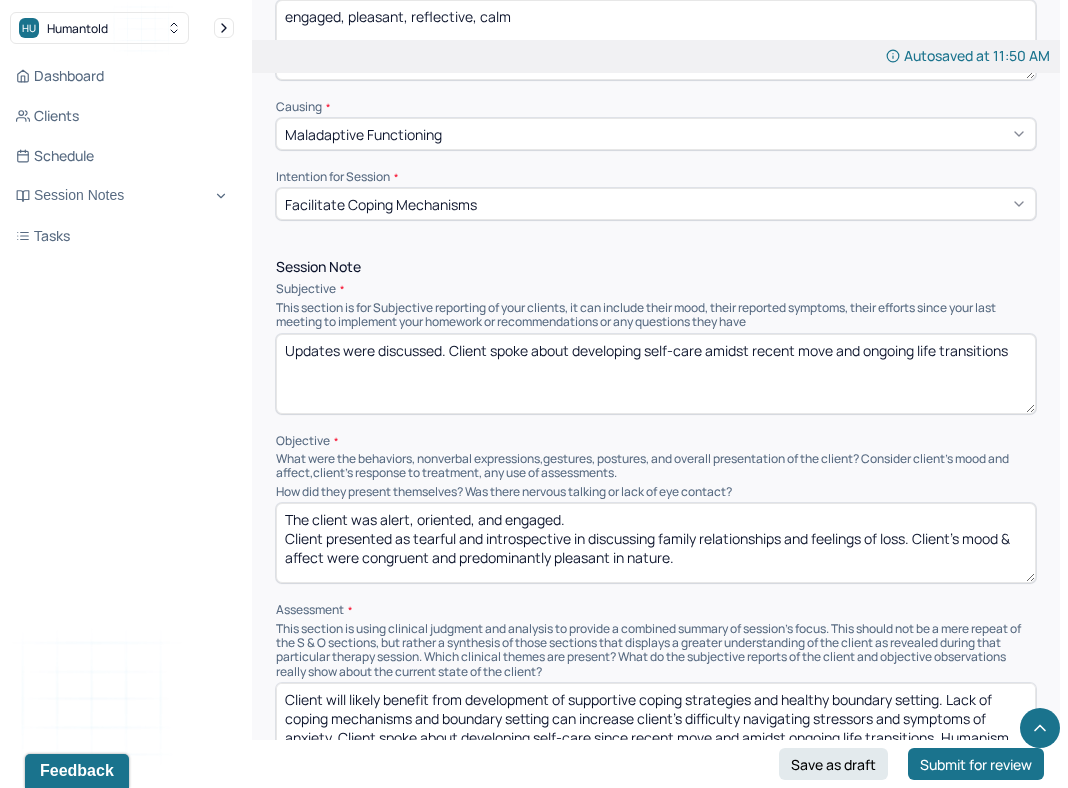 click on "Updates were discussed. Client spoke about developing self-care amidst recent move and life transitions" at bounding box center [656, 374] 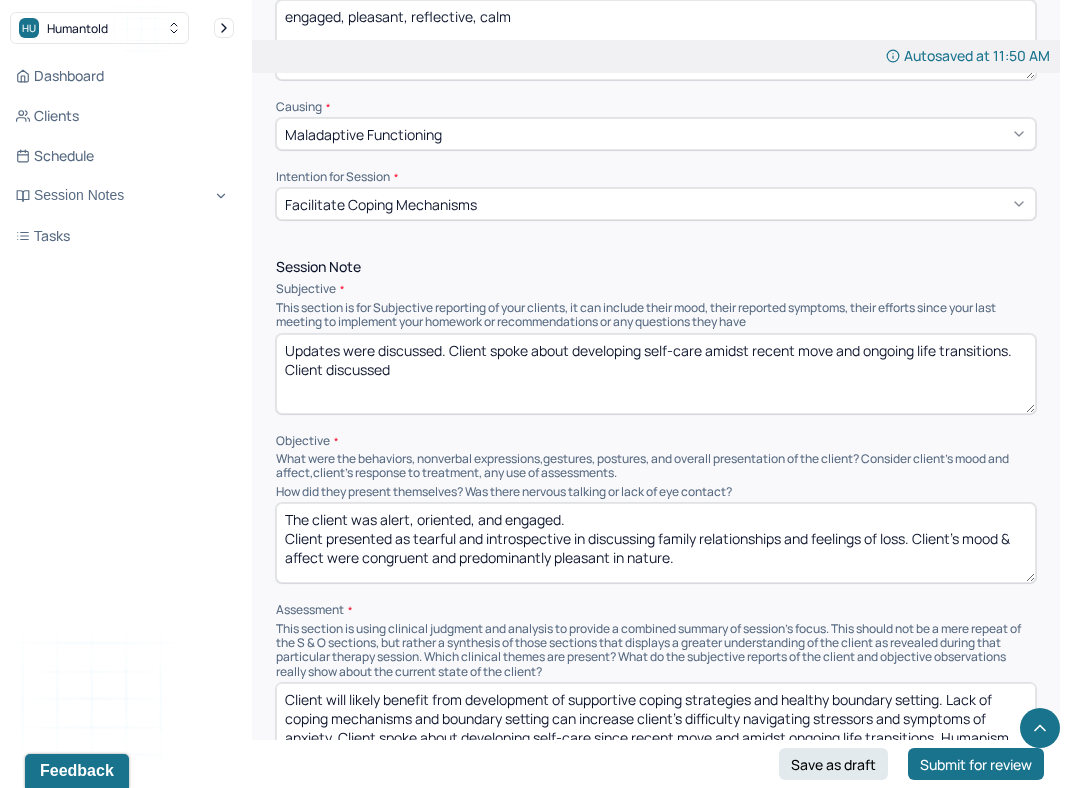 click on "Updates were discussed. Client spoke about developing self-care amidst recent move and ongoing life transitions. Client discussed" at bounding box center [656, 374] 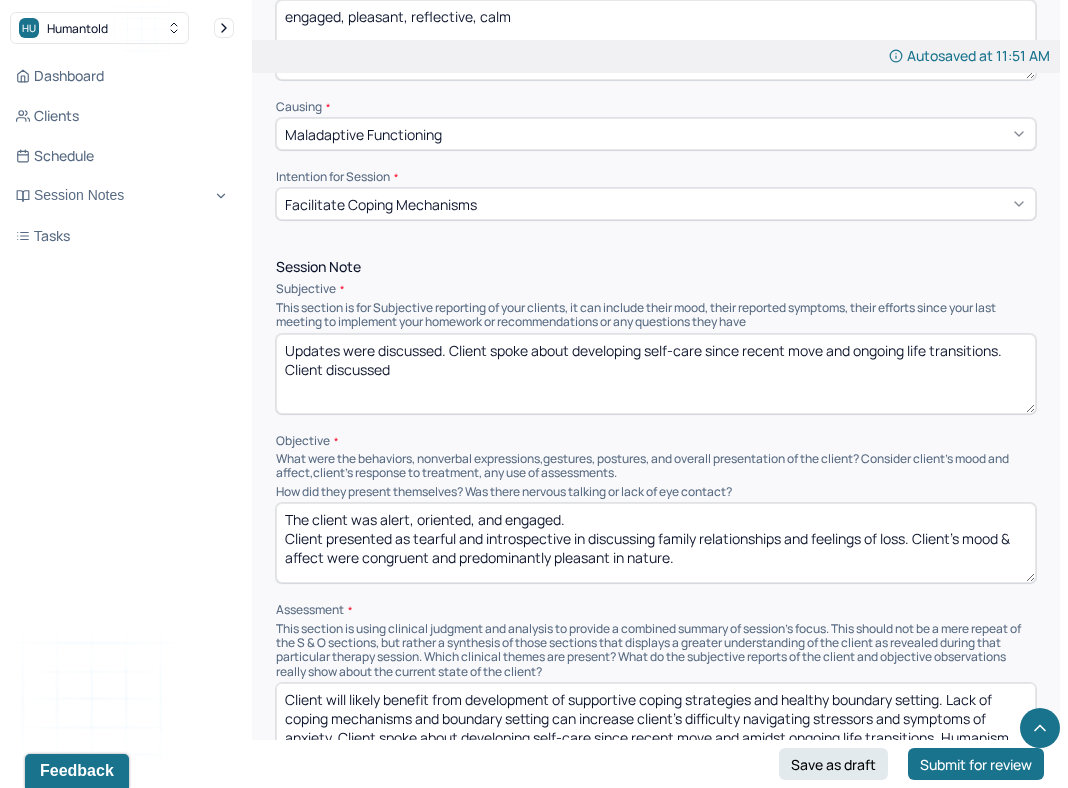 click on "Updates were discussed. Client spoke about developing self-care since recent move and ongoing life transitions. Client discussed" at bounding box center (656, 374) 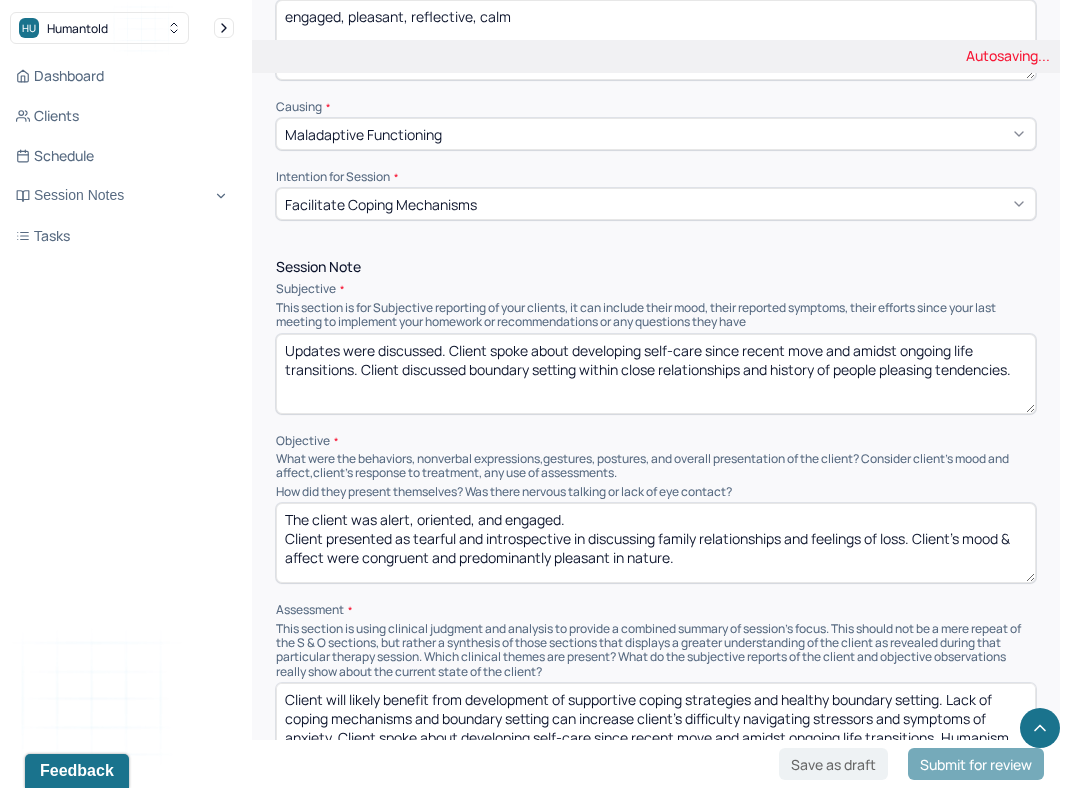 type on "Updates were discussed. Client spoke about developing self-care since recent move and amidst ongoing life transitions. Client discussed boundary setting within close relationships and history of people pleasing tendencies." 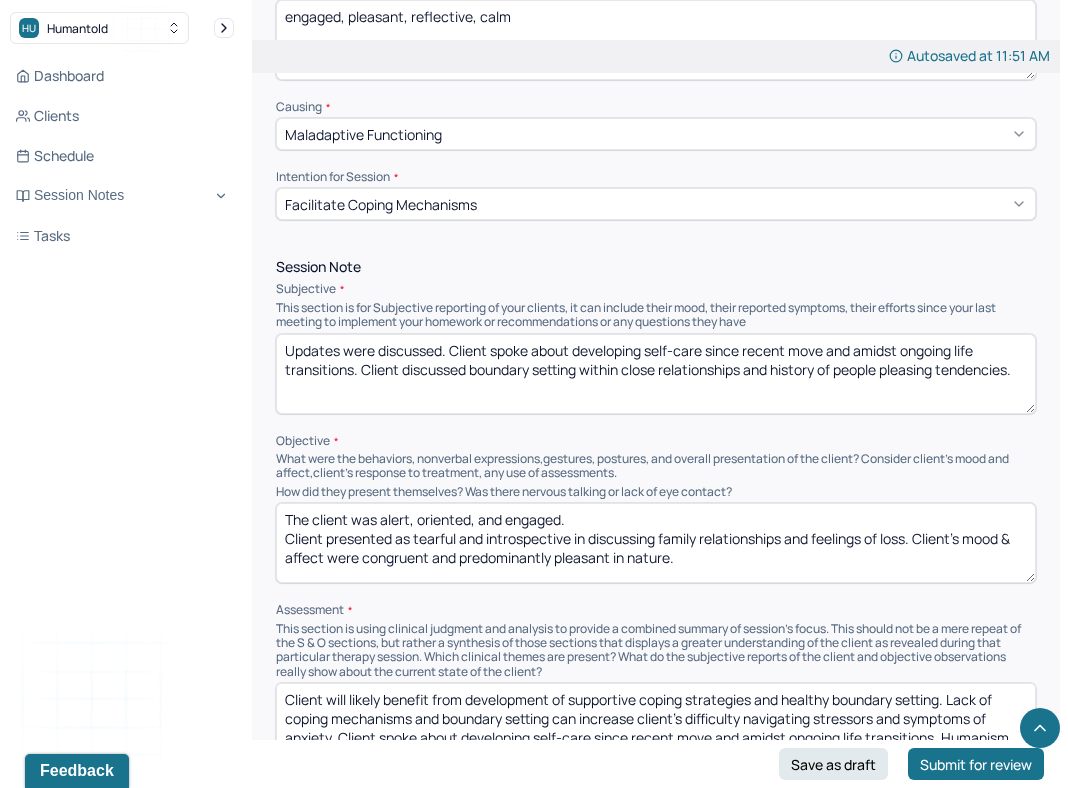 click on "The client was alert, oriented, and engaged.
Client presented as tearful and introspective in discussing family relationships and feelings of loss. Client's mood & affect were congruent and predominantly pleasant in nature." at bounding box center (656, 543) 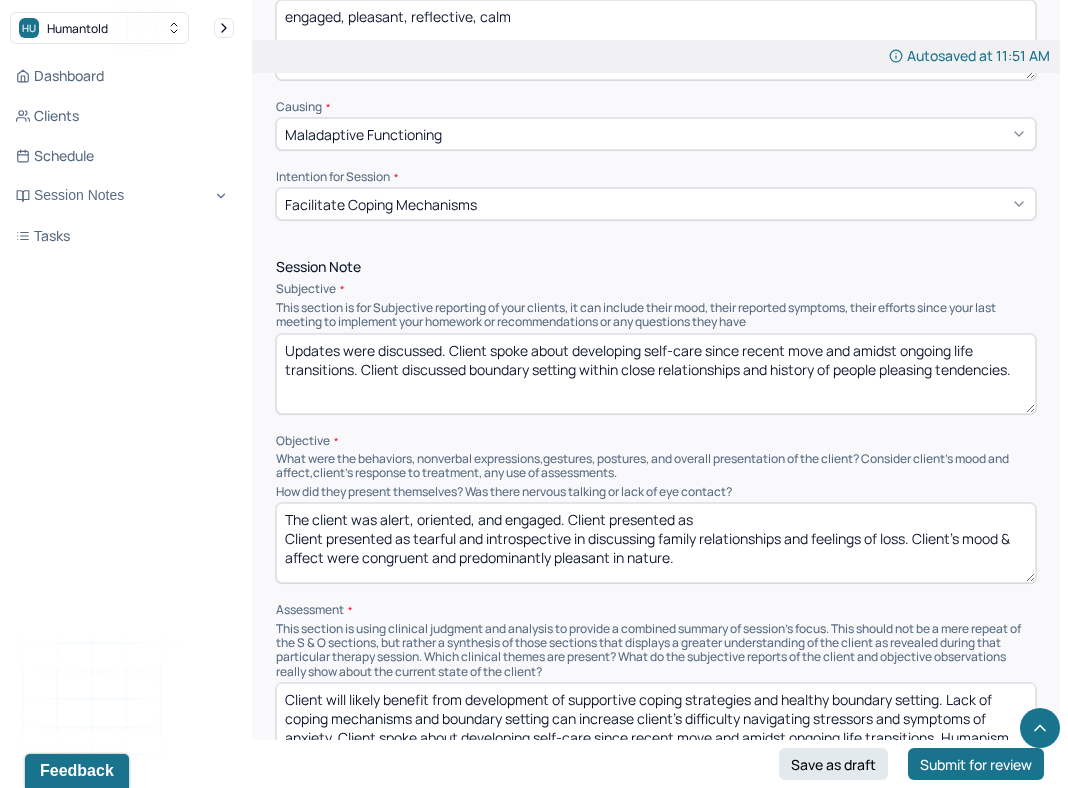click on "The client was alert, oriented, and engaged. Client presented as
Client presented as tearful and introspective in discussing family relationships and feelings of loss. Client's mood & affect were congruent and predominantly pleasant in nature." at bounding box center [656, 543] 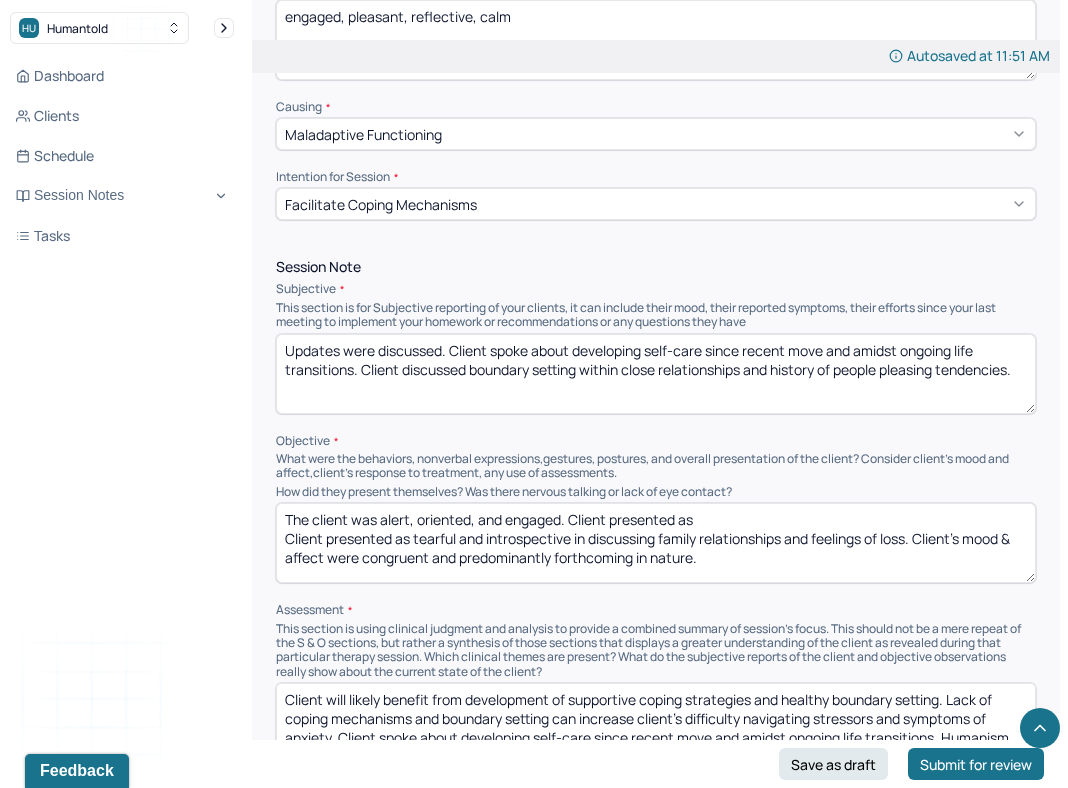 click on "The client was alert, oriented, and engaged. Client presented as
Client presented as tearful and introspective in discussing family relationships and feelings of loss. Client's mood & affect were congruent and predominantly pleasant in nature." at bounding box center (656, 543) 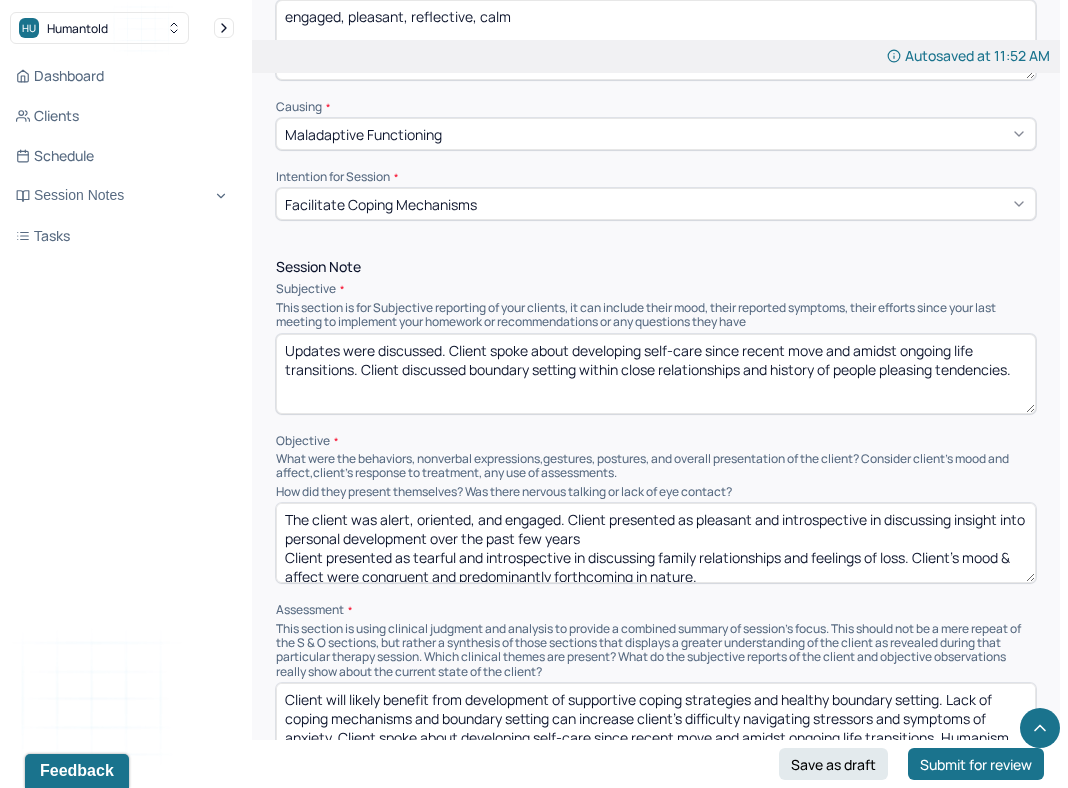 drag, startPoint x: 919, startPoint y: 552, endPoint x: 919, endPoint y: 531, distance: 21 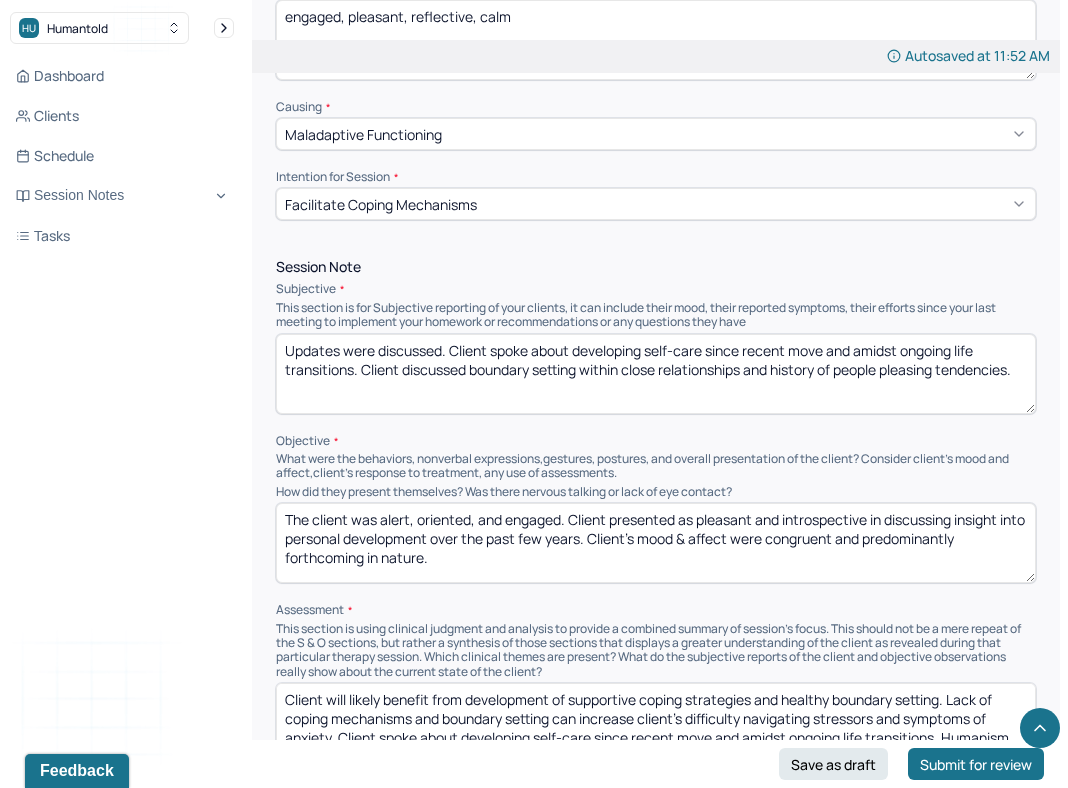 drag, startPoint x: 606, startPoint y: 534, endPoint x: 283, endPoint y: 532, distance: 323.0062 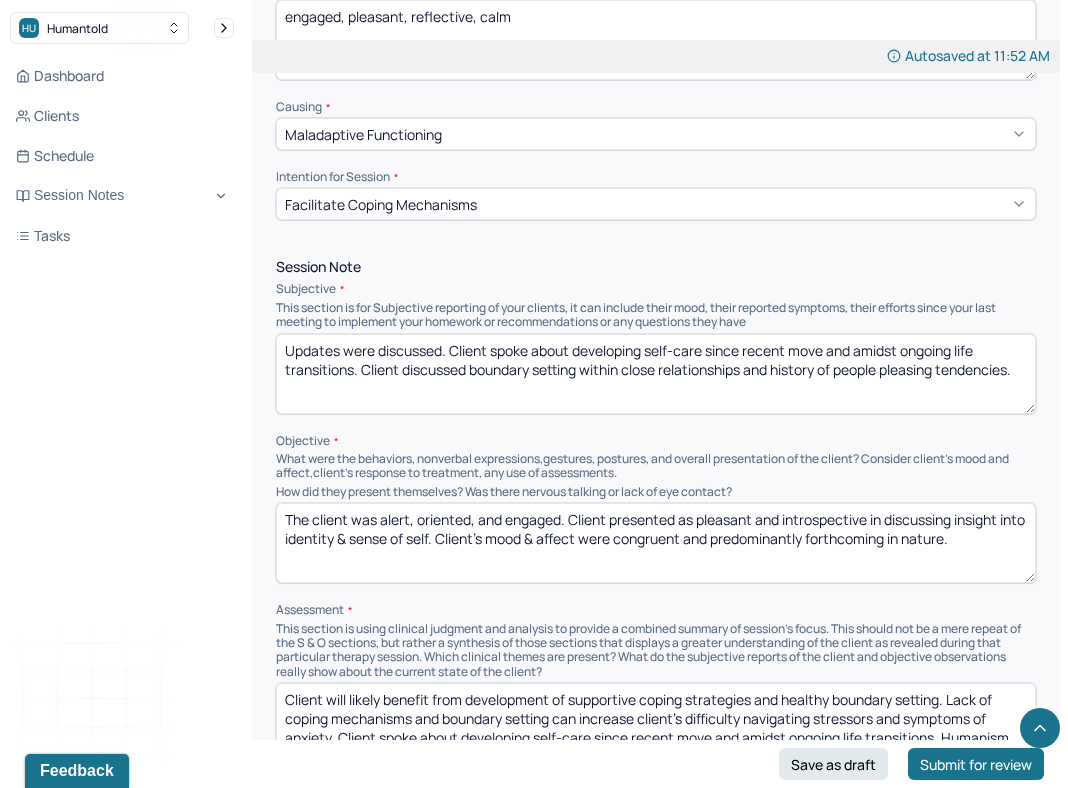 click on "The client was alert, oriented, and engaged. Client presented as pleasant and introspective in discussing insight into. Client's mood & affect were congruent and predominantly forthcoming in nature." at bounding box center (656, 543) 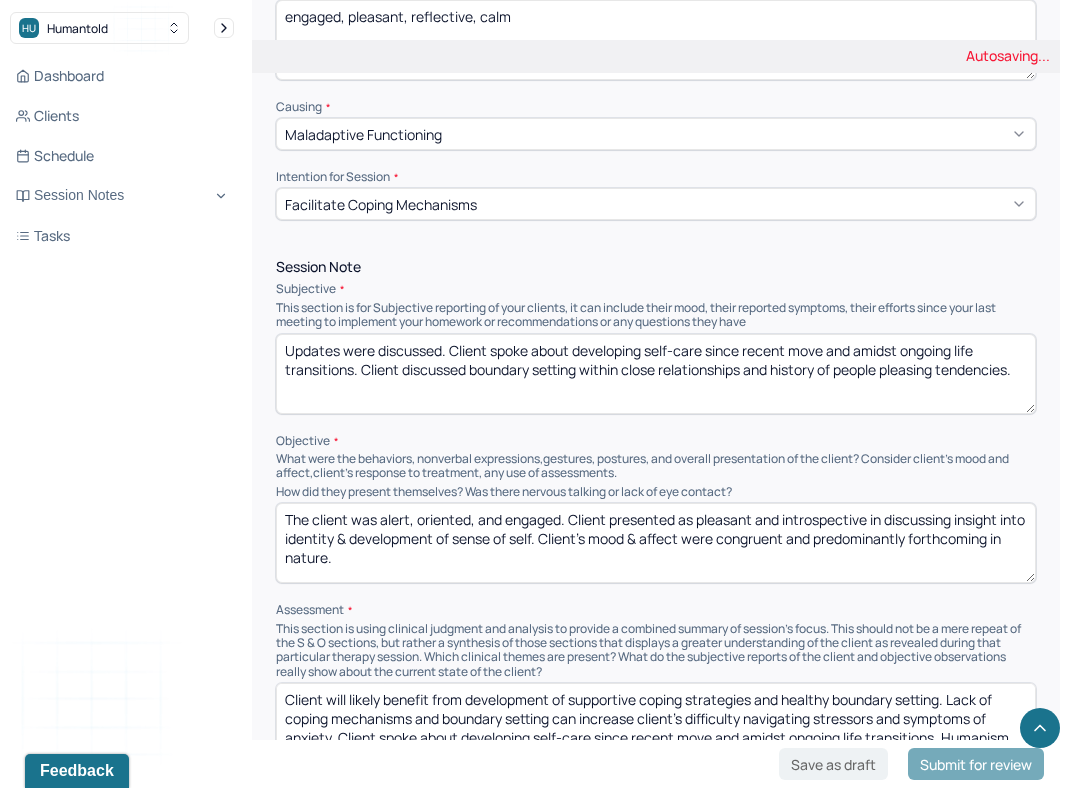 click on "The client was alert, oriented, and engaged. Client presented as pleasant and introspective in discussing insight into identity & sense of self. Client's mood & affect were congruent and predominantly forthcoming in nature." at bounding box center (656, 543) 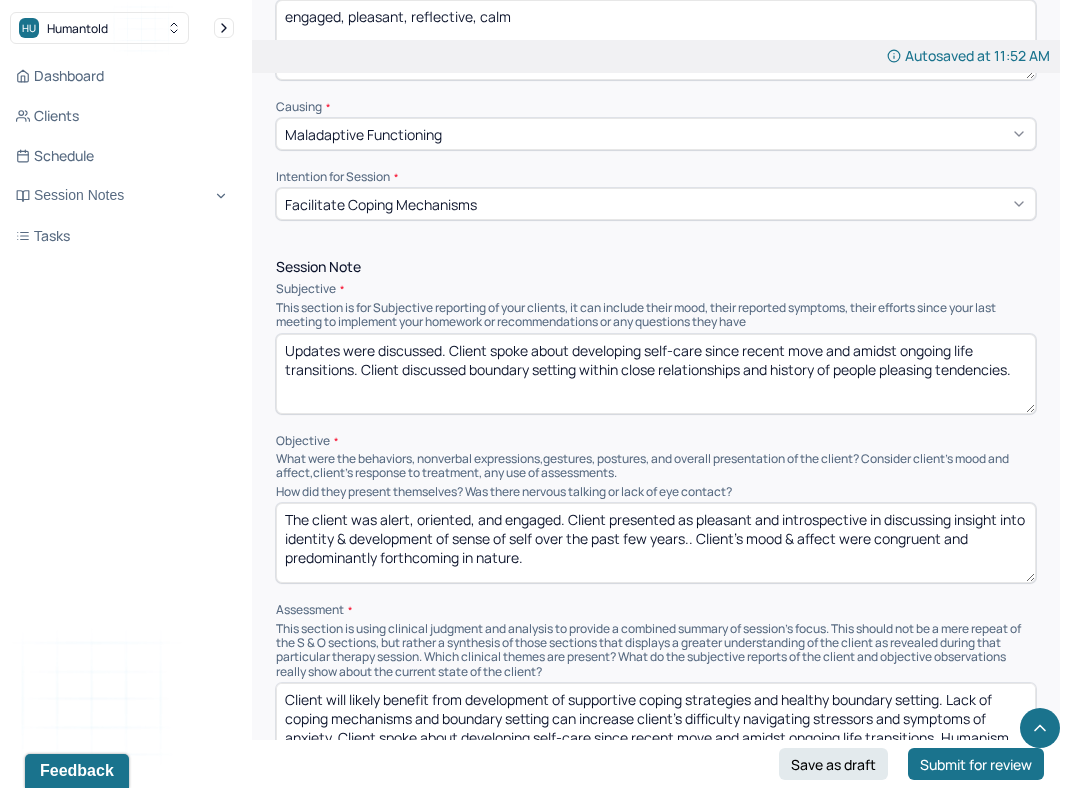click on "The client was alert, oriented, and engaged. Client presented as pleasant and introspective in discussing insight into identity & development of sense of self over the past few years.. Client's mood & affect were congruent and predominantly forthcoming in nature." at bounding box center (656, 543) 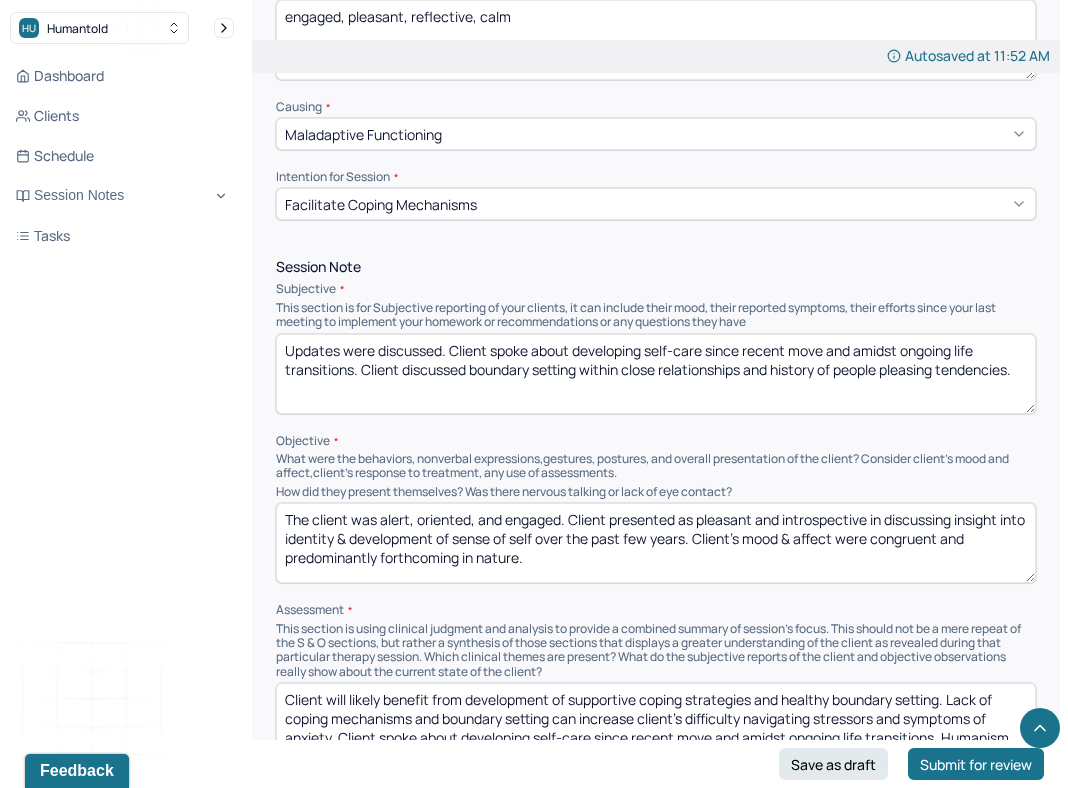 click on "The client was alert, oriented, and engaged. Client presented as pleasant and introspective in discussing insight into identity & development of sense of self over the past few years.. Client's mood & affect were congruent and predominantly forthcoming in nature." at bounding box center [656, 543] 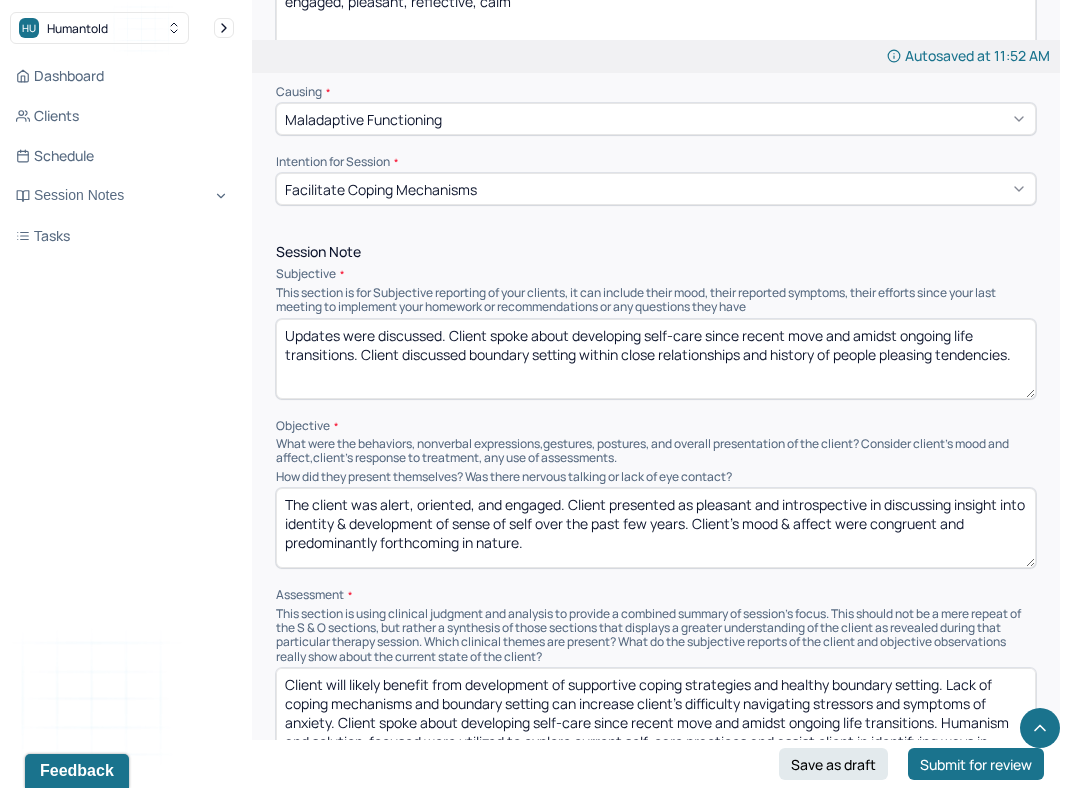scroll, scrollTop: 972, scrollLeft: 0, axis: vertical 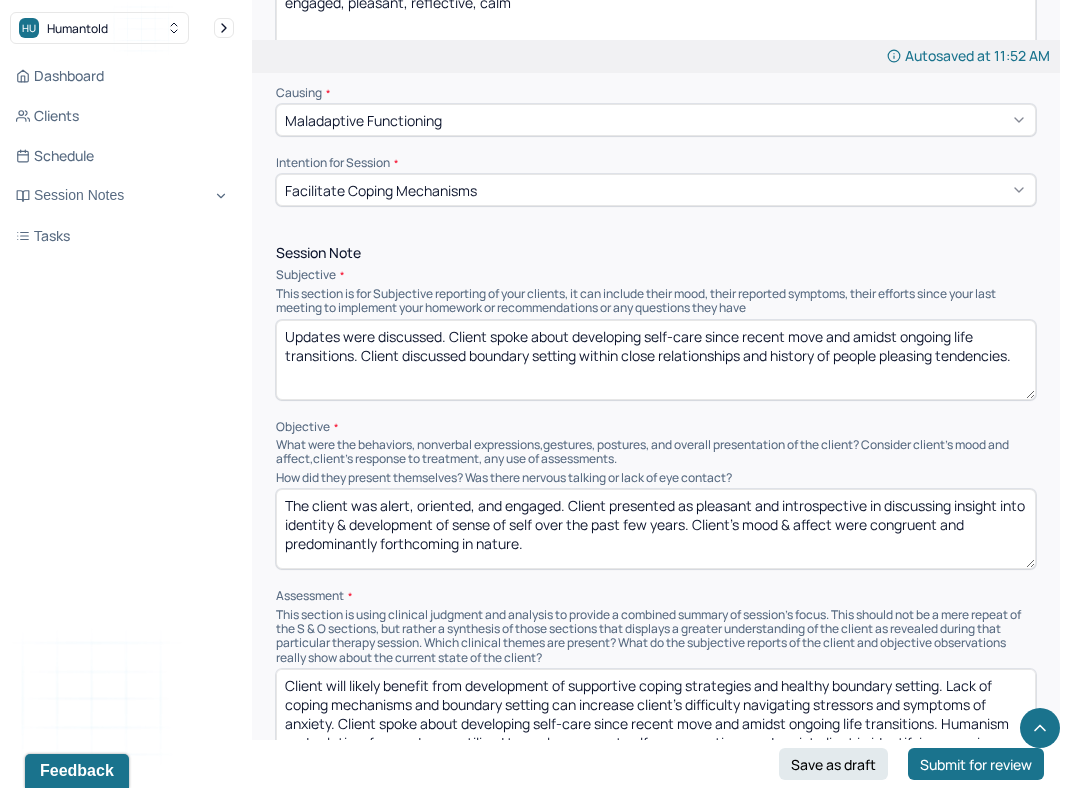 click on "Facilitate coping mechanisms" at bounding box center [656, 190] 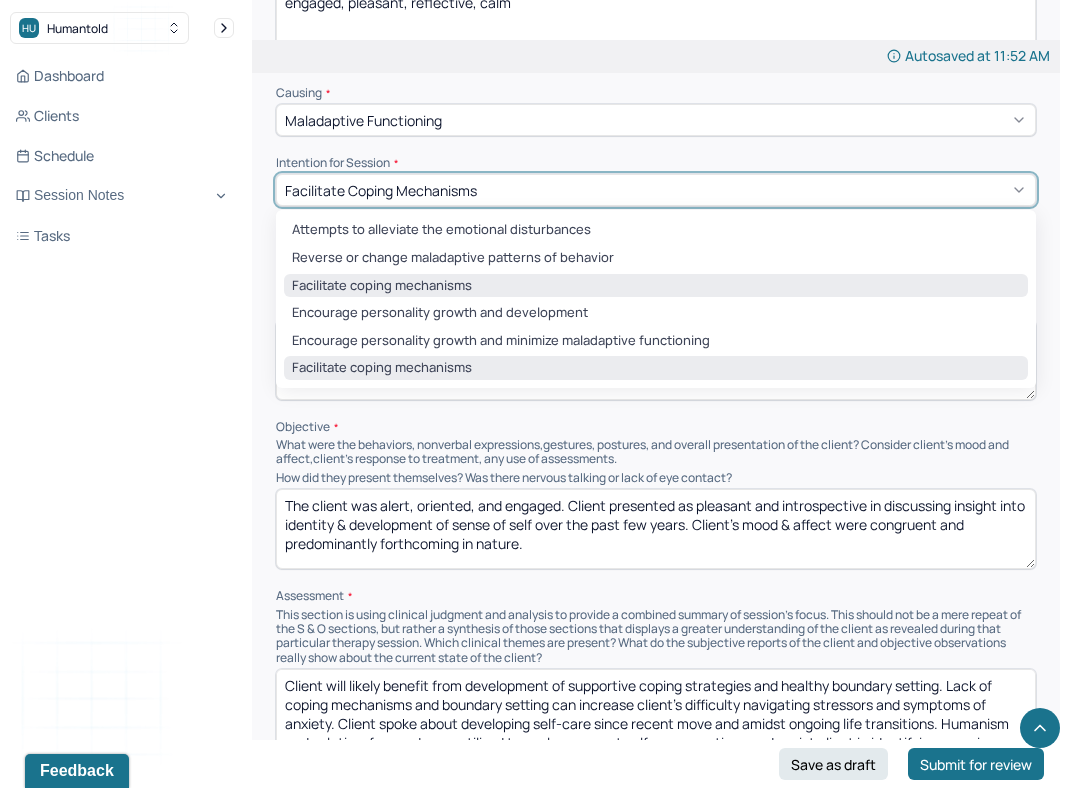 click on "Facilitate coping mechanisms" at bounding box center (656, 286) 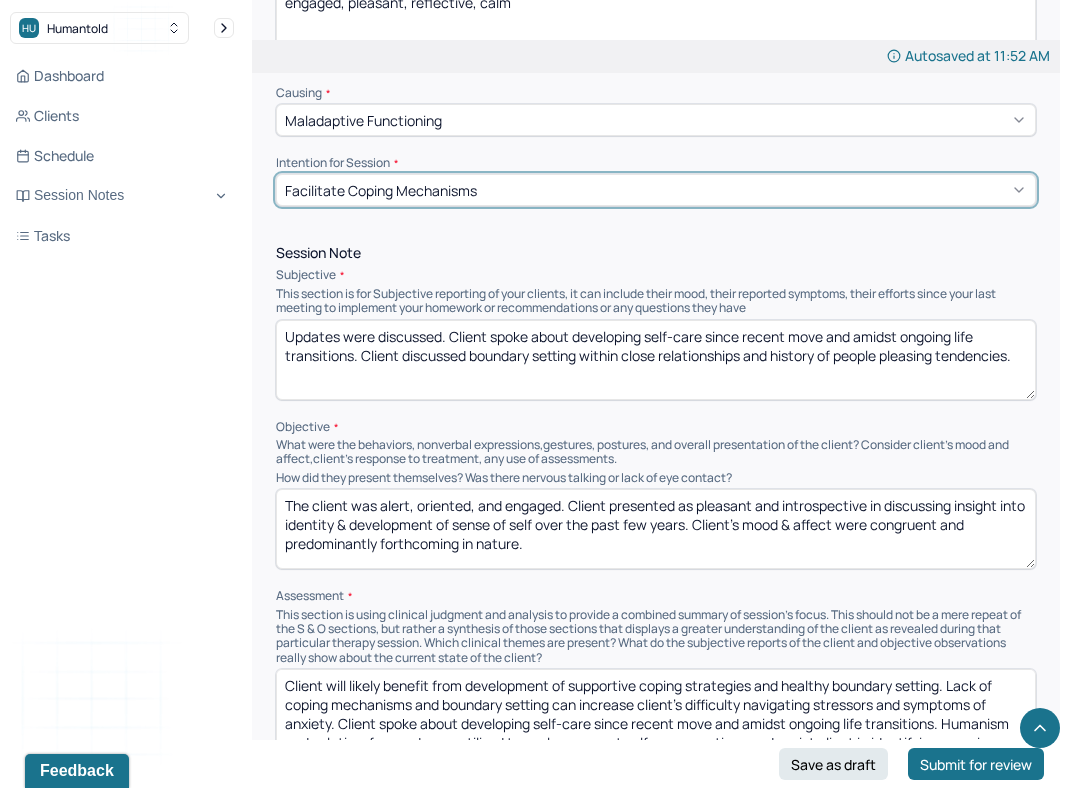 click on "Session Note" at bounding box center (656, 253) 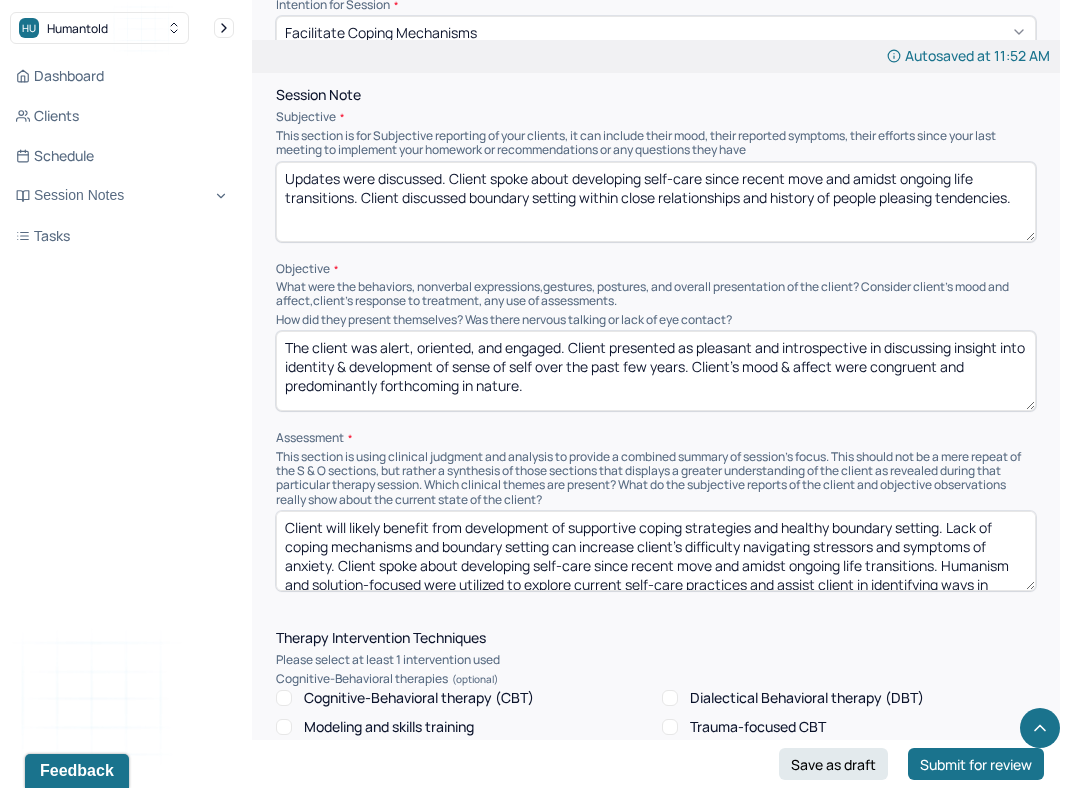 scroll, scrollTop: 1138, scrollLeft: 0, axis: vertical 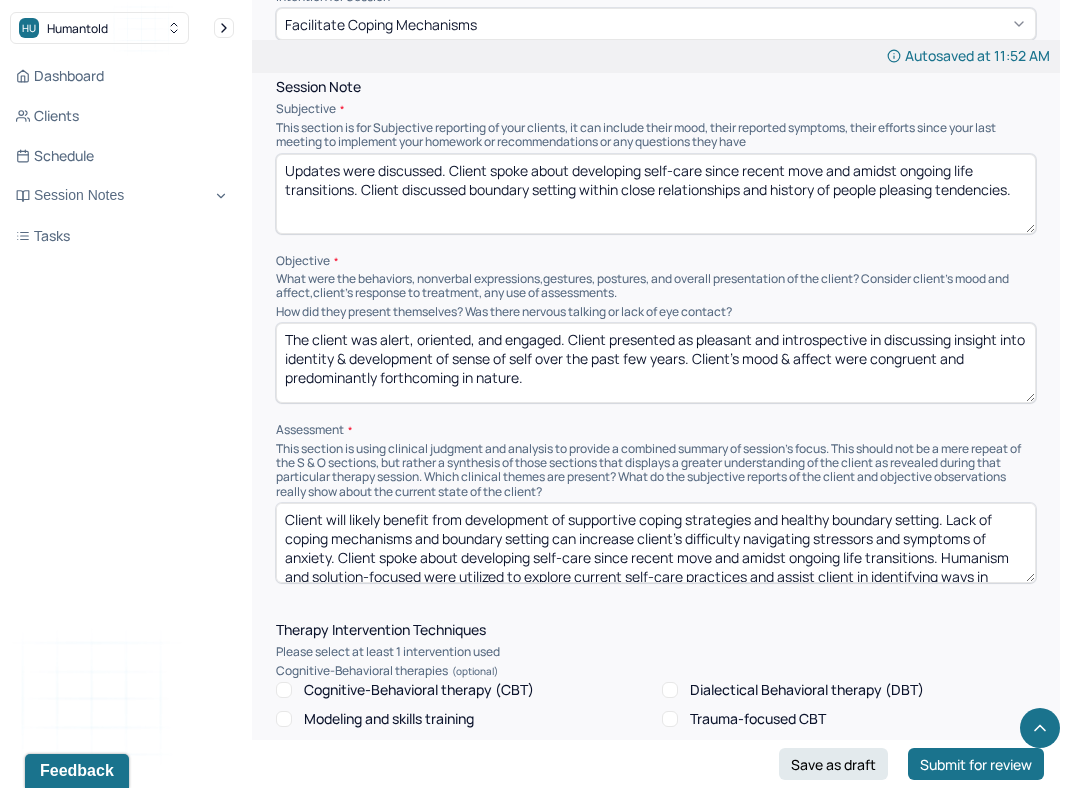 click on "Client will likely benefit from development of supportive coping strategies and healthy boundary setting. Lack of coping mechanisms and boundary setting can increase client's difficulty navigating stressors and symptoms of anxiety. Client spoke about developing self-care since recent move and amidst ongoing life transitions. Humanism and solution-focused were utilized to explore current self-care practices and assist client in identifying ways in which move/change has informed framing surrounding finding balance within personal time. Client discussed boundary setting within close relationships and history of people pleasing tendencies. Humanism and strength-based were utilized to discuss client's work toward building upon boundary setting within friendships and address areas for" at bounding box center (656, 543) 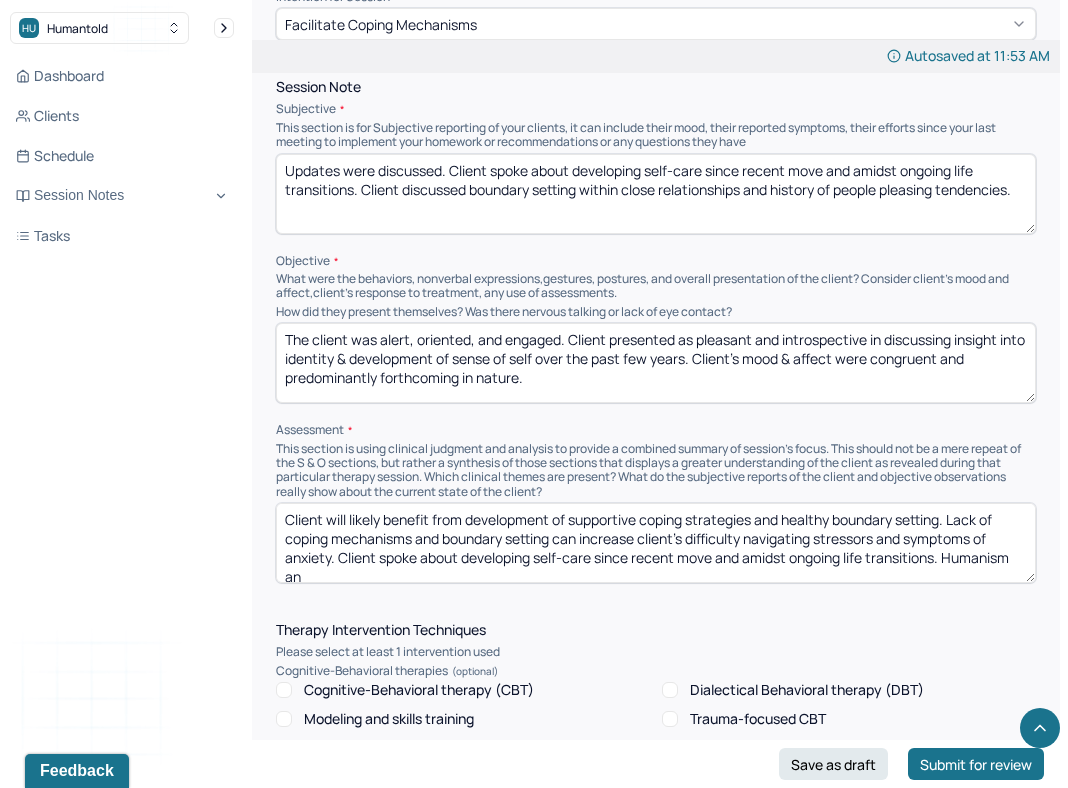 scroll, scrollTop: 3, scrollLeft: 0, axis: vertical 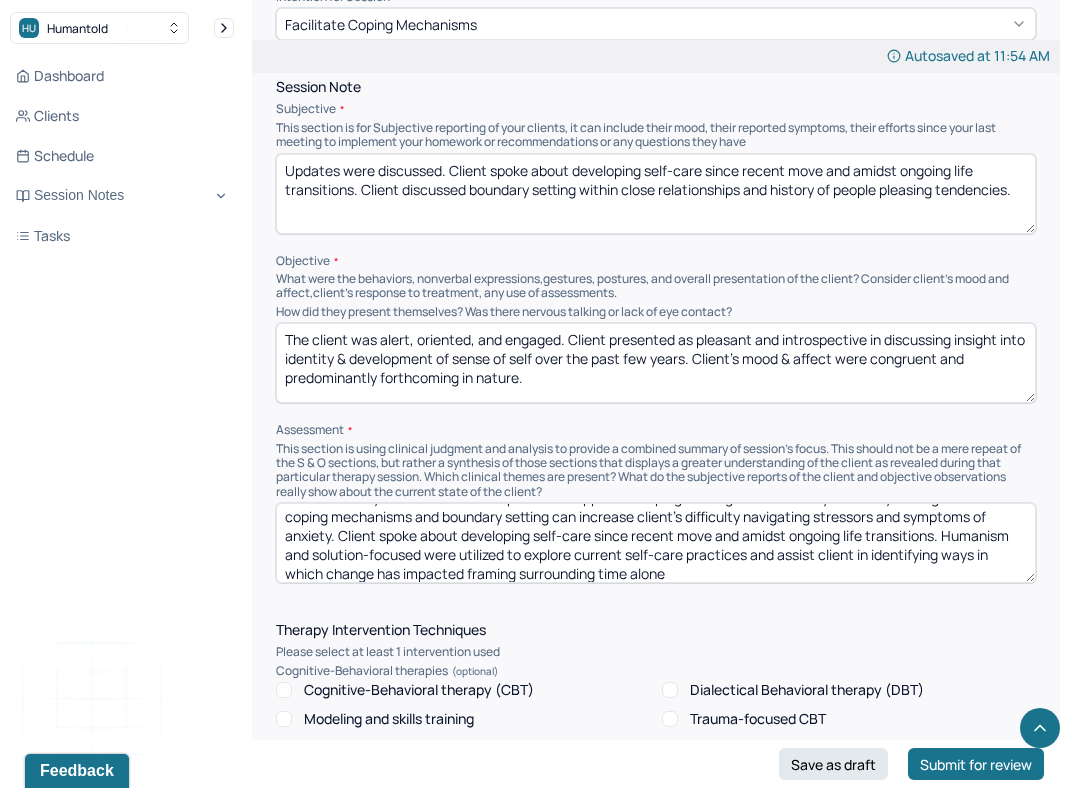 click on "Client will likely benefit from development of supportive coping strategies and healthy boundary setting. Lack of coping mechanisms and boundary setting can increase client's difficulty navigating stressors and symptoms of anxiety. Client spoke about developing self-care since recent move and amidst ongoing life transitions. Humanism and solution-focused were utilized to explore current self-care practices and assist client in identifying ways in which change has impacted" at bounding box center (656, 543) 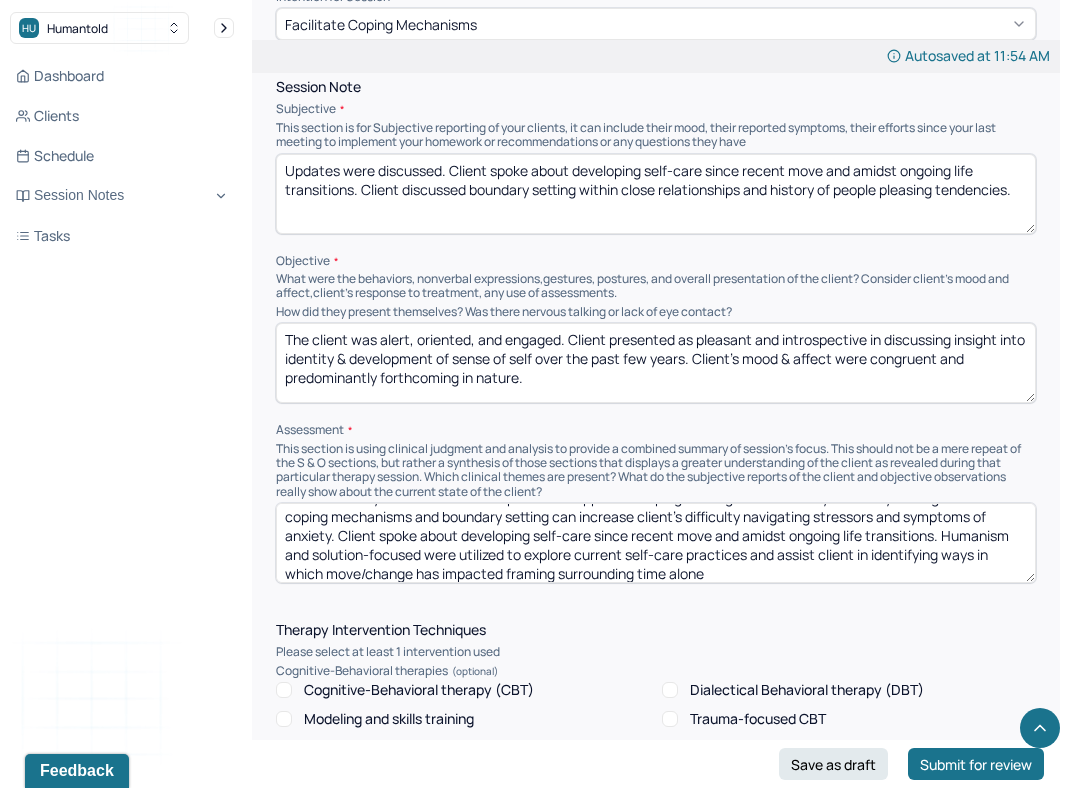 click on "Client will likely benefit from development of supportive coping strategies and healthy boundary setting. Lack of coping mechanisms and boundary setting can increase client's difficulty navigating stressors and symptoms of anxiety. Client spoke about developing self-care since recent move and amidst ongoing life transitions. Humanism and solution-focused were utilized to explore current self-care practices and assist client in identifying ways in which move/change has impacted framing surrounding time alone" at bounding box center [656, 543] 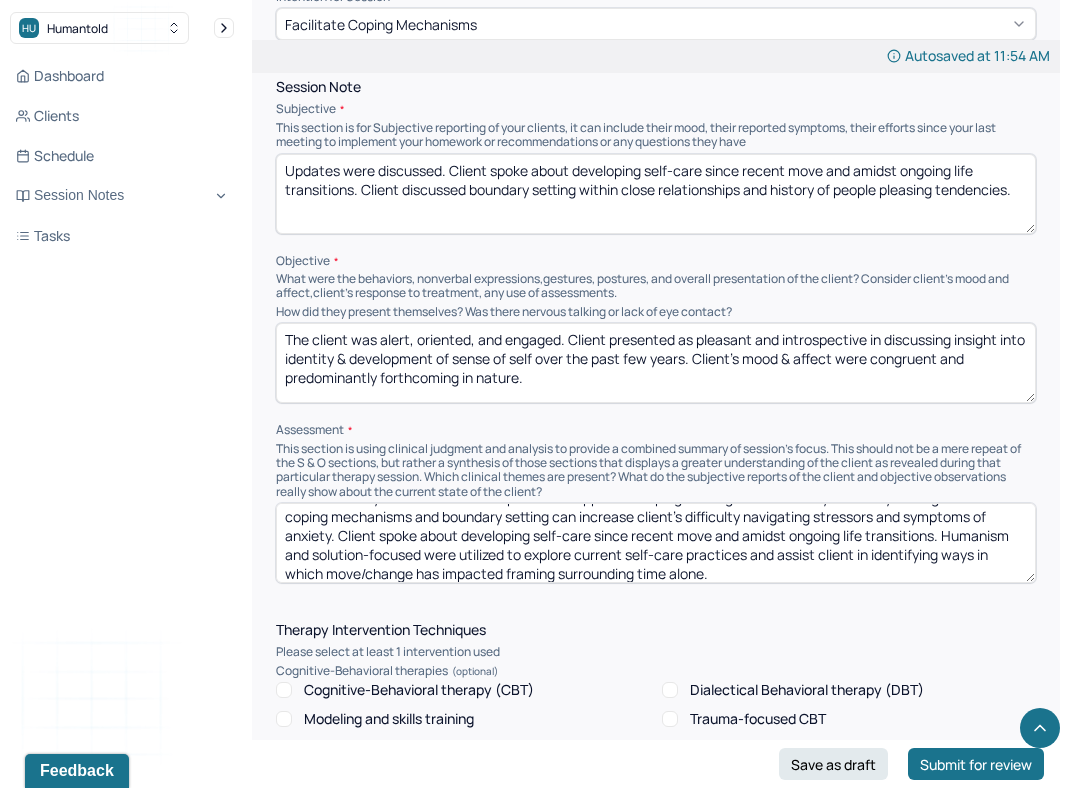 click on "Client will likely benefit from development of supportive coping strategies and healthy boundary setting. Lack of coping mechanisms and boundary setting can increase client's difficulty navigating stressors and symptoms of anxiety. Client spoke about developing self-care since recent move and amidst ongoing life transitions. Humanism and solution-focused were utilized to explore current self-care practices and assist client in identifying ways in which move/change has impacted framing surrounding time alone &" at bounding box center (656, 543) 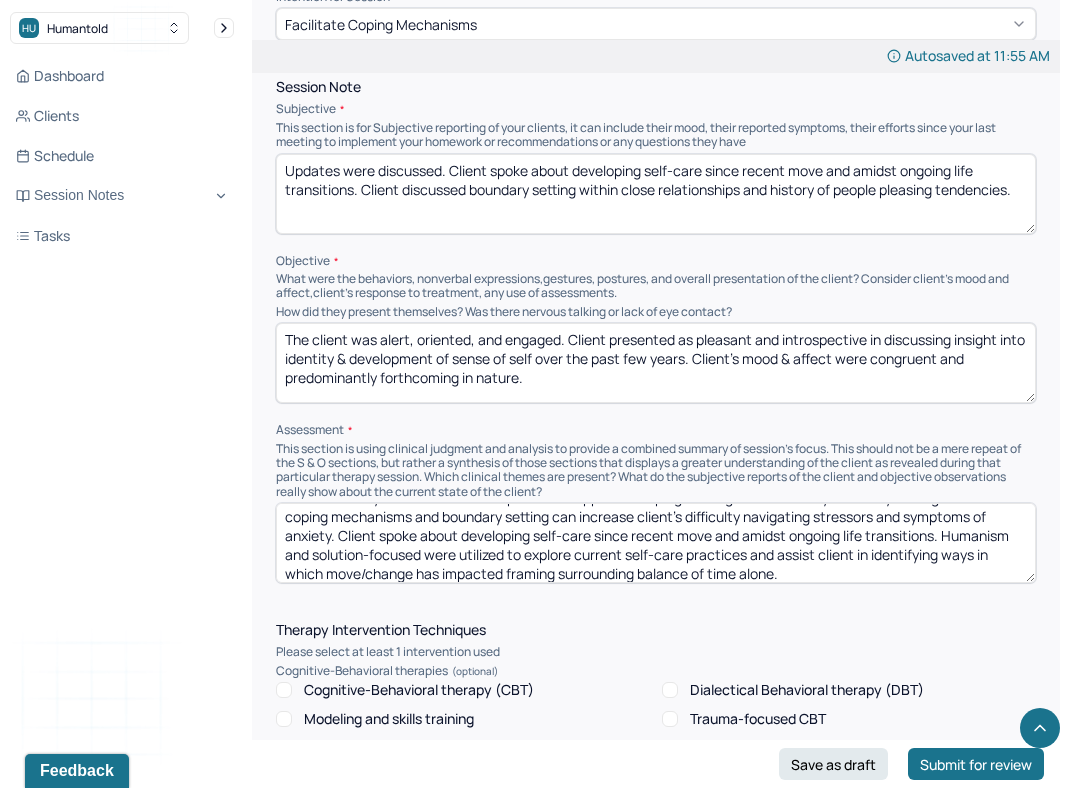 click on "Client will likely benefit from development of supportive coping strategies and healthy boundary setting. Lack of coping mechanisms and boundary setting can increase client's difficulty navigating stressors and symptoms of anxiety. Client spoke about developing self-care since recent move and amidst ongoing life transitions. Humanism and solution-focused were utilized to explore current self-care practices and assist client in identifying ways in which move/change has impacted framing surrounding time alone." at bounding box center (656, 543) 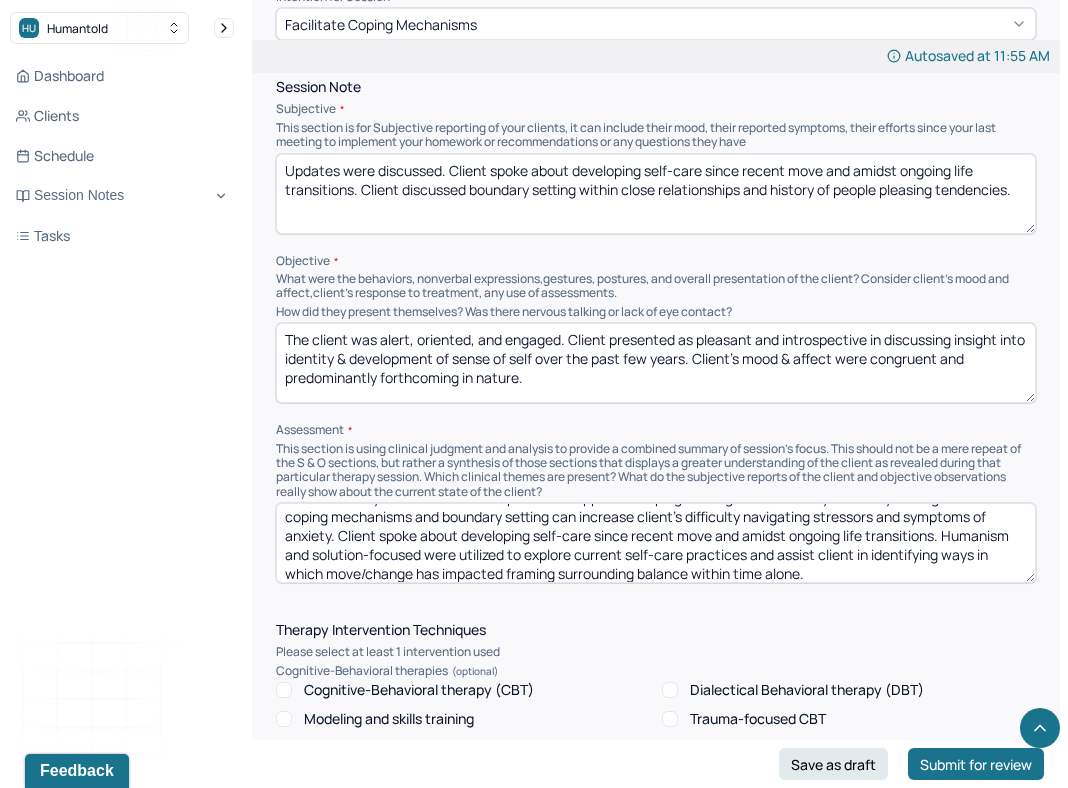click on "Client will likely benefit from development of supportive coping strategies and healthy boundary setting. Lack of coping mechanisms and boundary setting can increase client's difficulty navigating stressors and symptoms of anxiety. Client spoke about developing self-care since recent move and amidst ongoing life transitions. Humanism and solution-focused were utilized to explore current self-care practices and assist client in identifying ways in which move/change has impacted framing surrounding balance of time alone." at bounding box center [656, 543] 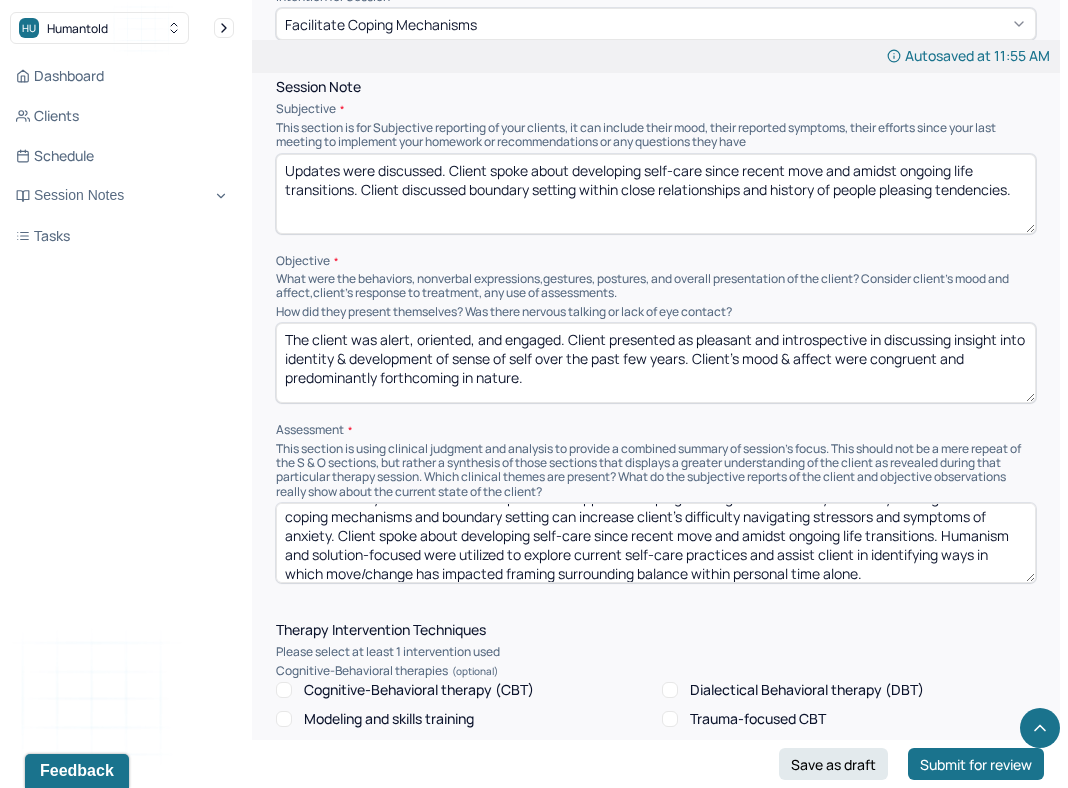 click on "Client will likely benefit from development of supportive coping strategies and healthy boundary setting. Lack of coping mechanisms and boundary setting can increase client's difficulty navigating stressors and symptoms of anxiety. Client spoke about developing self-care since recent move and amidst ongoing life transitions. Humanism and solution-focused were utilized to explore current self-care practices and assist client in identifying ways in which move/change has impacted framing surrounding balance within time alone." at bounding box center (656, 543) 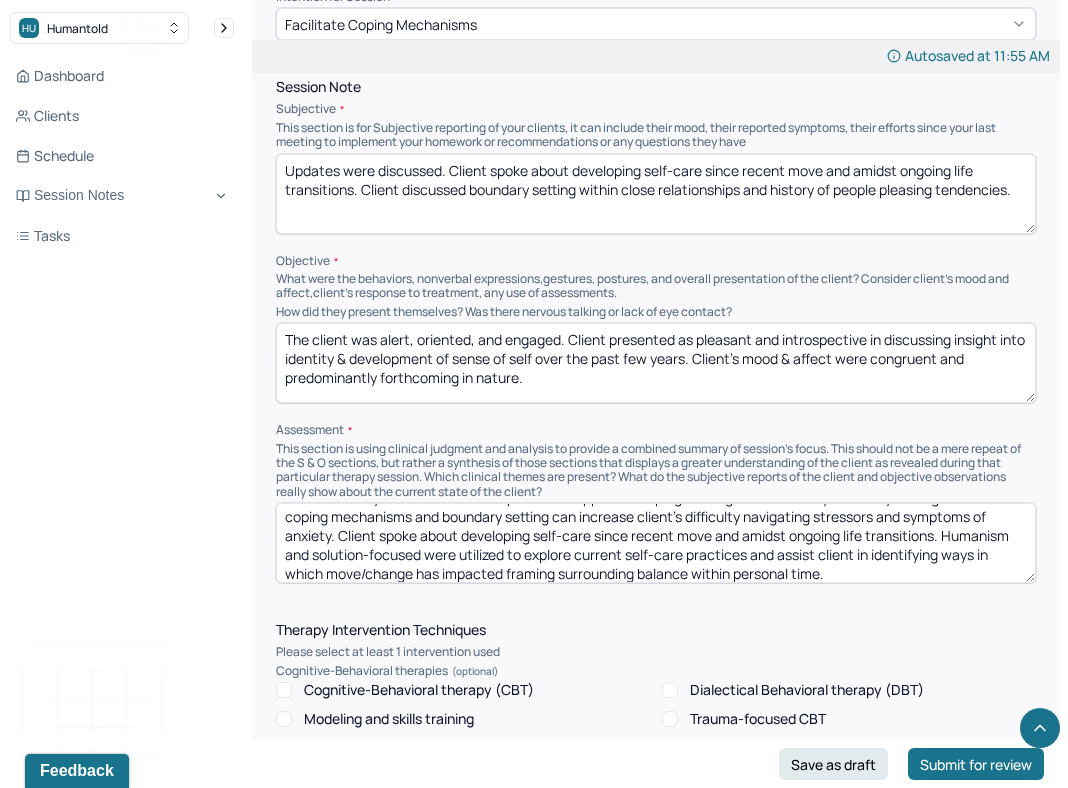 click on "Client will likely benefit from development of supportive coping strategies and healthy boundary setting. Lack of coping mechanisms and boundary setting can increase client's difficulty navigating stressors and symptoms of anxiety. Client spoke about developing self-care since recent move and amidst ongoing life transitions. Humanism and solution-focused were utilized to explore current self-care practices and assist client in identifying ways in which move/change has impacted framing surrounding balance within personal time." at bounding box center (656, 543) 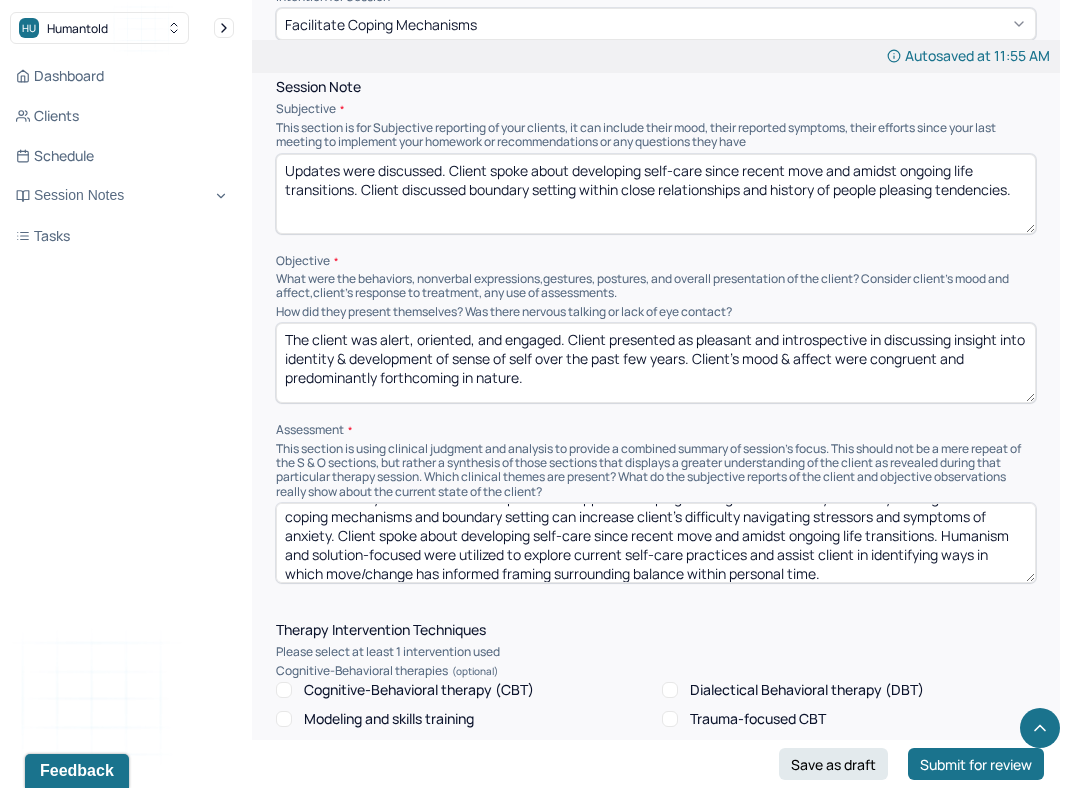 click on "Client will likely benefit from development of supportive coping strategies and healthy boundary setting. Lack of coping mechanisms and boundary setting can increase client's difficulty navigating stressors and symptoms of anxiety. Client spoke about developing self-care since recent move and amidst ongoing life transitions. Humanism and solution-focused were utilized to explore current self-care practices and assist client in identifying ways in which move/change has impacted framing surrounding balance within personal time." at bounding box center (656, 543) 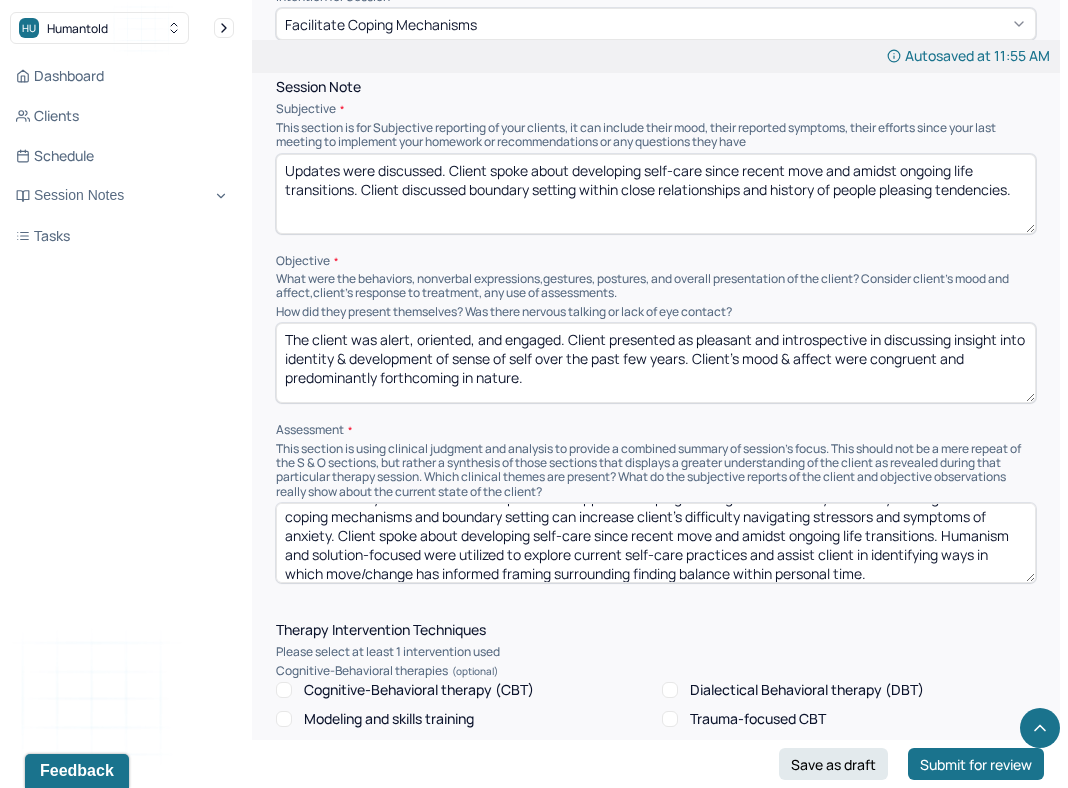 click on "Client will likely benefit from development of supportive coping strategies and healthy boundary setting. Lack of coping mechanisms and boundary setting can increase client's difficulty navigating stressors and symptoms of anxiety. Client spoke about developing self-care since recent move and amidst ongoing life transitions. Humanism and solution-focused were utilized to explore current self-care practices and assist client in identifying ways in which move/change has informed framing surrounding balance within personal time." at bounding box center (656, 543) 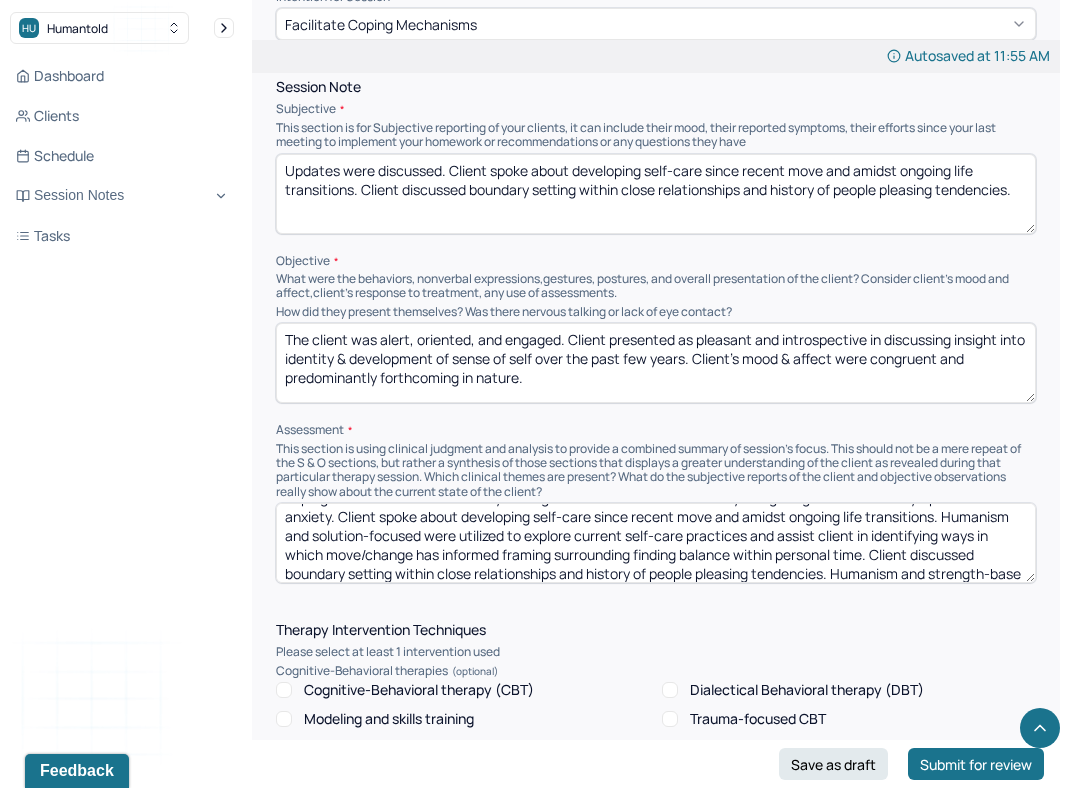 scroll, scrollTop: 60, scrollLeft: 0, axis: vertical 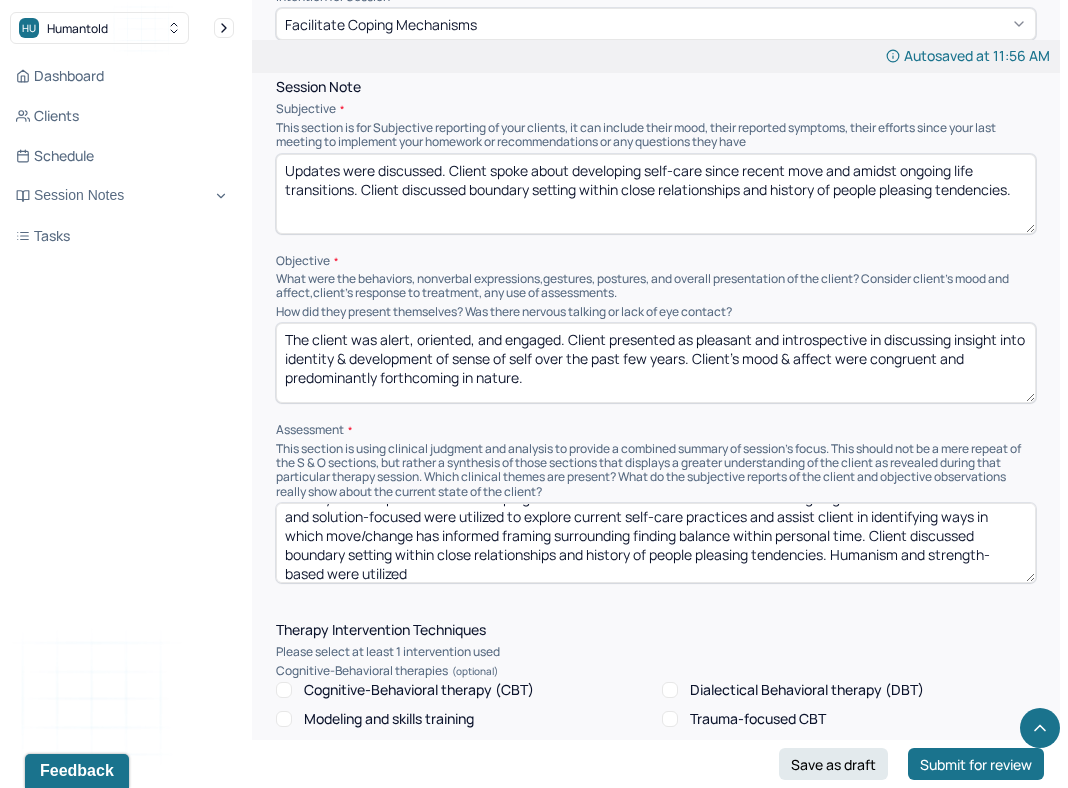 type on "Client will likely benefit from development of supportive coping strategies and healthy boundary setting. Lack of coping mechanisms and boundary setting can increase client's difficulty navigating stressors and symptoms of anxiety. Client spoke about developing self-care since recent move and amidst ongoing life transitions. Humanism and solution-focused were utilized to explore current self-care practices and assist client in identifying ways in which move/change has informed framing surrounding finding balance within personal time. Client discussed boundary setting within close relationships and history of people pleasing tendencies. Humanism and strength-based were utilized" 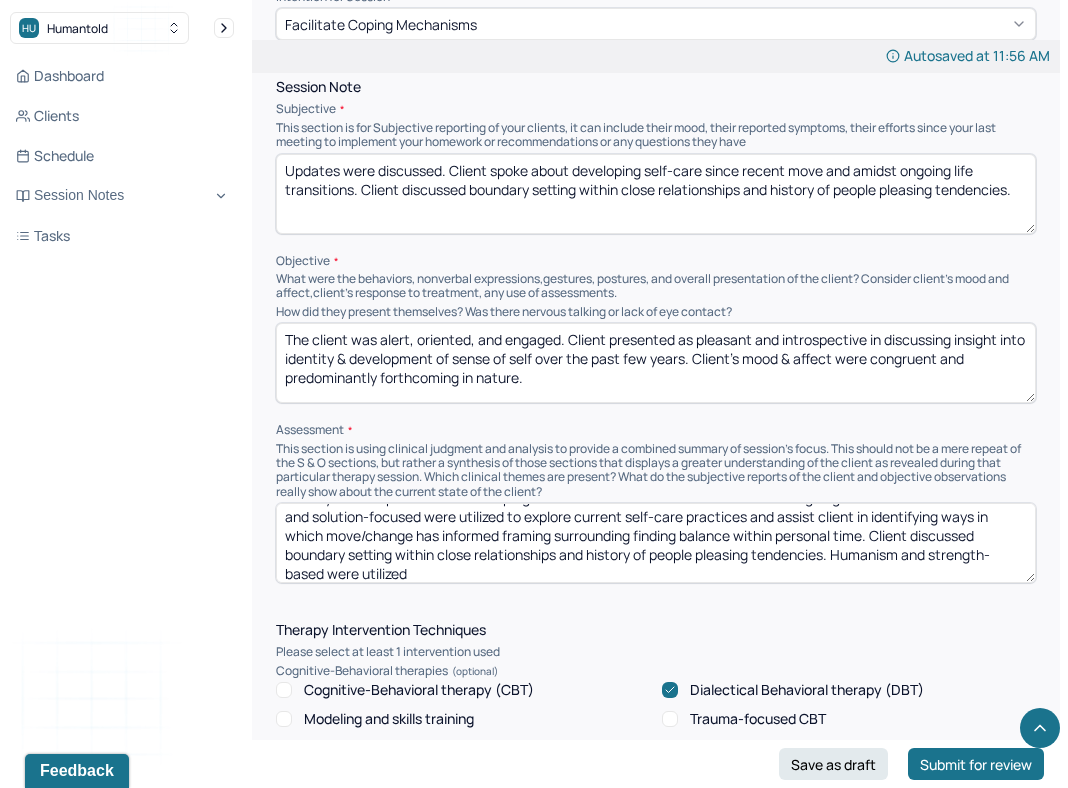 click on "Client will likely benefit from development of supportive coping strategies and healthy boundary setting. Lack of coping mechanisms and boundary setting can increase client's difficulty navigating stressors and symptoms of anxiety. Client spoke about developing self-care since recent move and amidst ongoing life transitions. Humanism and solution-focused were utilized to explore current self-care practices and assist client in identifying ways in which move/change has informed framing surrounding finding balance within personal time. Client discussed boundary setting within close relationships and history of people pleasing tendencies. Humanism and strength-based were utilized" at bounding box center [656, 543] 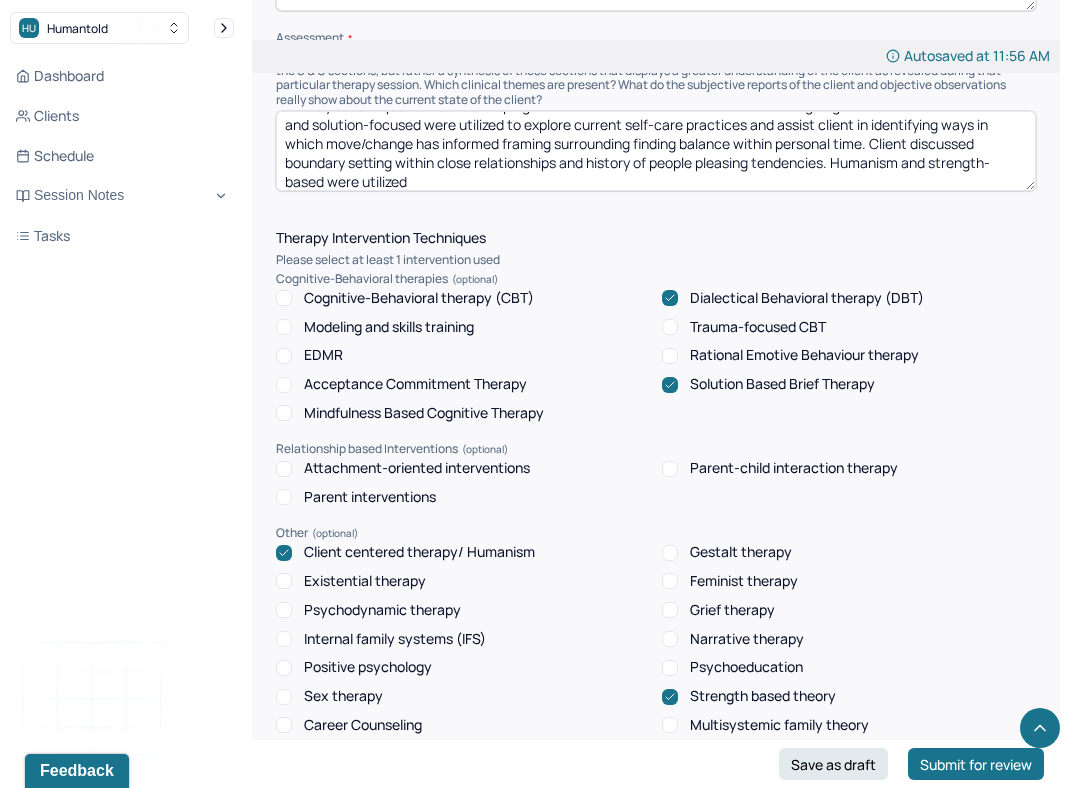 scroll, scrollTop: 1504, scrollLeft: 0, axis: vertical 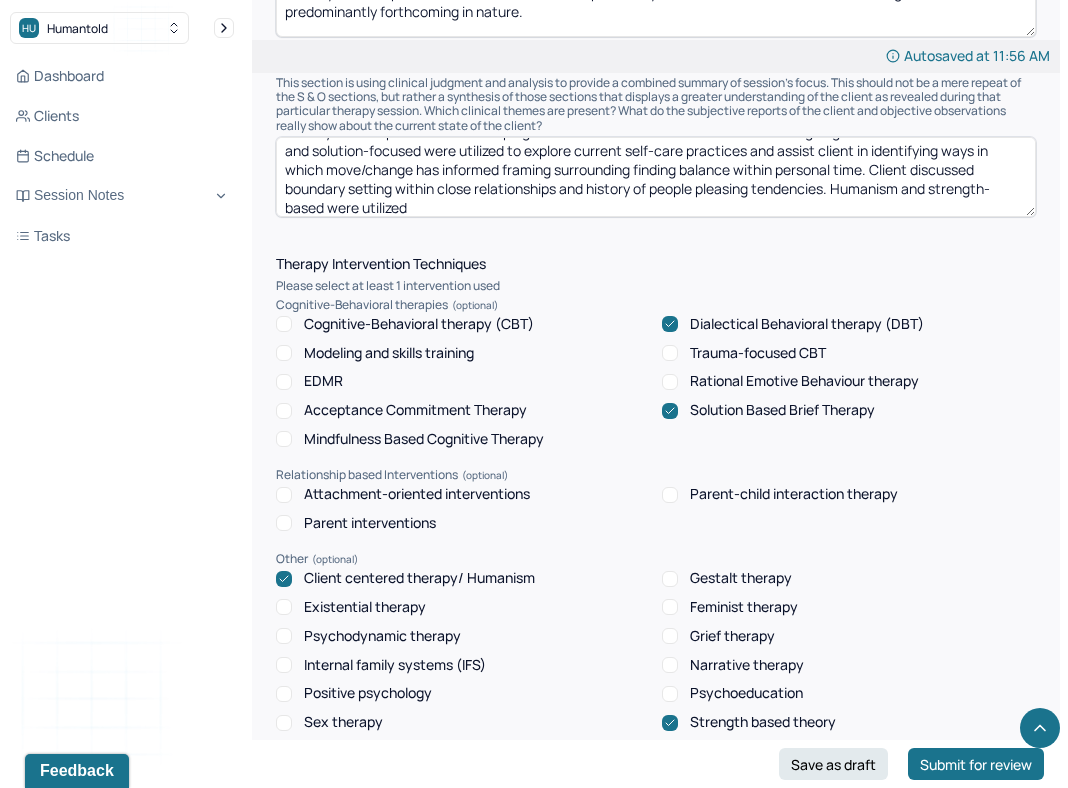 click on "Dialectical Behavioral therapy (DBT)" at bounding box center (793, 324) 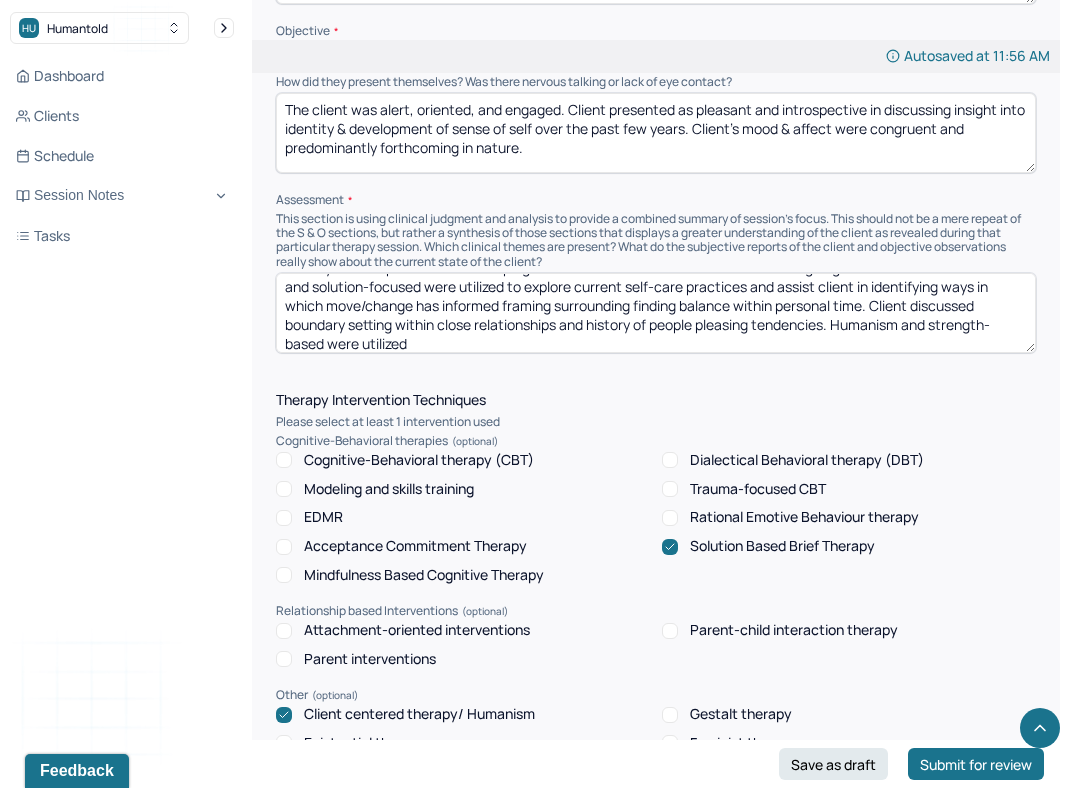 scroll, scrollTop: 1362, scrollLeft: 0, axis: vertical 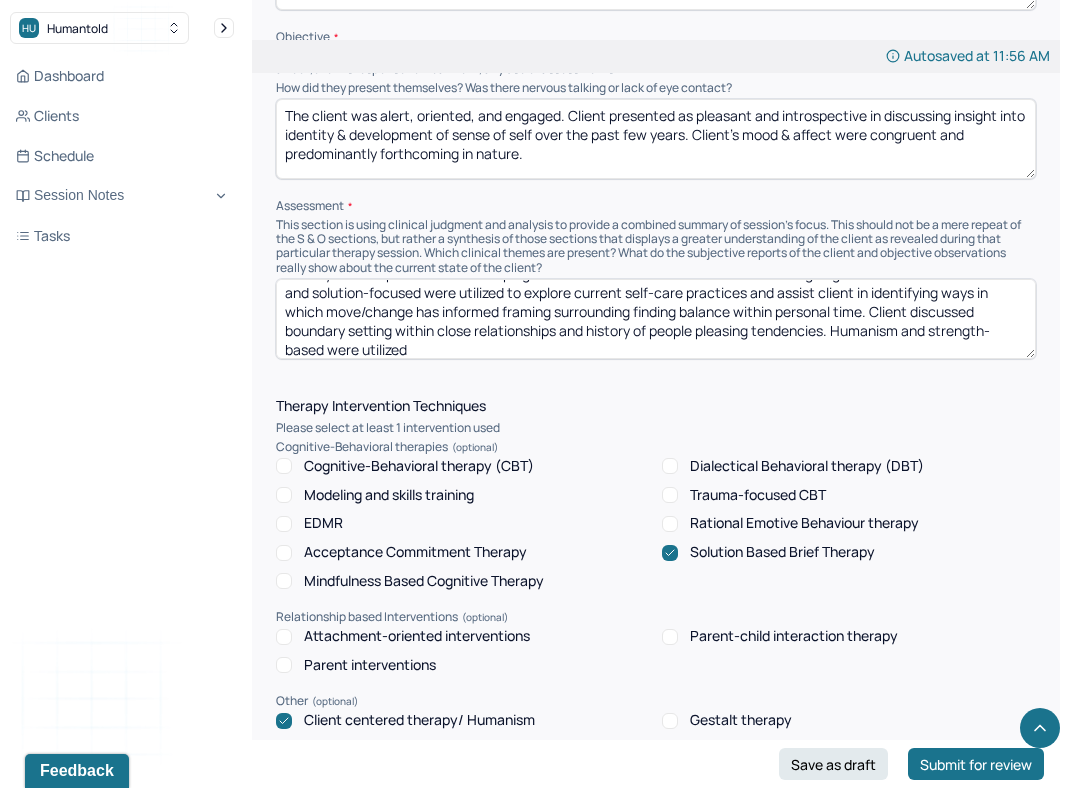 click on "Client will likely benefit from development of supportive coping strategies and healthy boundary setting. Lack of coping mechanisms and boundary setting can increase client's difficulty navigating stressors and symptoms of anxiety. Client spoke about developing self-care since recent move and amidst ongoing life transitions. Humanism and solution-focused were utilized to explore current self-care practices and assist client in identifying ways in which move/change has informed framing surrounding finding balance within personal time. Client discussed boundary setting within close relationships and history of people pleasing tendencies. Humanism and strength-based were utilized" at bounding box center (656, 319) 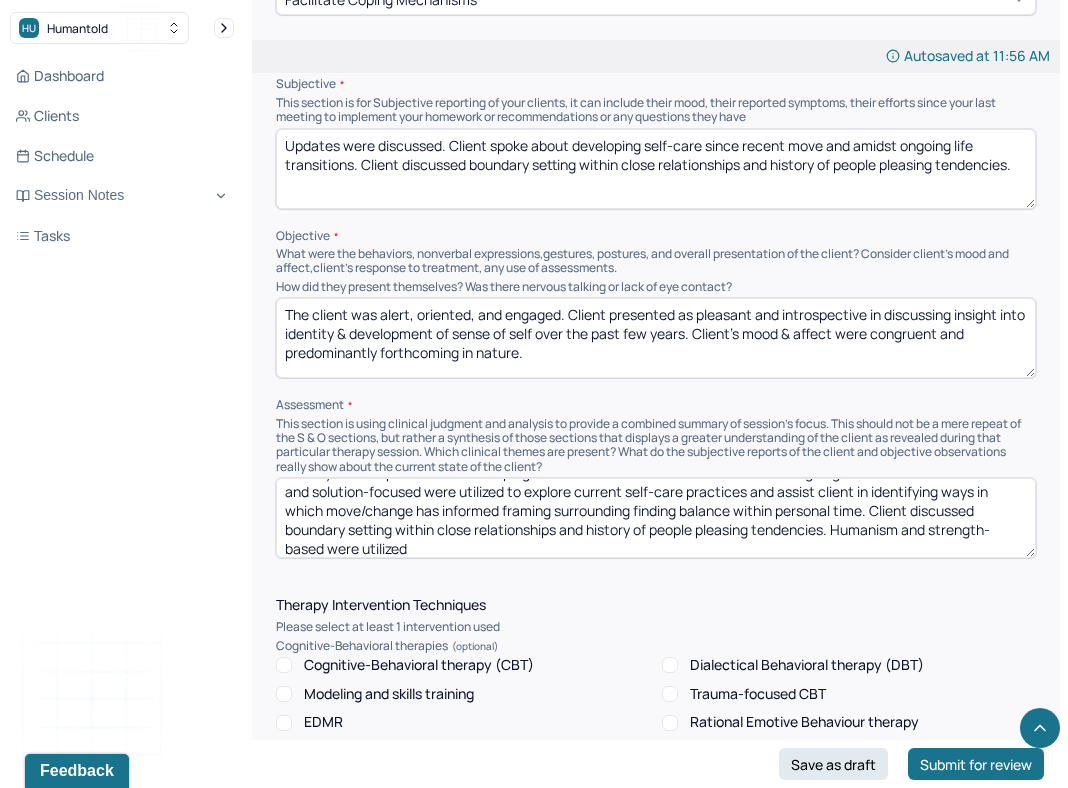 scroll, scrollTop: 1169, scrollLeft: 0, axis: vertical 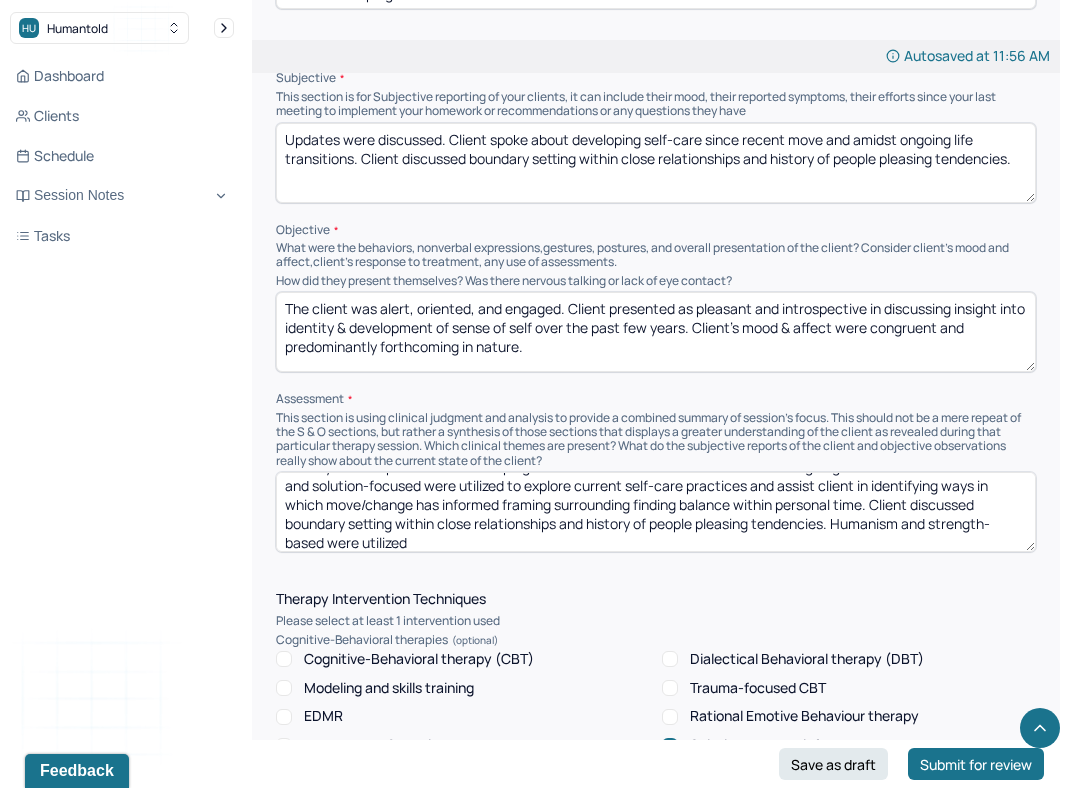 click on "Client will likely benefit from development of supportive coping strategies and healthy boundary setting. Lack of coping mechanisms and boundary setting can increase client's difficulty navigating stressors and symptoms of anxiety. Client spoke about developing self-care since recent move and amidst ongoing life transitions. Humanism and solution-focused were utilized to explore current self-care practices and assist client in identifying ways in which move/change has informed framing surrounding finding balance within personal time. Client discussed boundary setting within close relationships and history of people pleasing tendencies. Humanism and strength-based were utilized" at bounding box center (656, 512) 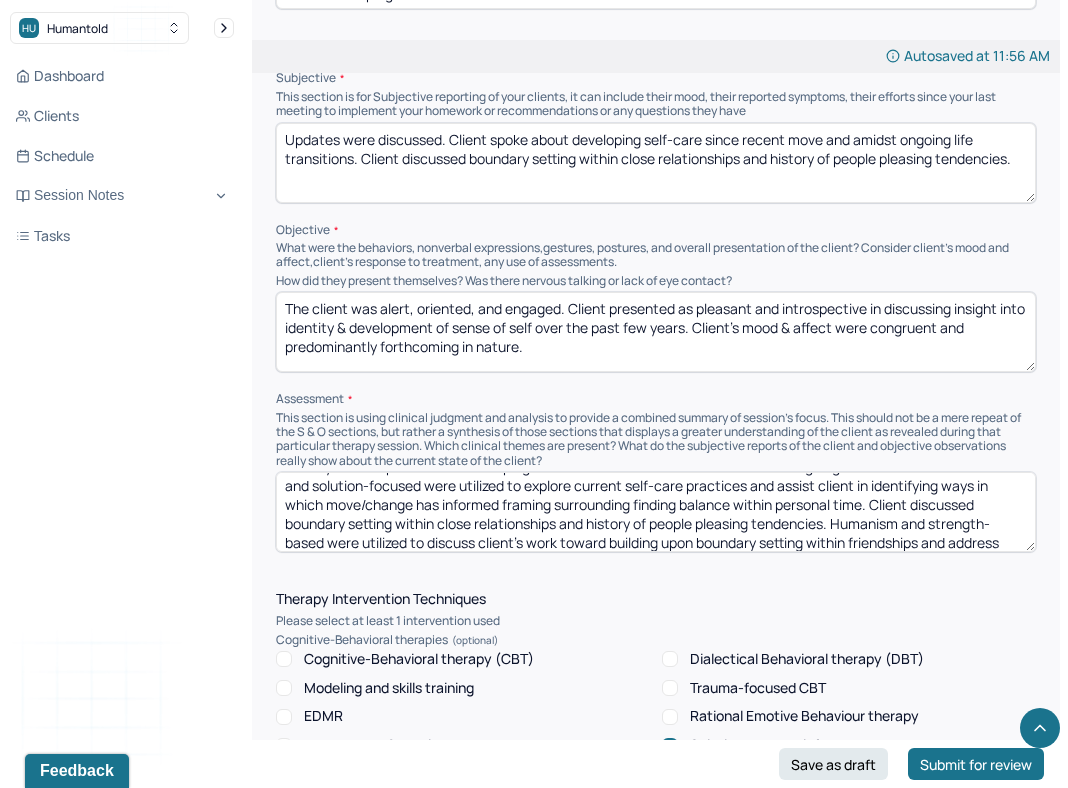 scroll, scrollTop: 79, scrollLeft: 0, axis: vertical 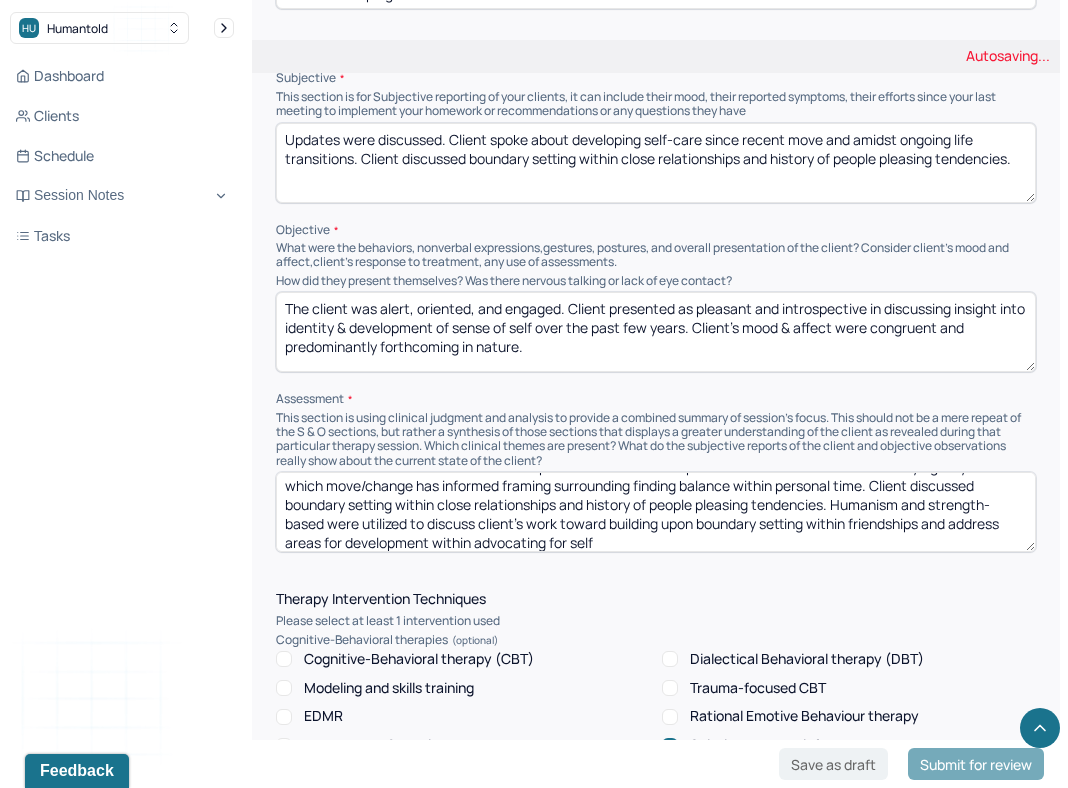 click on "Client will likely benefit from development of supportive coping strategies and healthy boundary setting. Lack of coping mechanisms and boundary setting can increase client's difficulty navigating stressors and symptoms of anxiety. Client spoke about developing self-care since recent move and amidst ongoing life transitions. Humanism and solution-focused were utilized to explore current self-care practices and assist client in identifying ways in which move/change has informed framing surrounding finding balance within personal time. Client discussed boundary setting within close relationships and history of people pleasing tendencies. Humanism and strength-based were utilized to discuss client's work toward building upon boundary setting within friendships and address areas for development wit" at bounding box center (656, 512) 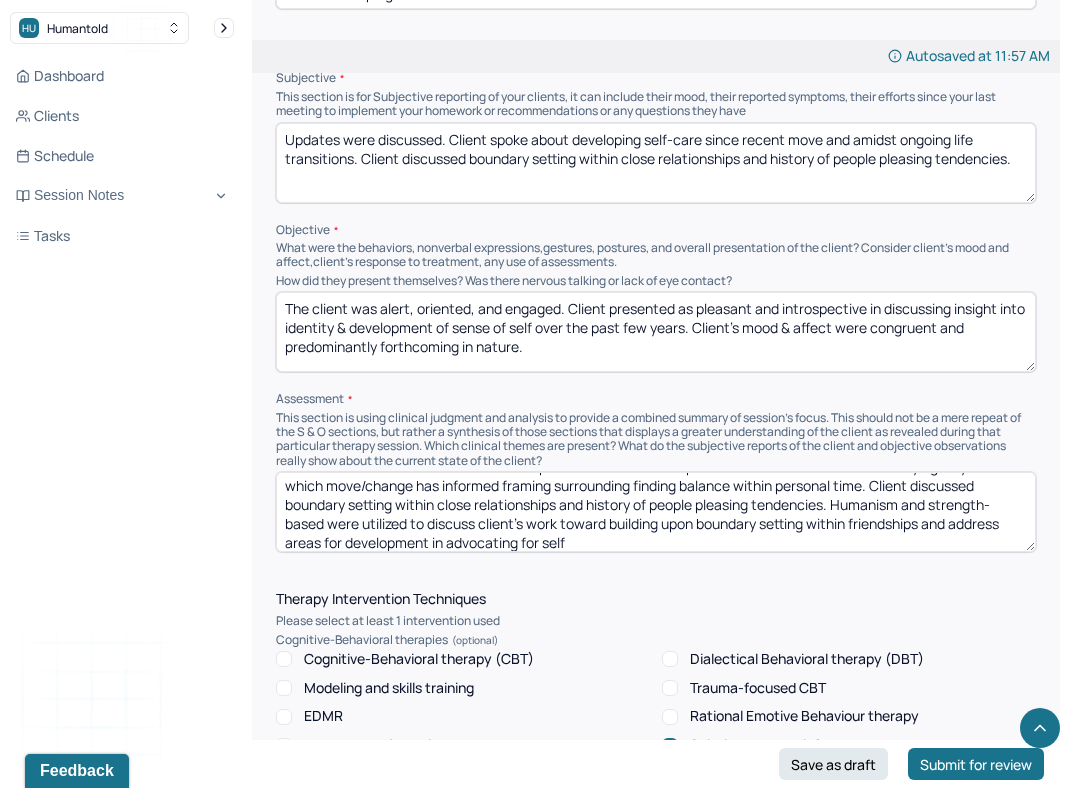click on "Client will likely benefit from development of supportive coping strategies and healthy boundary setting. Lack of coping mechanisms and boundary setting can increase client's difficulty navigating stressors and symptoms of anxiety. Client spoke about developing self-care since recent move and amidst ongoing life transitions. Humanism and solution-focused were utilized to explore current self-care practices and assist client in identifying ways in which move/change has informed framing surrounding finding balance within personal time. Client discussed boundary setting within close relationships and history of people pleasing tendencies. Humanism and strength-based were utilized to discuss client's work toward building upon boundary setting within friendships and address areas for development i advocating for self" at bounding box center (656, 512) 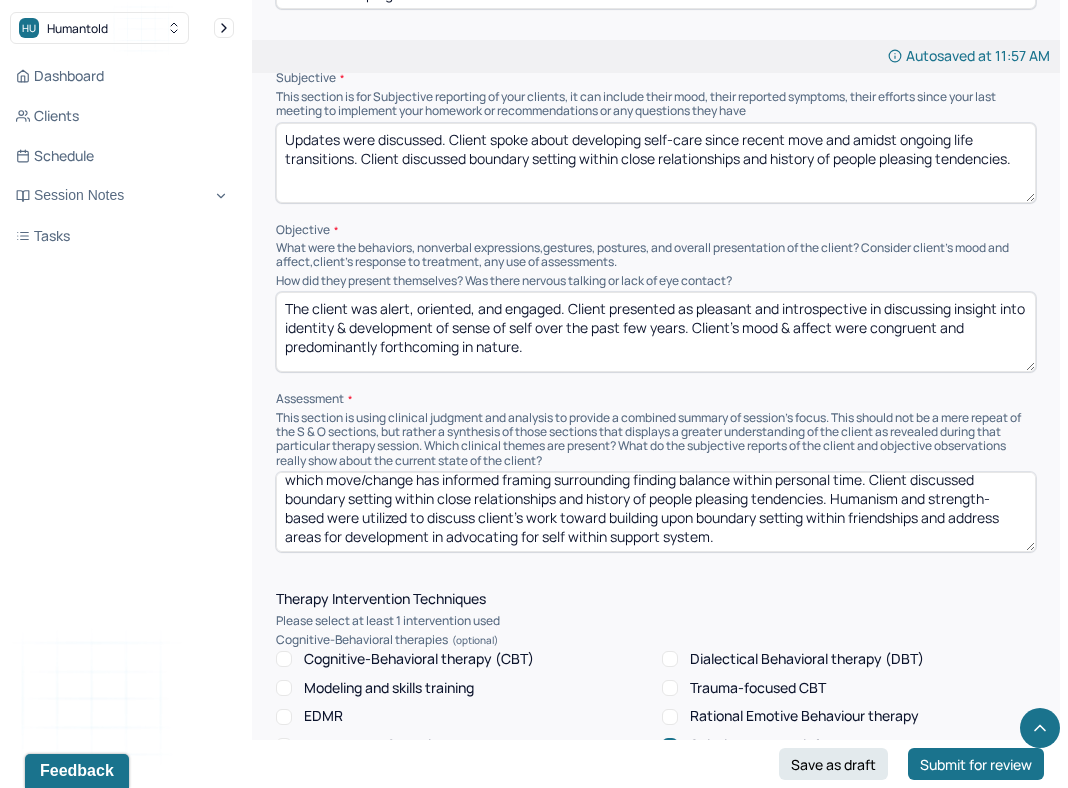 scroll, scrollTop: 0, scrollLeft: 0, axis: both 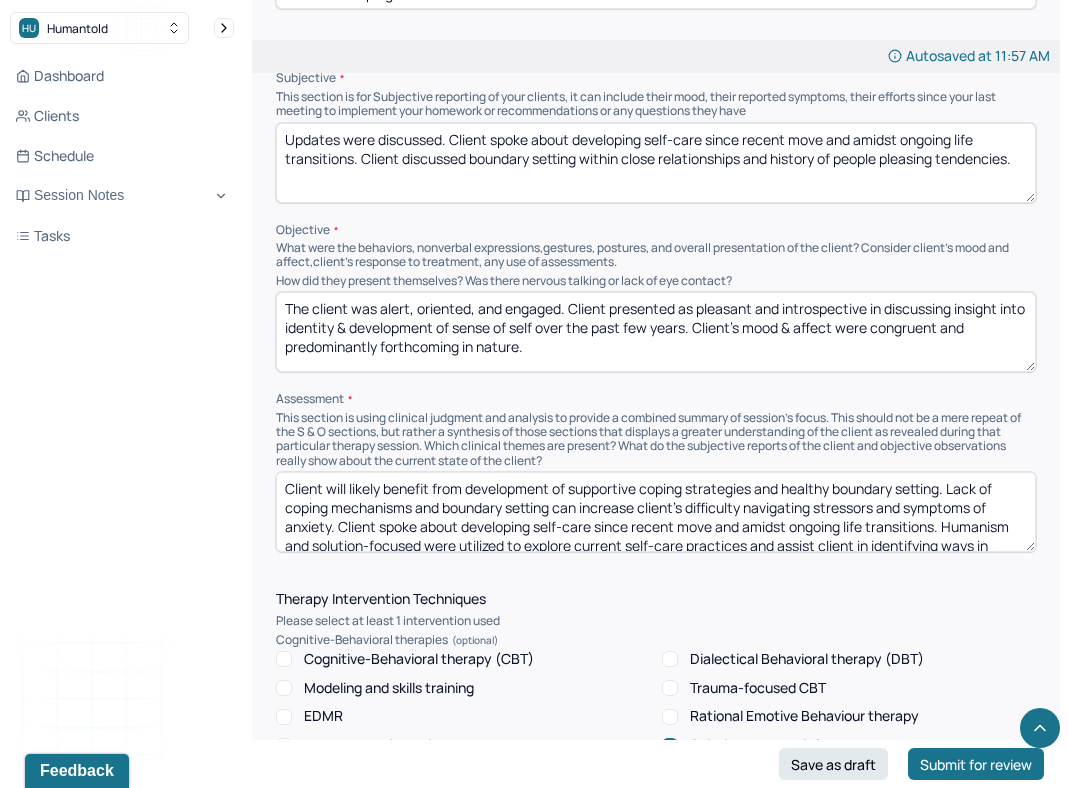 type on "Client will likely benefit from development of supportive coping strategies and healthy boundary setting. Lack of coping mechanisms and boundary setting can increase client's difficulty navigating stressors and symptoms of anxiety. Client spoke about developing self-care since recent move and amidst ongoing life transitions. Humanism and solution-focused were utilized to explore current self-care practices and assist client in identifying ways in which move/change has informed framing surrounding finding balance within personal time. Client discussed boundary setting within close relationships and history of people pleasing tendencies. Humanism and strength-based were utilized to discuss client's work toward building upon boundary setting within friendships and address areas for development in advocating for self within support system." 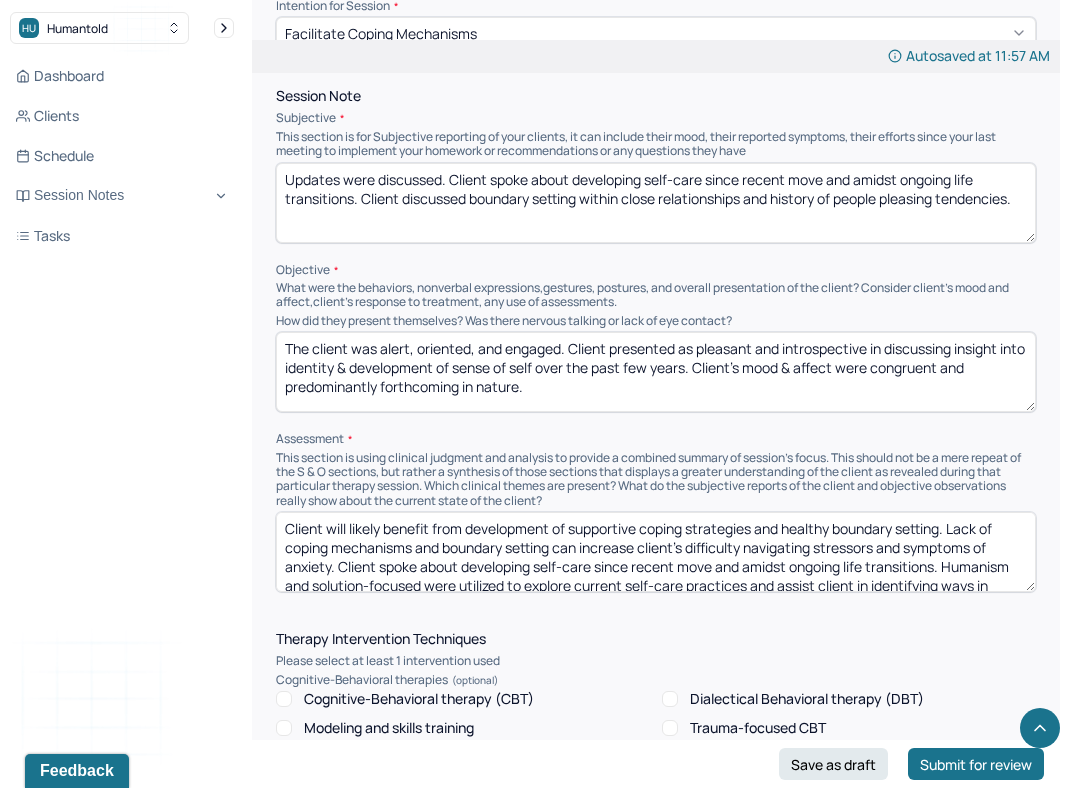 scroll, scrollTop: 1132, scrollLeft: 0, axis: vertical 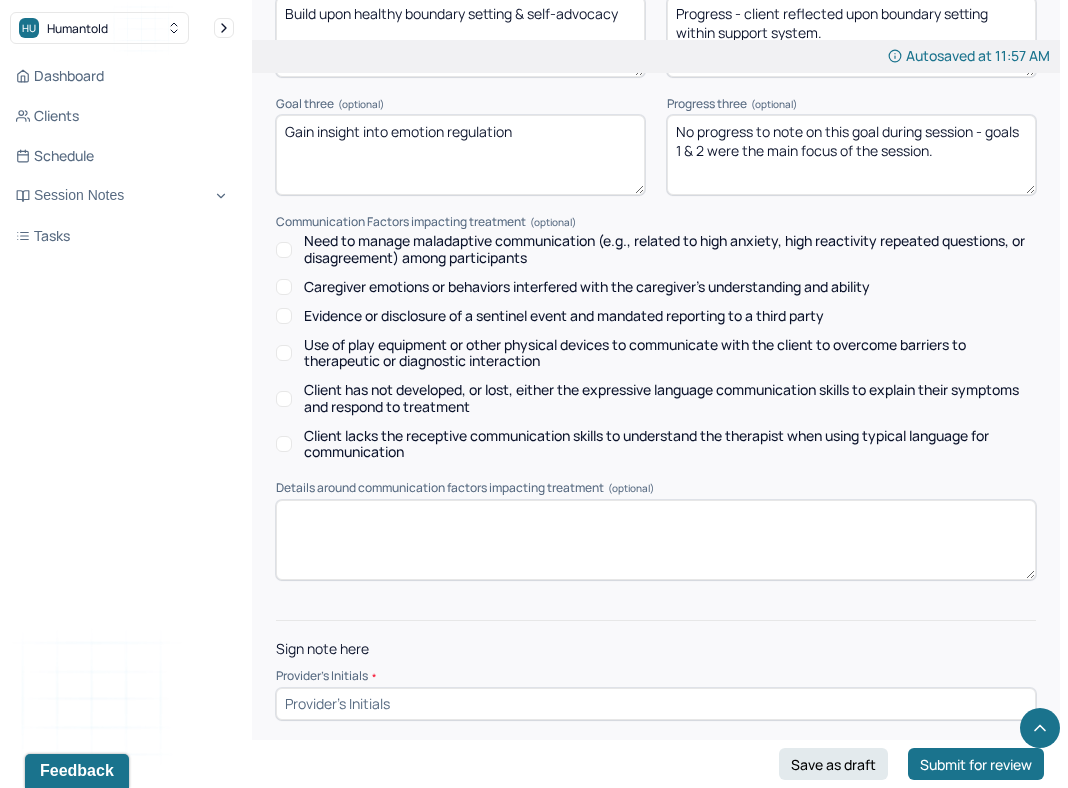 click at bounding box center [656, 704] 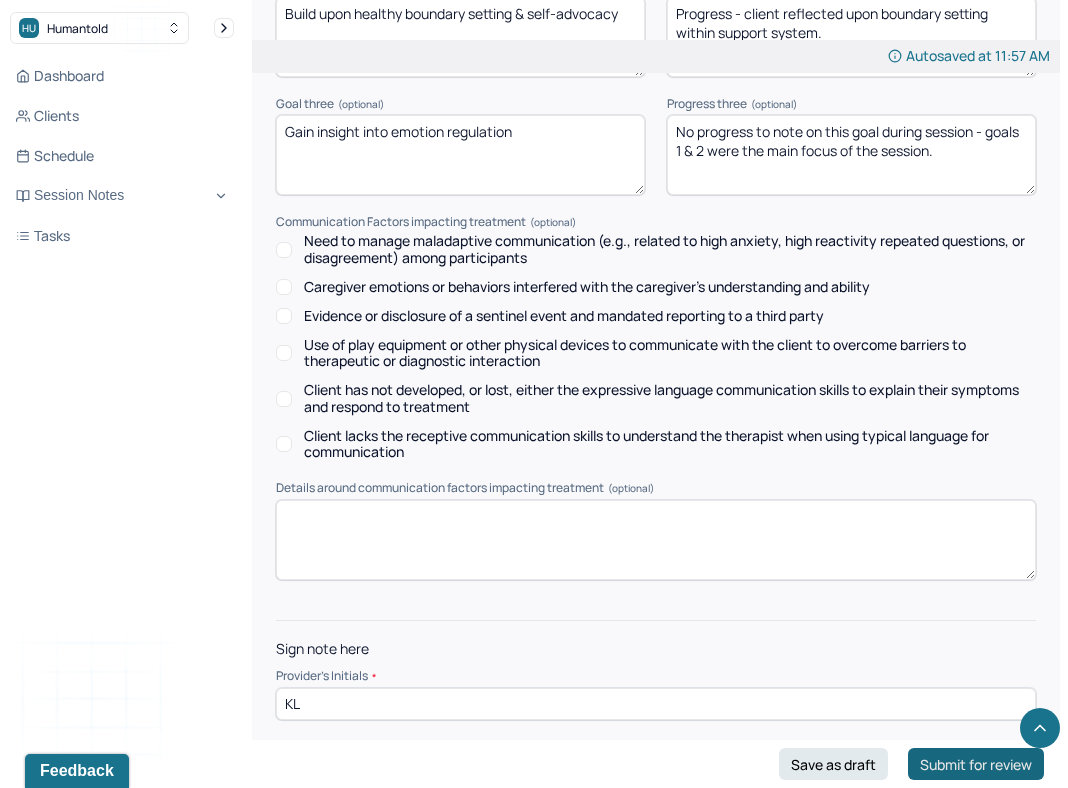 type on "KL" 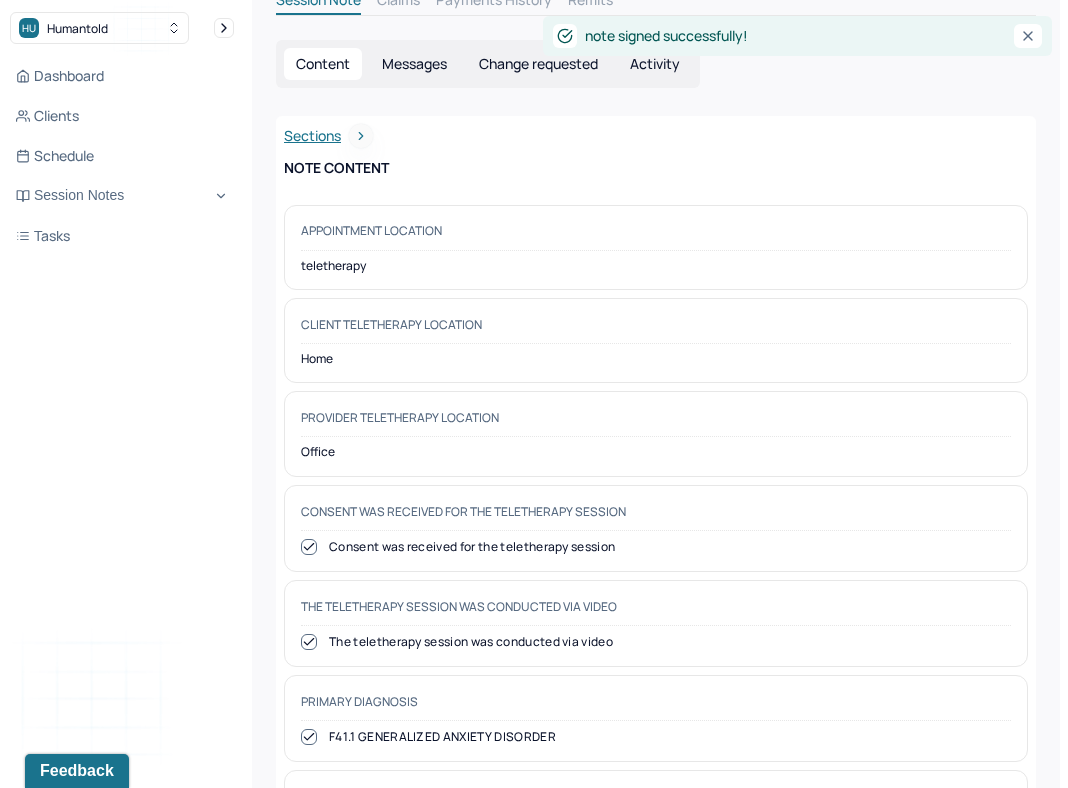 scroll, scrollTop: 0, scrollLeft: 0, axis: both 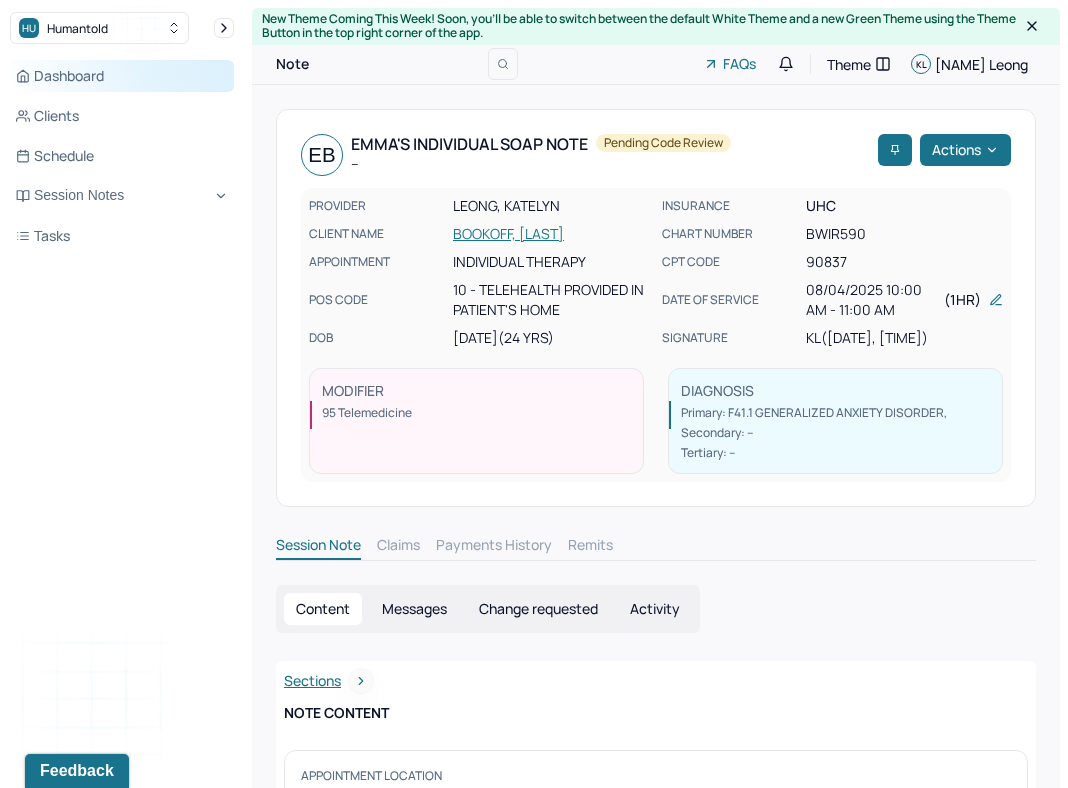 click on "Dashboard" at bounding box center [122, 76] 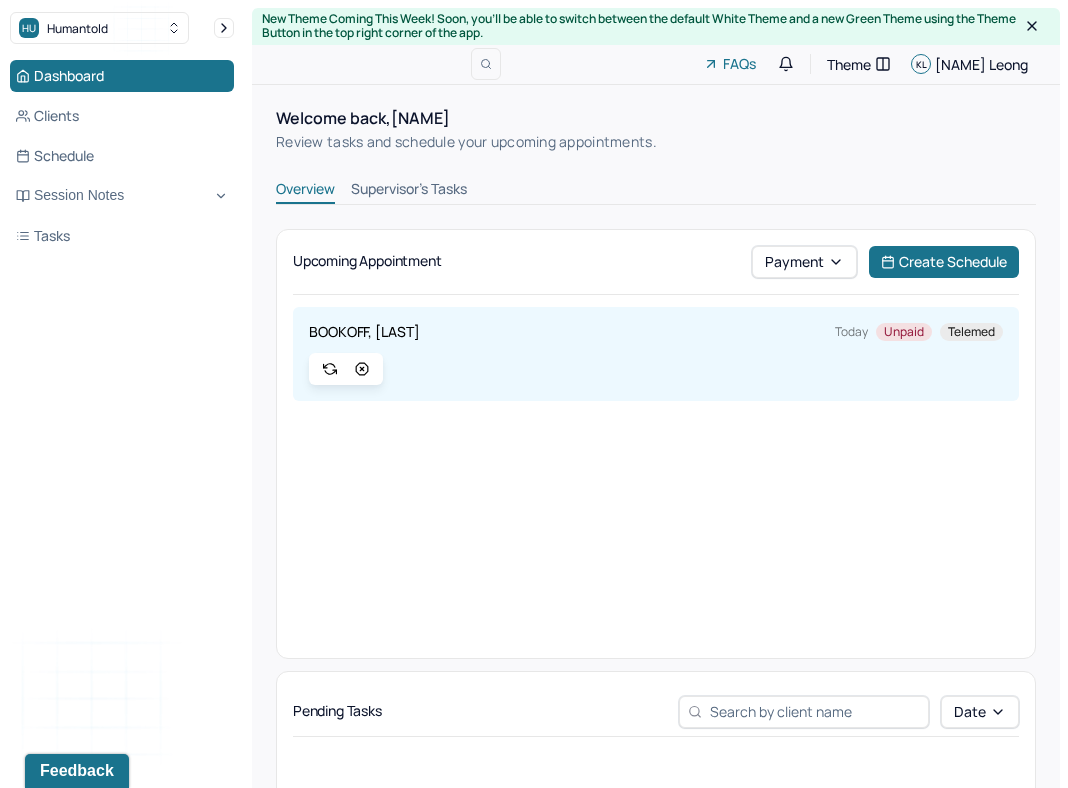 scroll, scrollTop: 6, scrollLeft: 0, axis: vertical 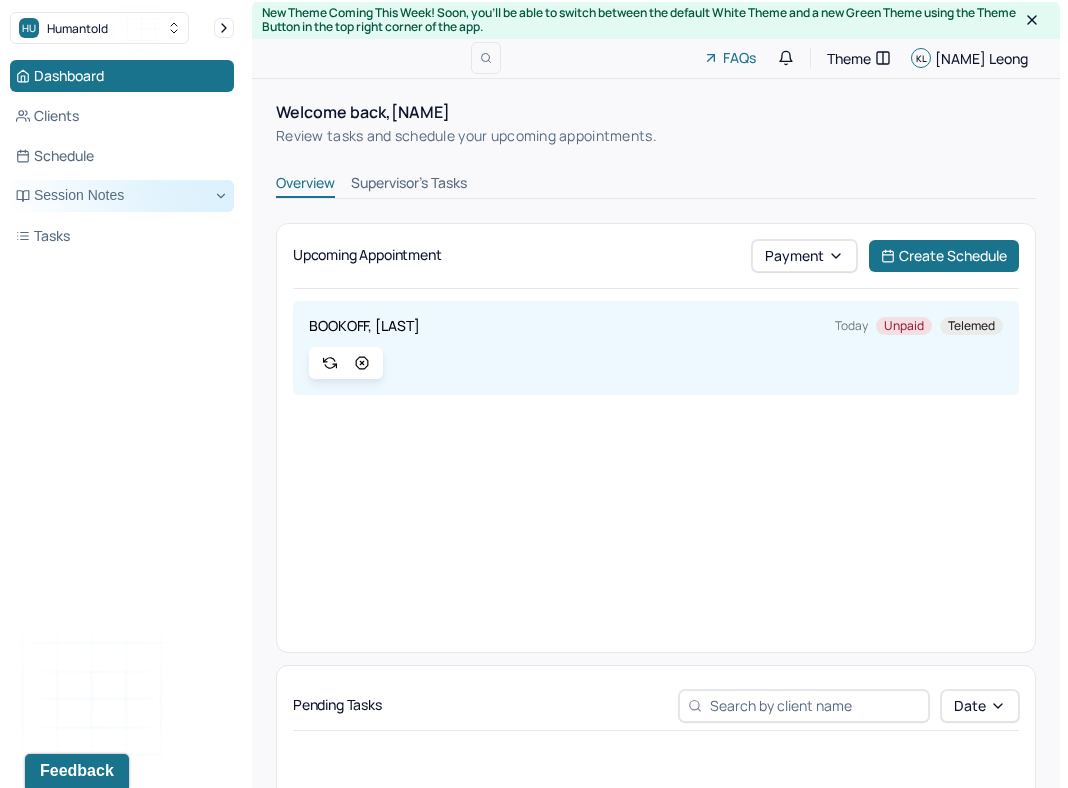 click on "Session Notes" at bounding box center (122, 196) 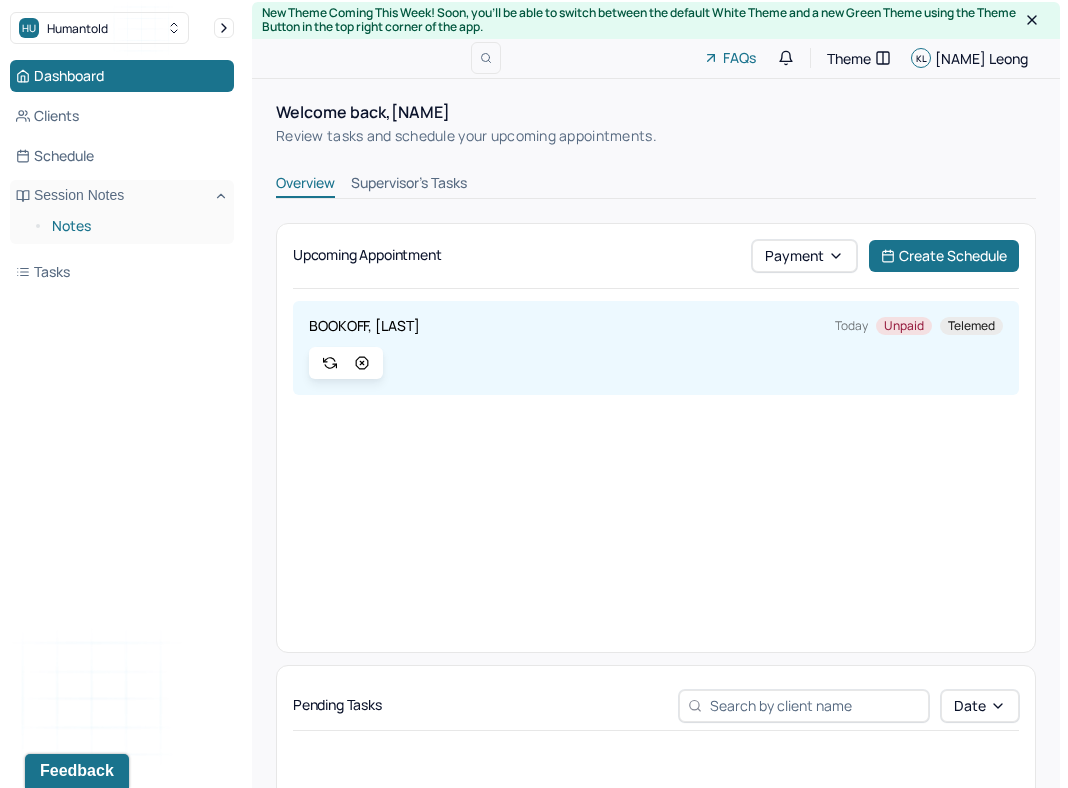 click on "Notes" at bounding box center [135, 226] 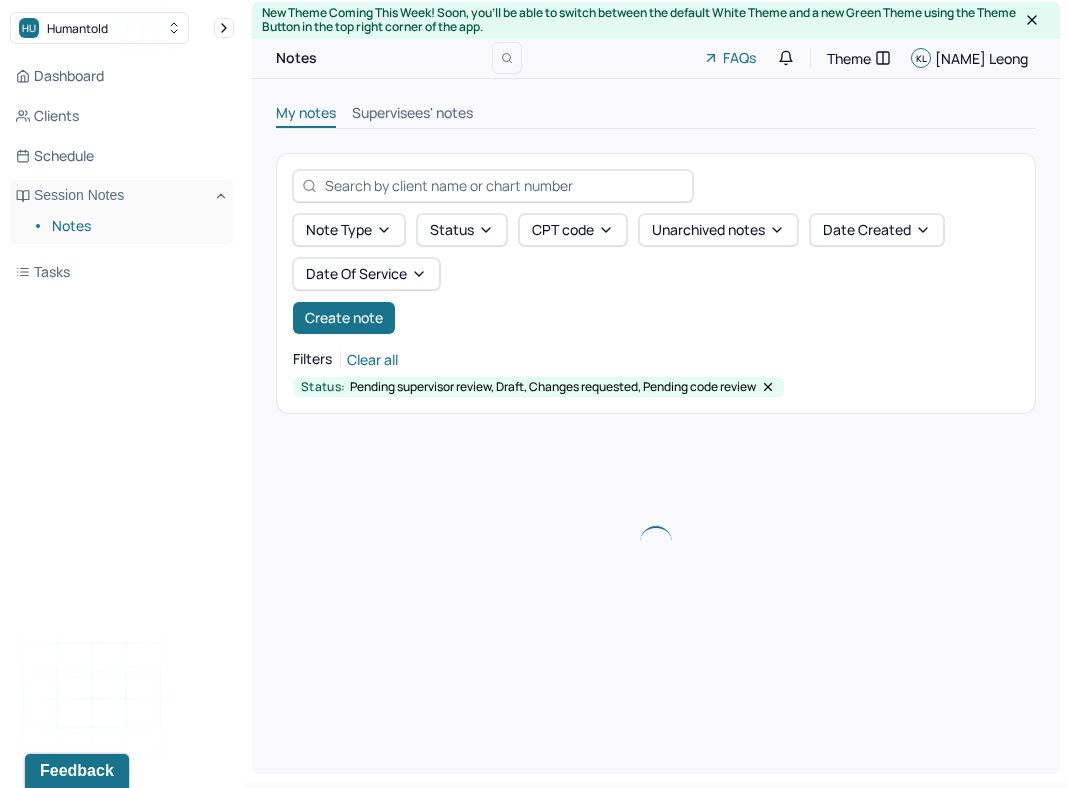 scroll, scrollTop: 0, scrollLeft: 0, axis: both 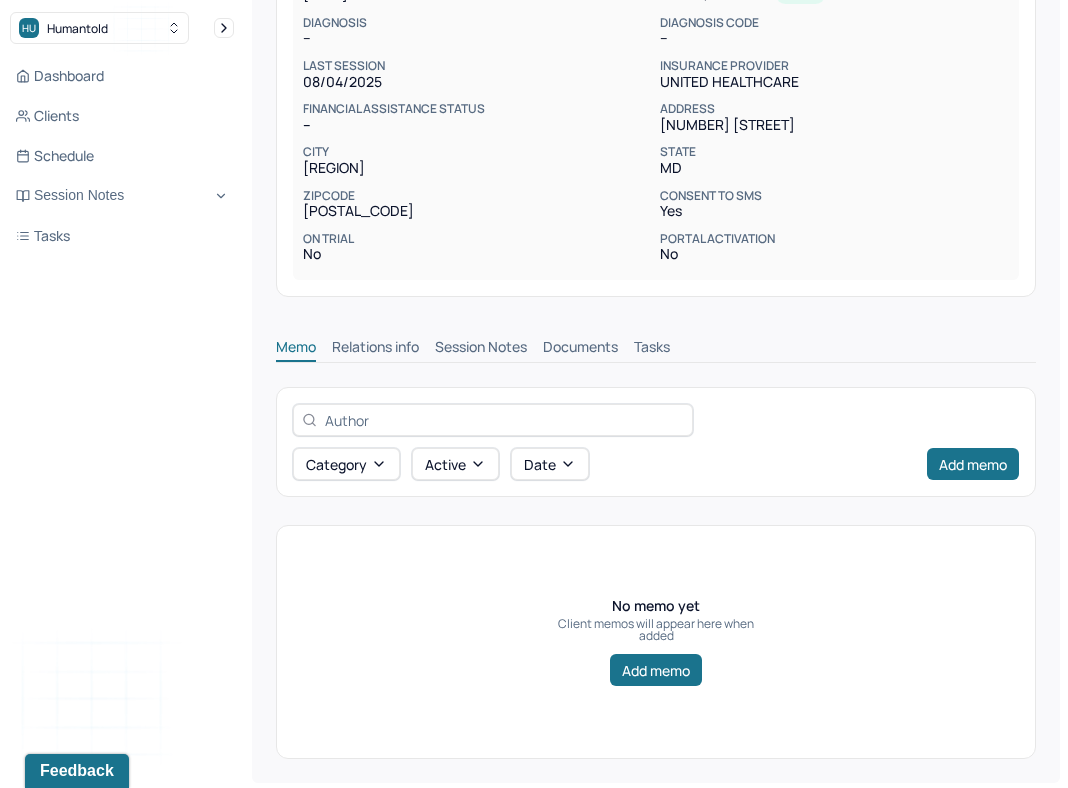 click on "Memo Relations info Session Notes Documents Tasks" at bounding box center [656, 350] 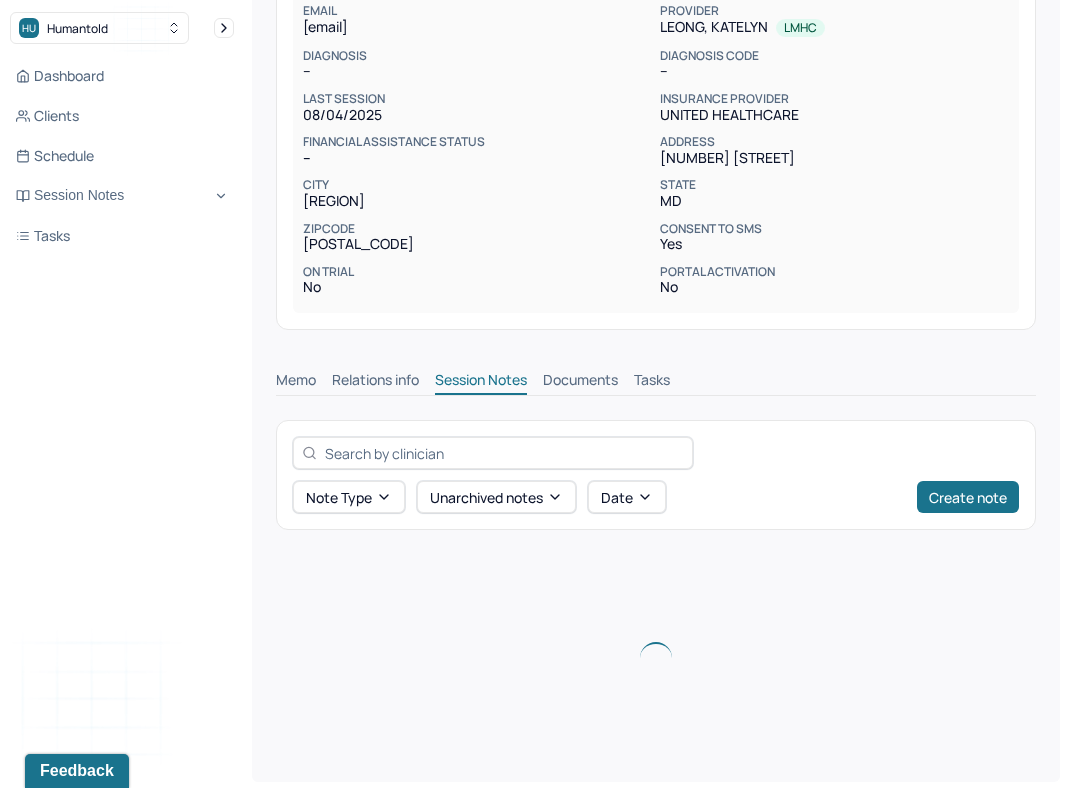 scroll, scrollTop: 331, scrollLeft: 0, axis: vertical 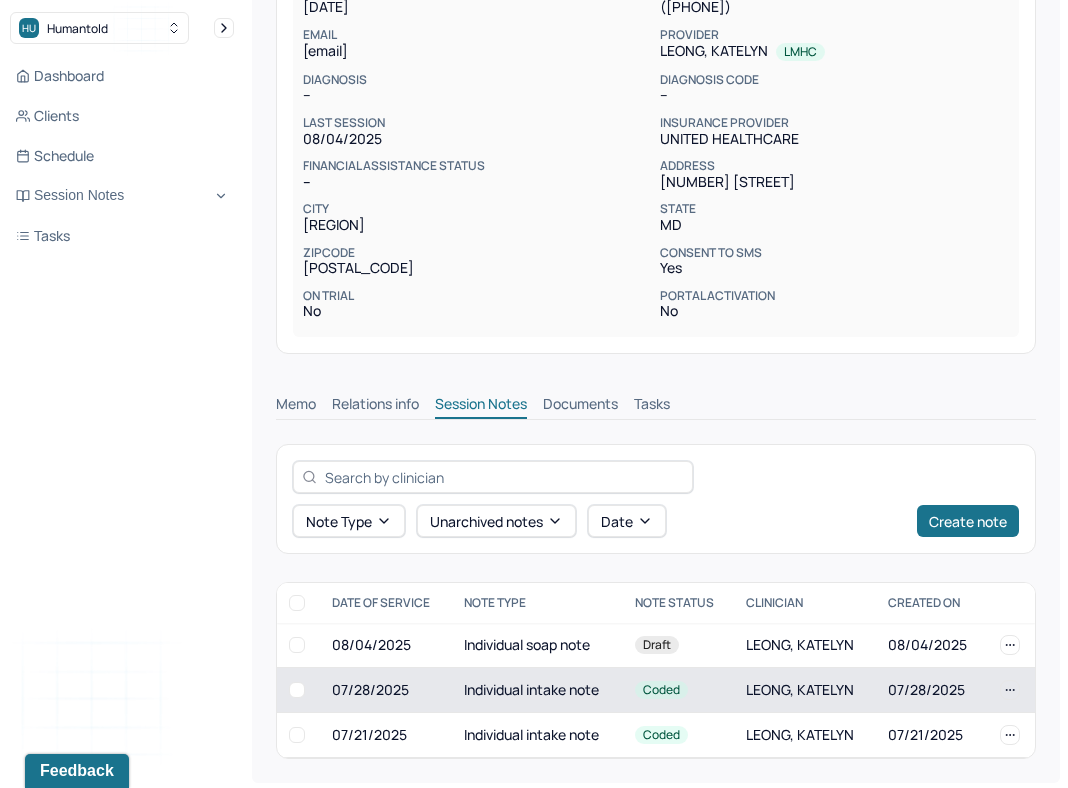 click on "Individual intake note" at bounding box center [537, 690] 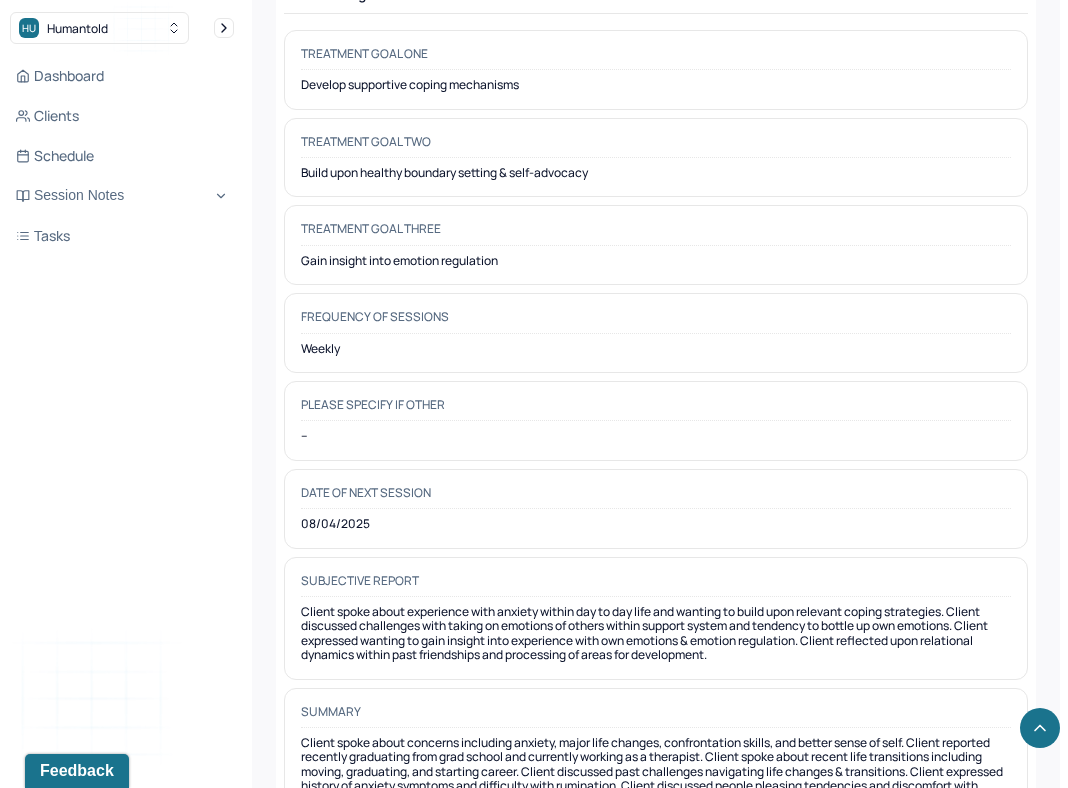 scroll, scrollTop: 10308, scrollLeft: 0, axis: vertical 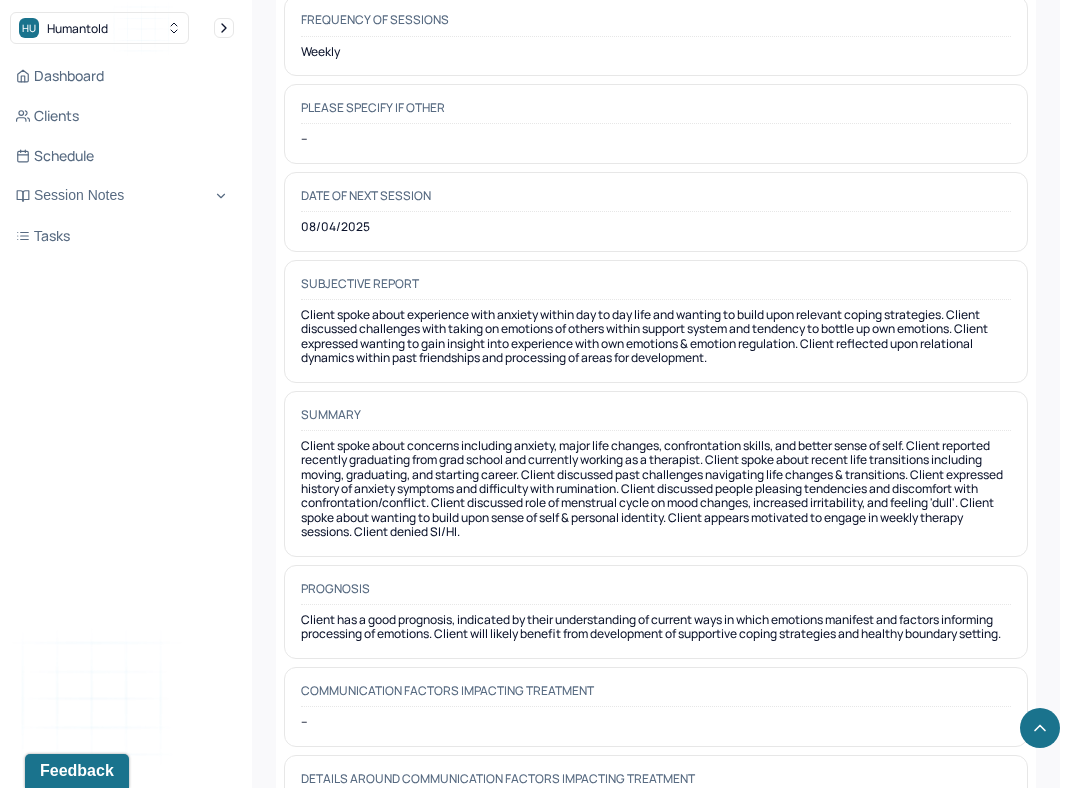 click on "Client has a good prognosis, indicated by their understanding of current ways in which emotions manifest and factors informing processing of emotions. Client will likely benefit from development of supportive coping strategies and healthy boundary setting." at bounding box center (656, 627) 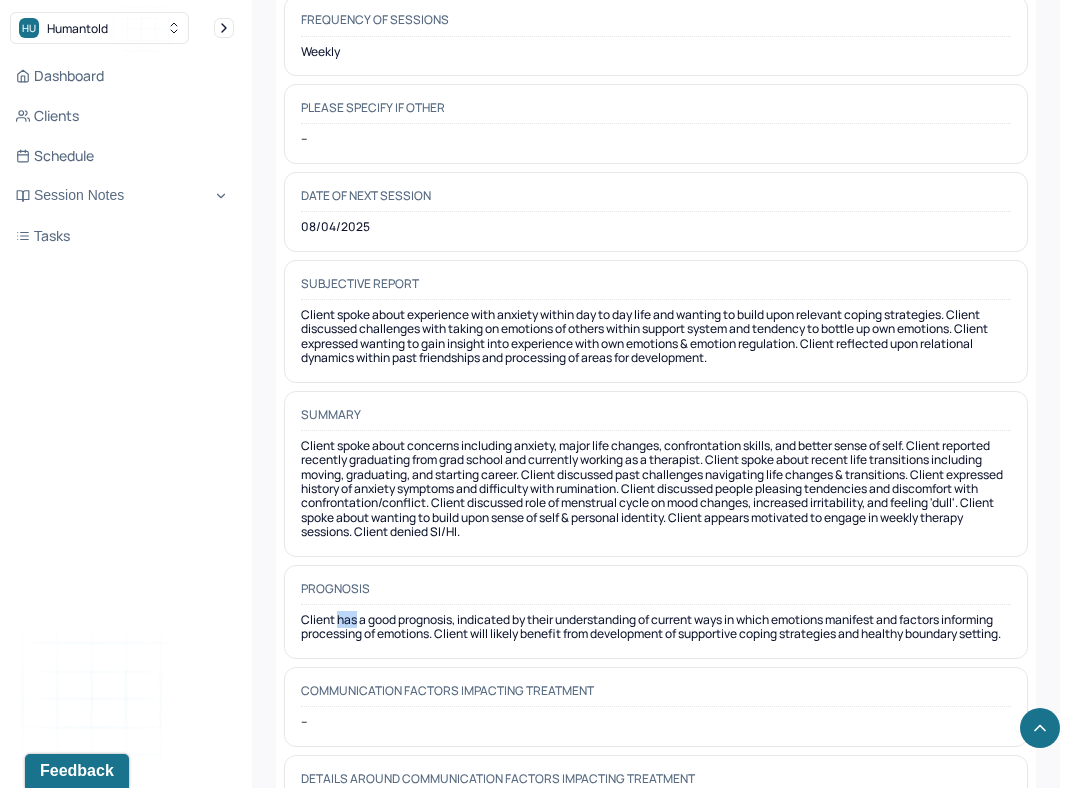 click on "Client has a good prognosis, indicated by their understanding of current ways in which emotions manifest and factors informing processing of emotions. Client will likely benefit from development of supportive coping strategies and healthy boundary setting." at bounding box center (656, 627) 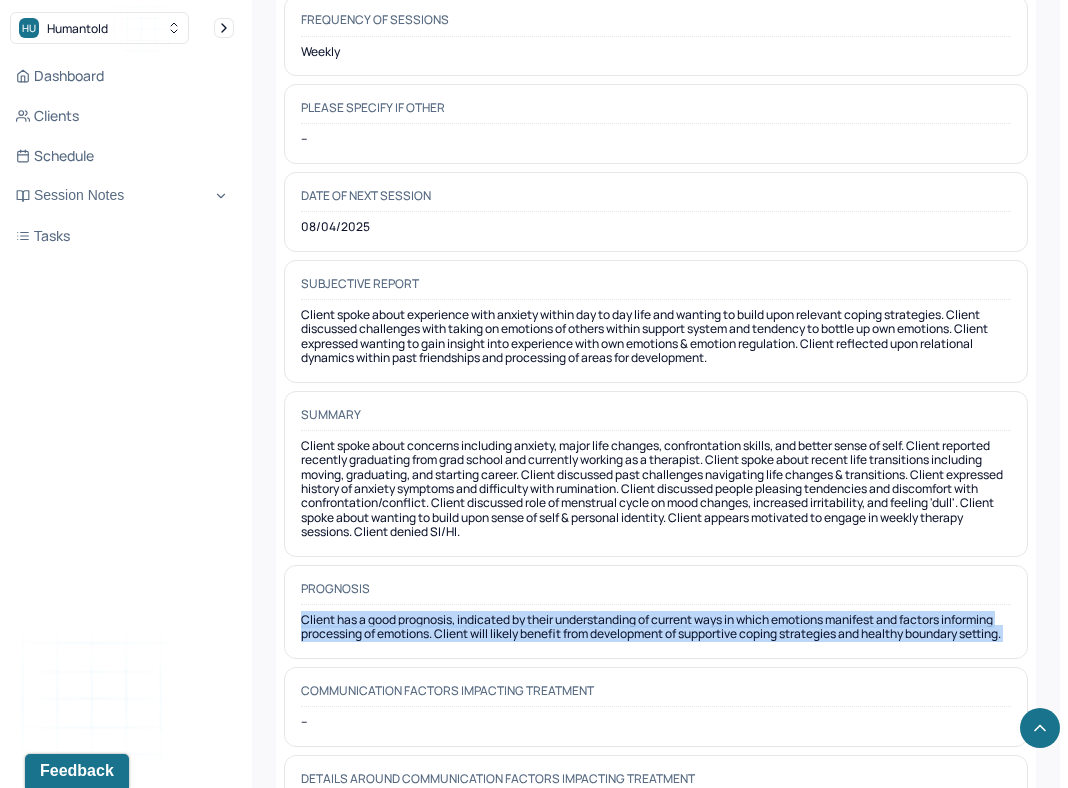 copy on "Client has a good prognosis, indicated by their understanding of current ways in which emotions manifest and factors informing processing of emotions. Client will likely benefit from development of supportive coping strategies and healthy boundary setting." 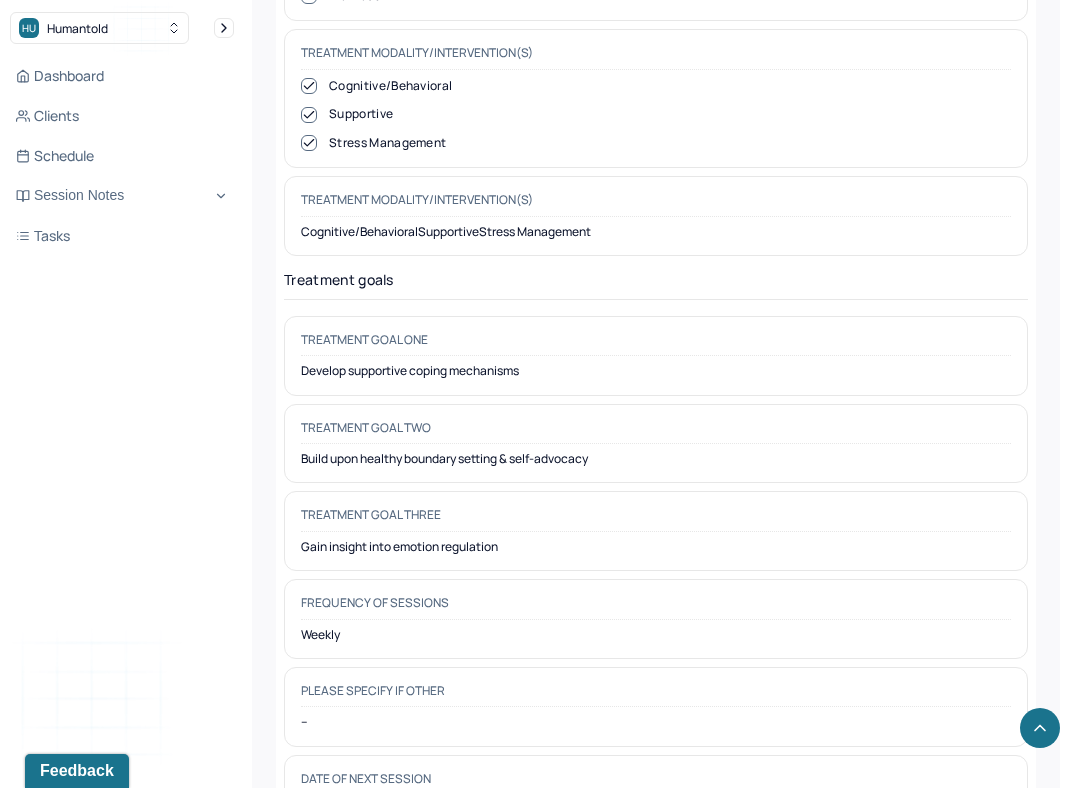 scroll, scrollTop: 9680, scrollLeft: 0, axis: vertical 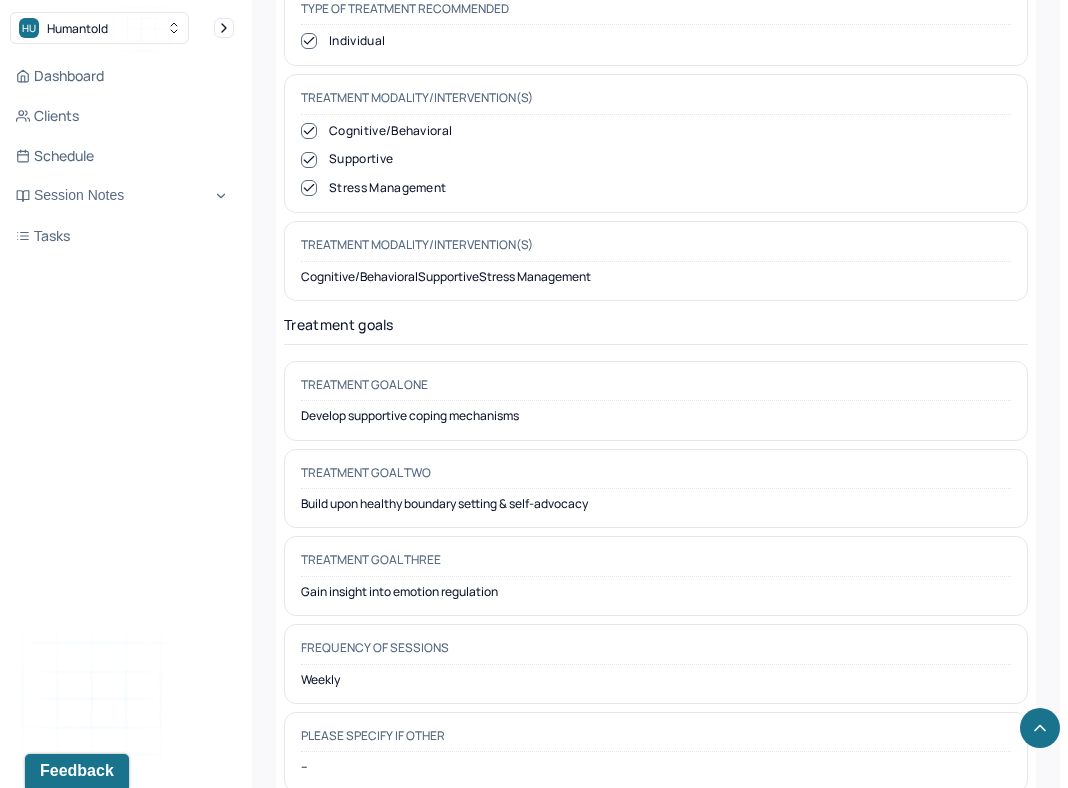 click on "Develop supportive coping mechanisms" at bounding box center [656, 416] 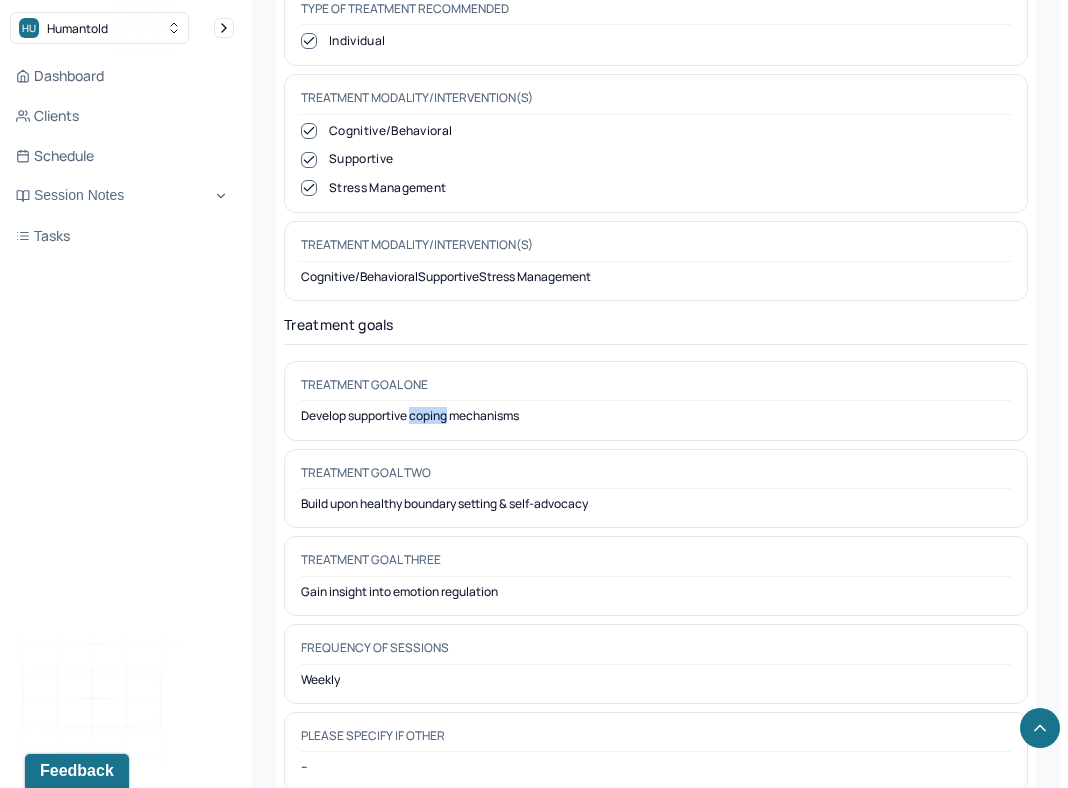 click on "Develop supportive coping mechanisms" at bounding box center (656, 416) 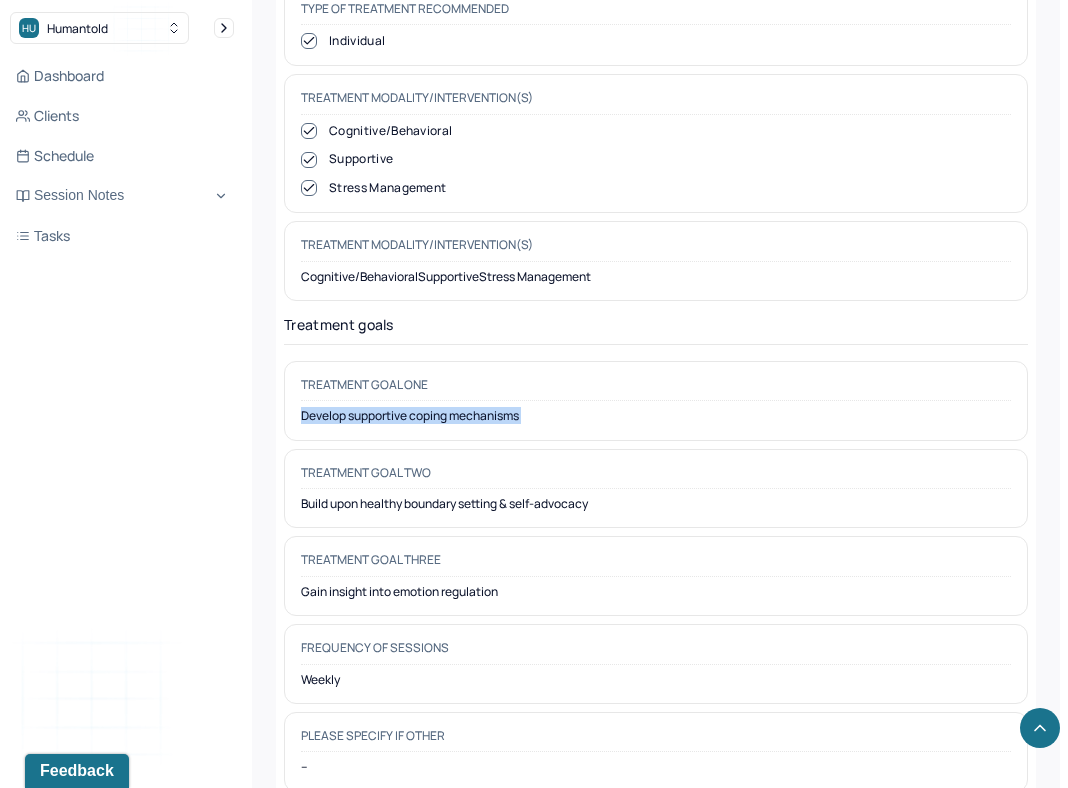 copy on "Develop supportive coping mechanisms" 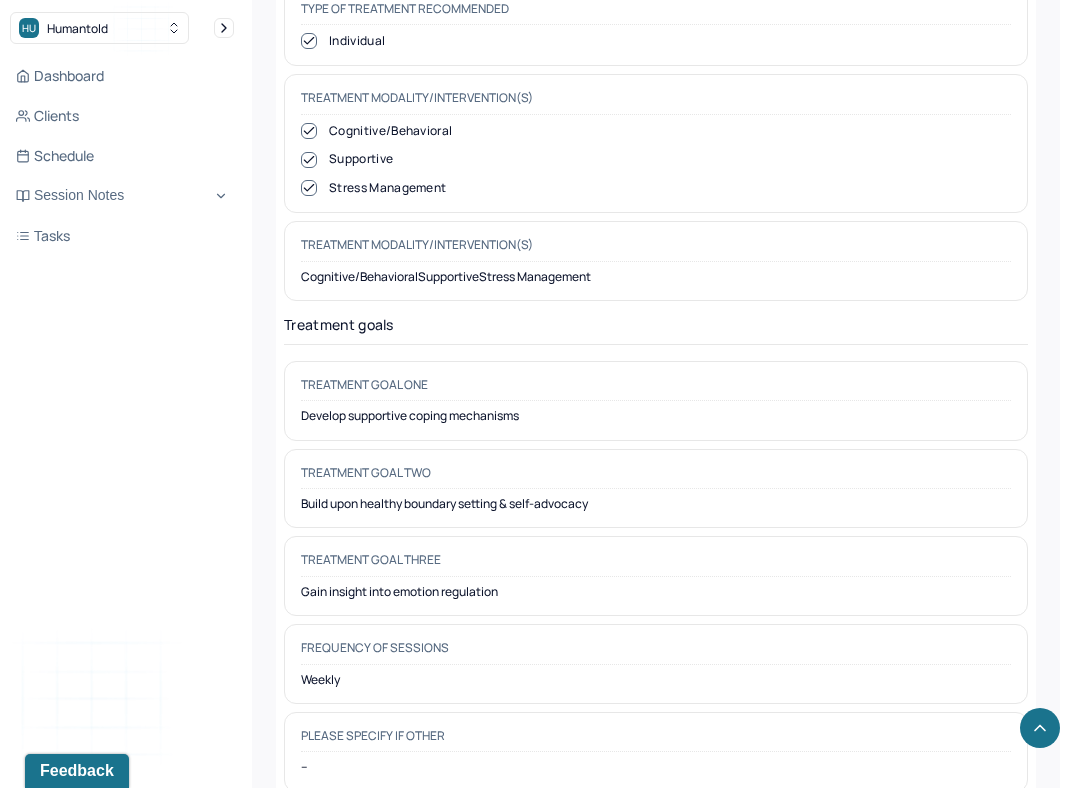 click on "Build upon healthy boundary setting & self-advocacy" at bounding box center [656, 504] 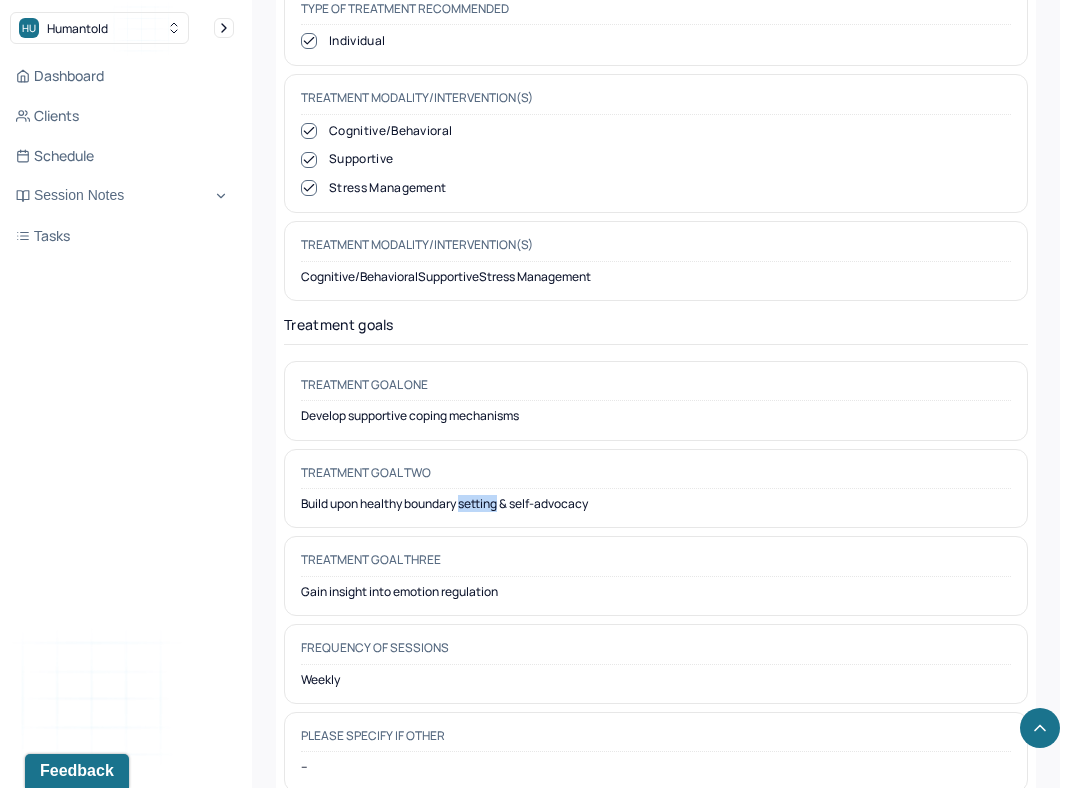 click on "Build upon healthy boundary setting & self-advocacy" at bounding box center [656, 504] 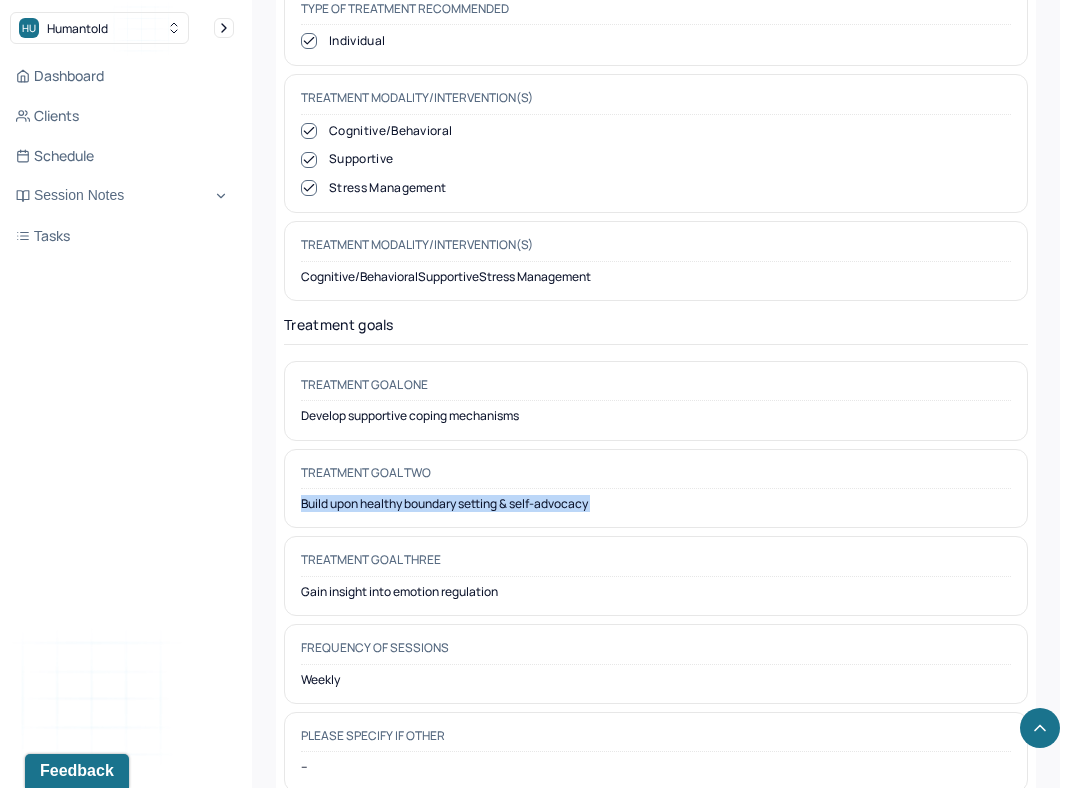 click on "Build upon healthy boundary setting & self-advocacy" at bounding box center [656, 504] 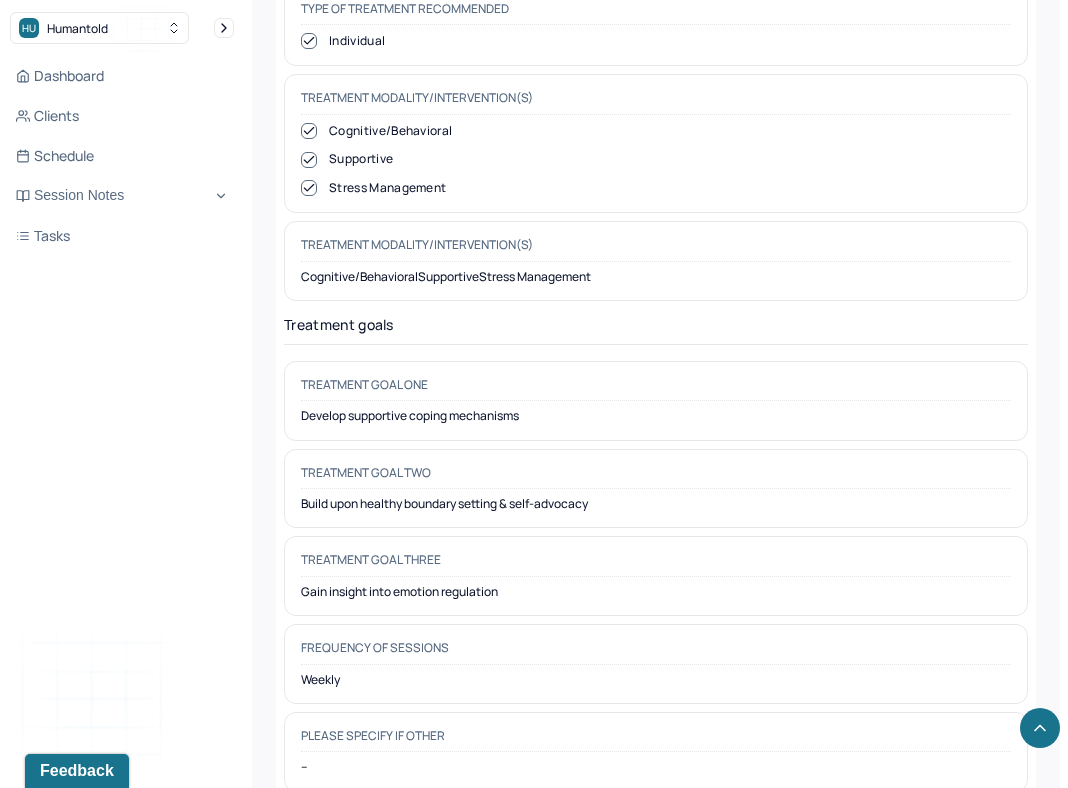 click on "Gain insight into emotion regulation" at bounding box center (656, 592) 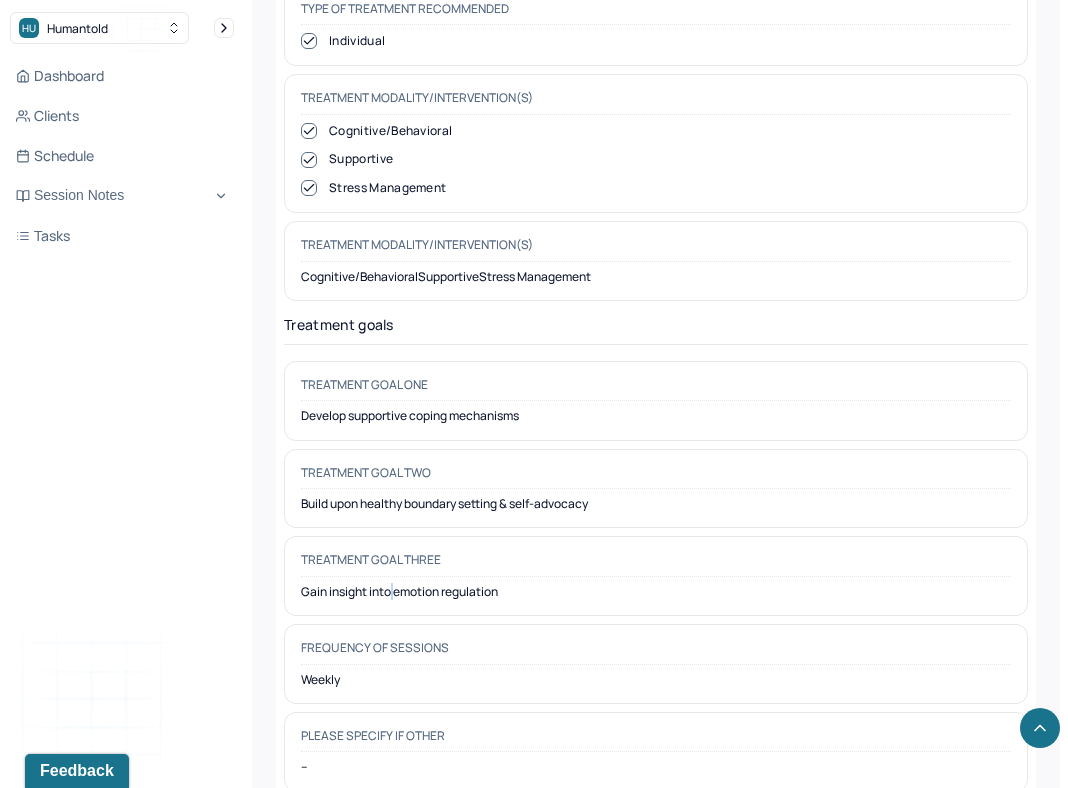click on "Gain insight into emotion regulation" at bounding box center [656, 592] 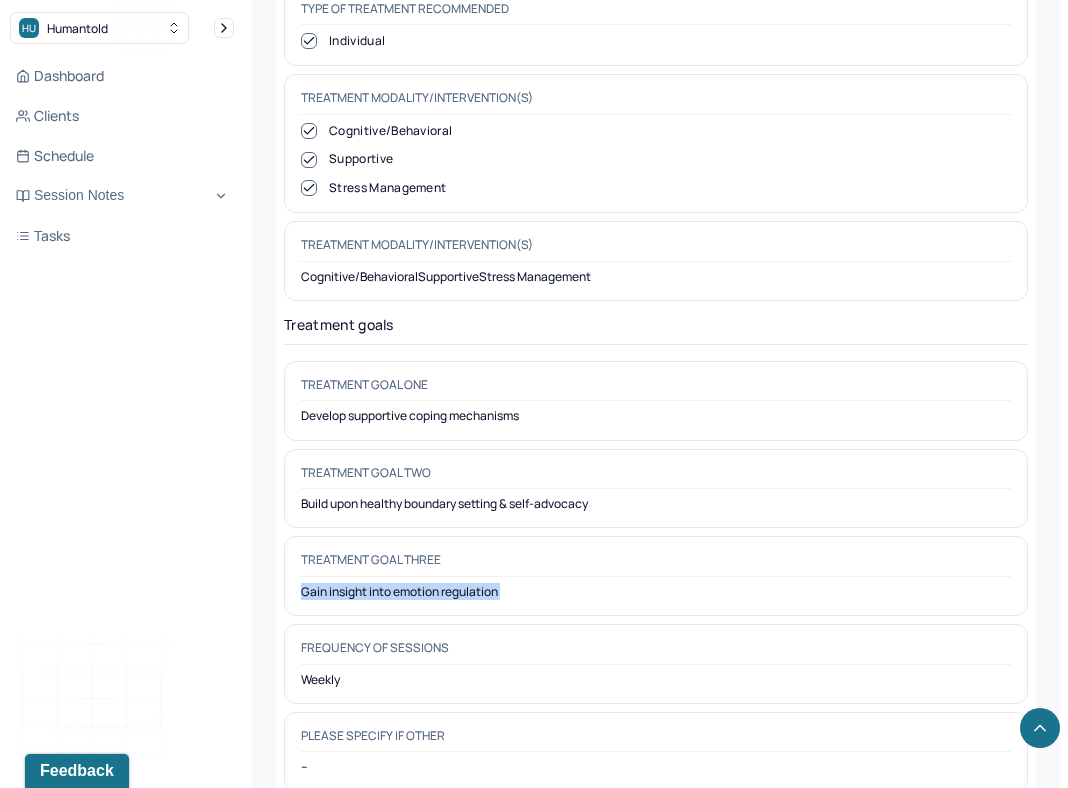 click on "Gain insight into emotion regulation" at bounding box center (656, 592) 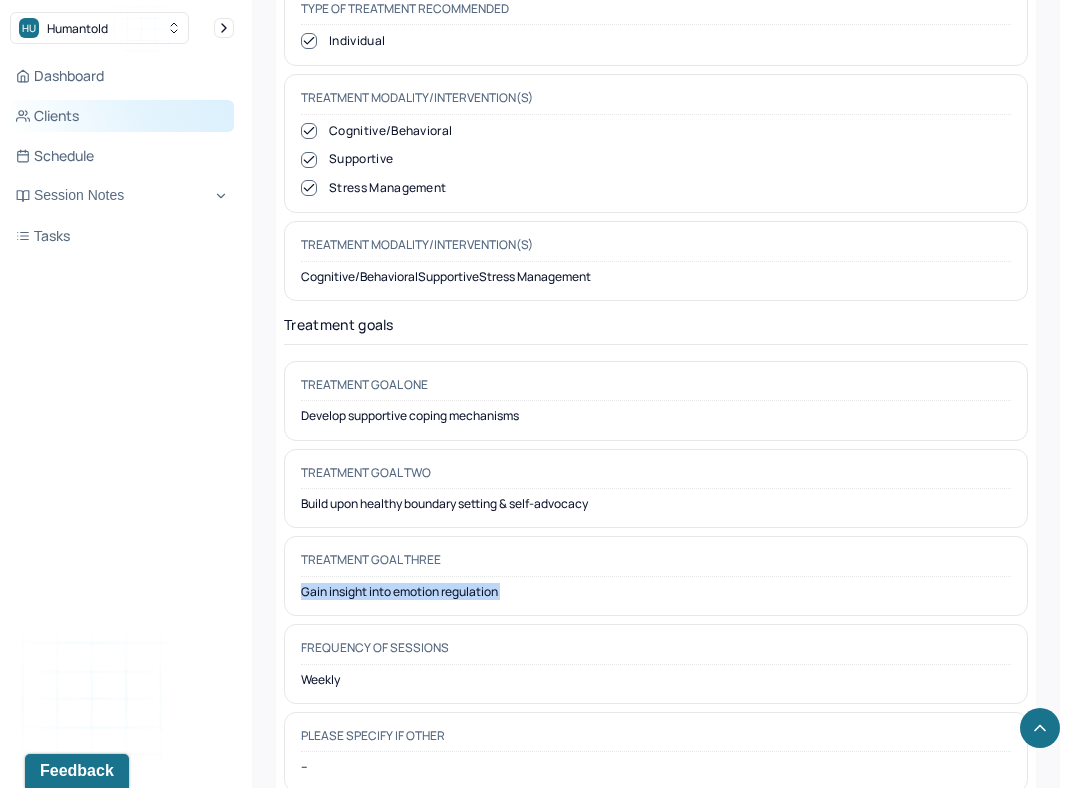 click on "Clients" at bounding box center [122, 116] 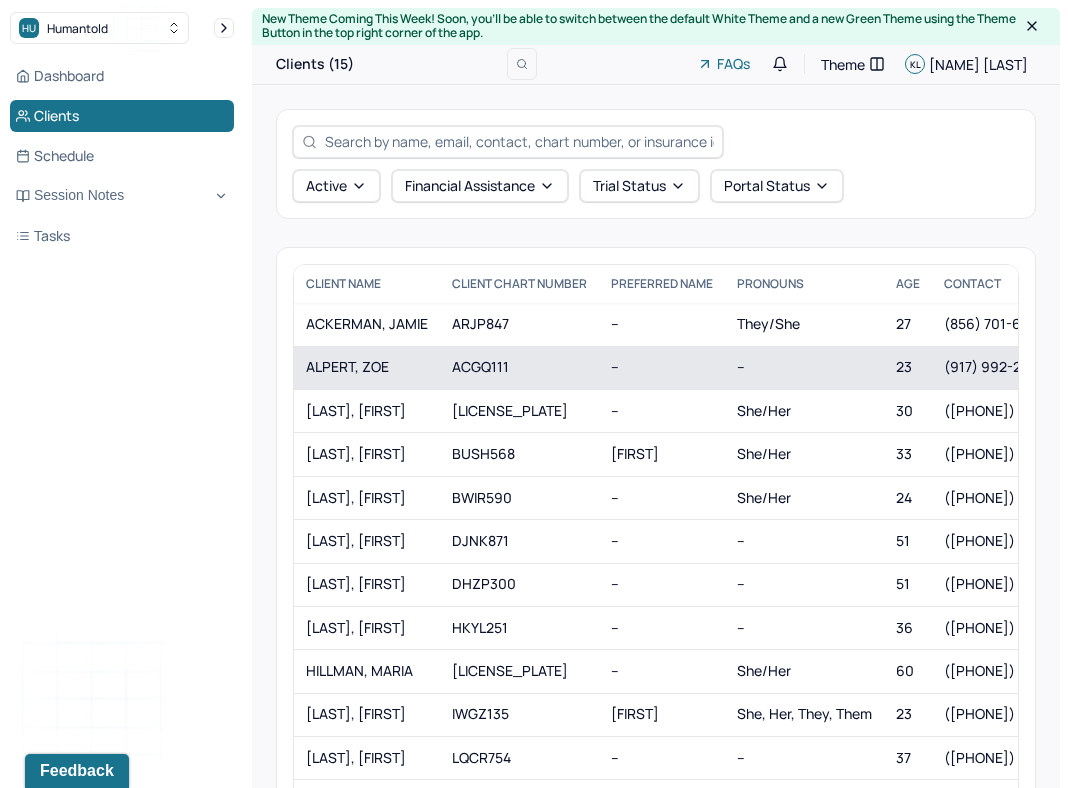 scroll, scrollTop: 60, scrollLeft: 0, axis: vertical 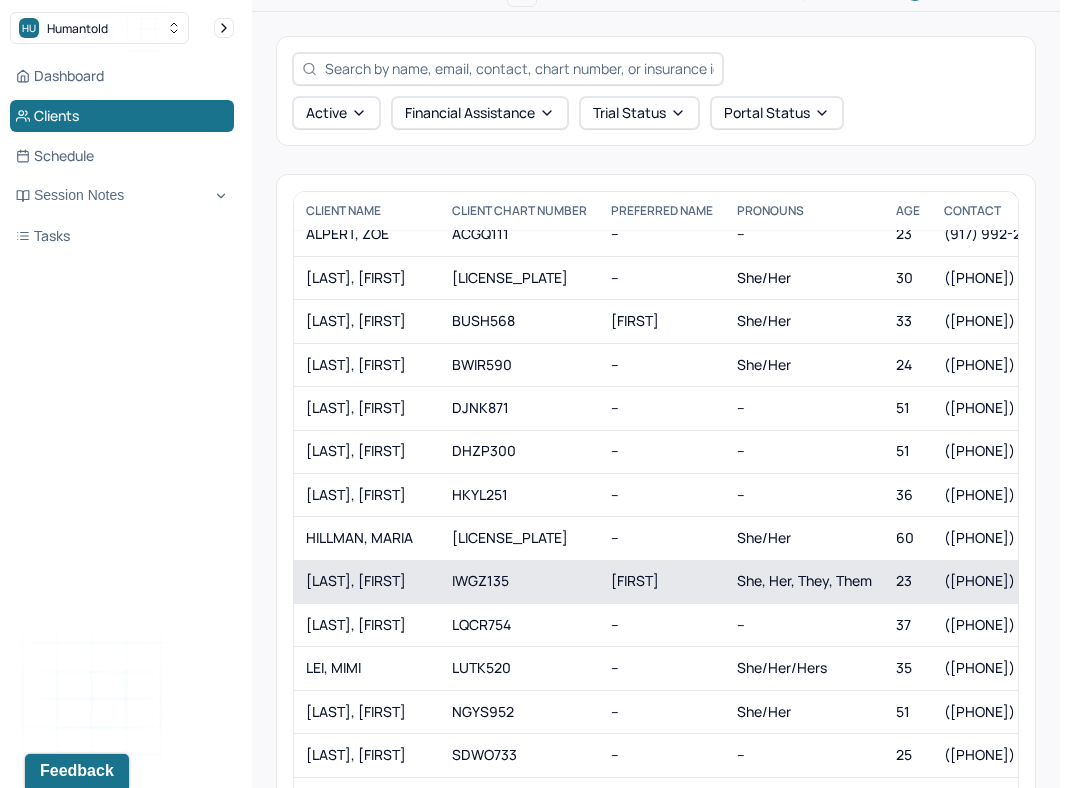 click on "[LAST], [FIRST]" at bounding box center [367, 581] 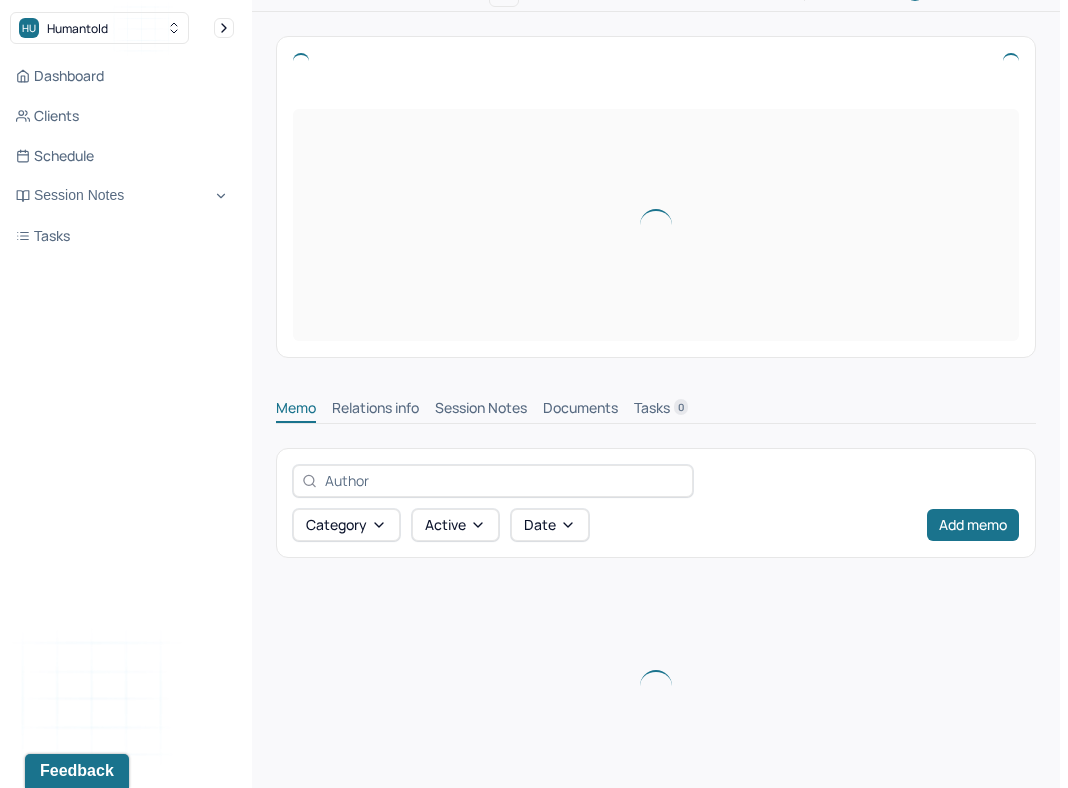 scroll, scrollTop: 0, scrollLeft: 0, axis: both 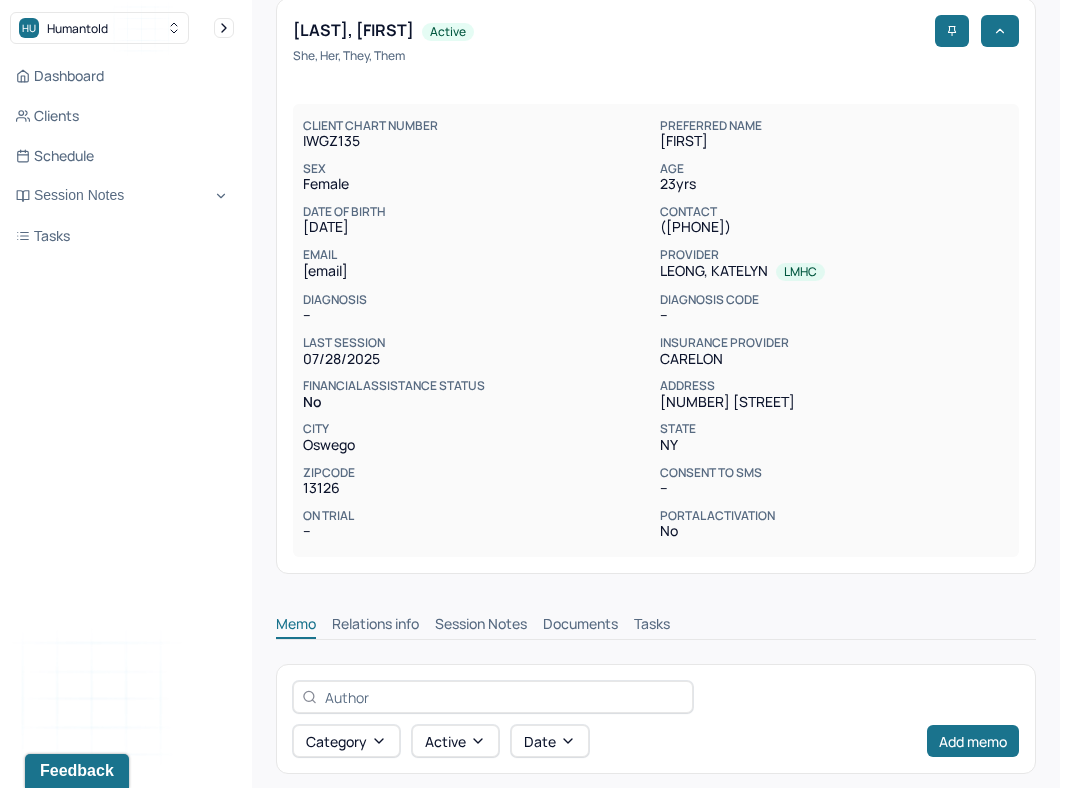 click on "Session Notes" at bounding box center (481, 626) 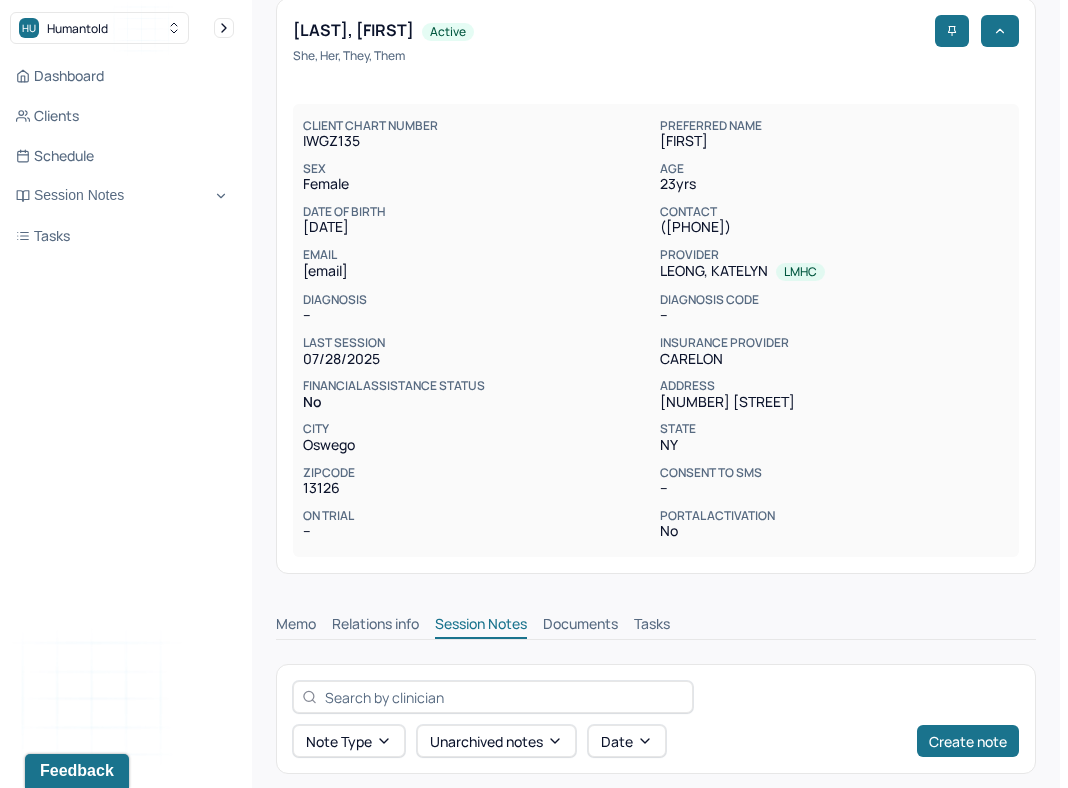 scroll, scrollTop: 785, scrollLeft: 0, axis: vertical 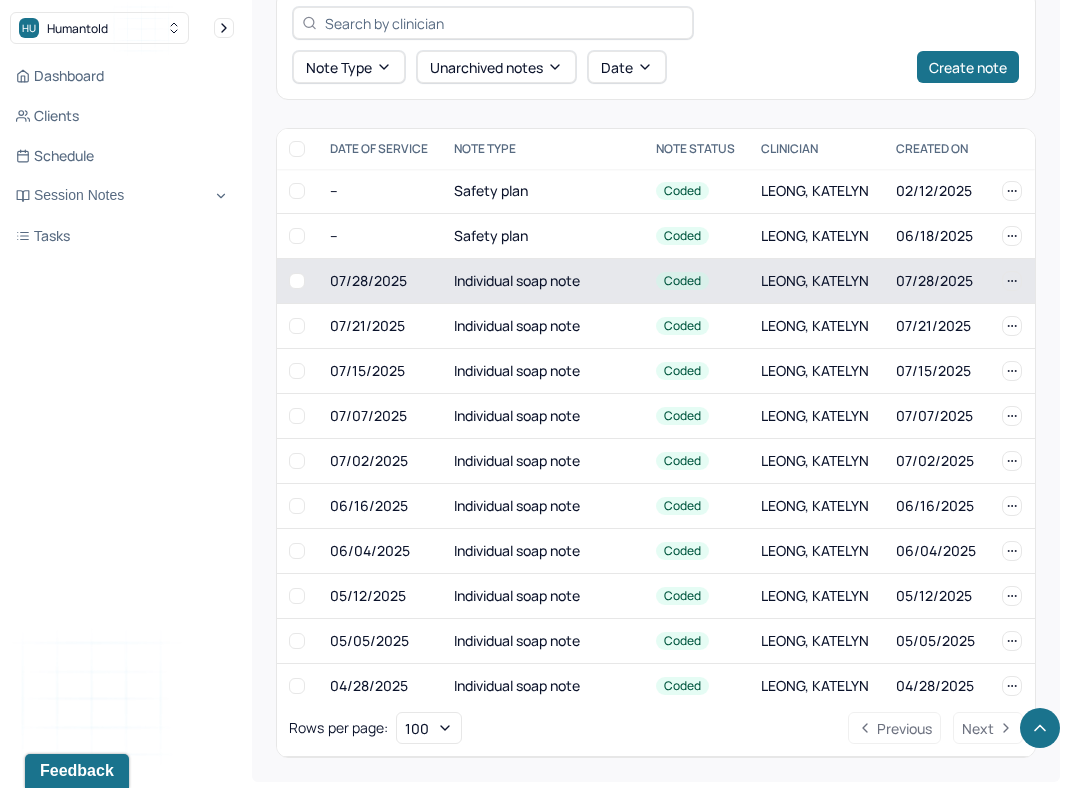 click on "Individual soap note" at bounding box center (543, 281) 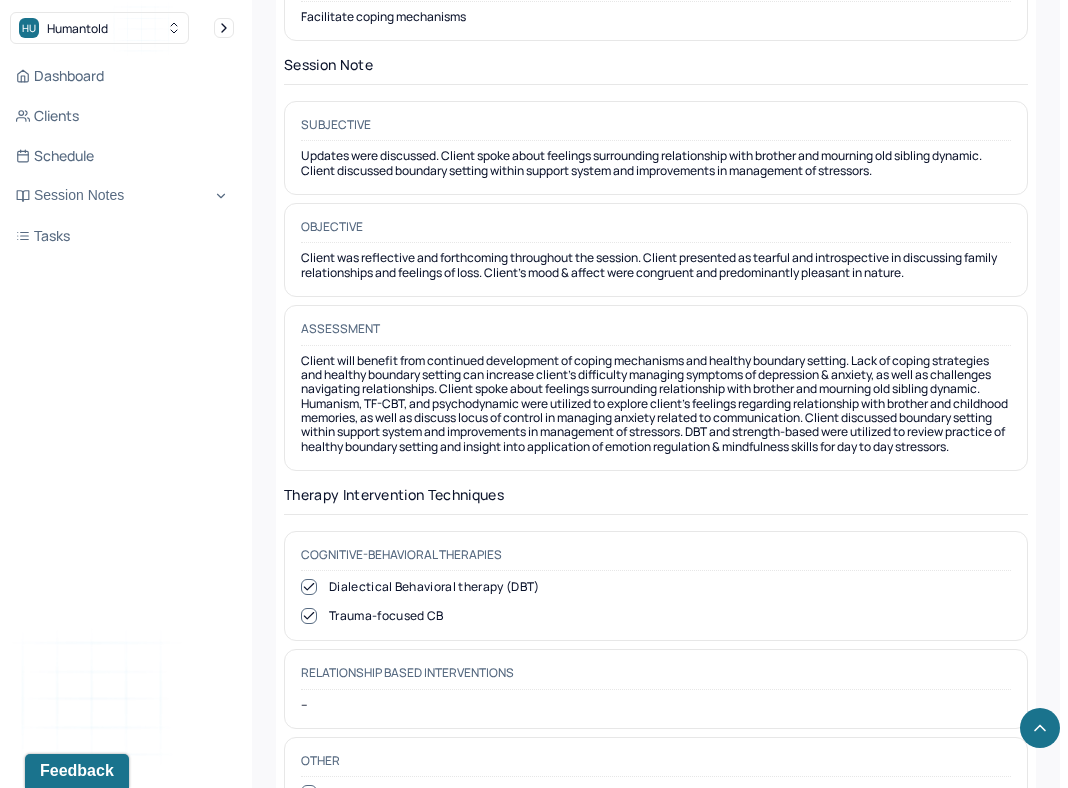 scroll, scrollTop: 1769, scrollLeft: 0, axis: vertical 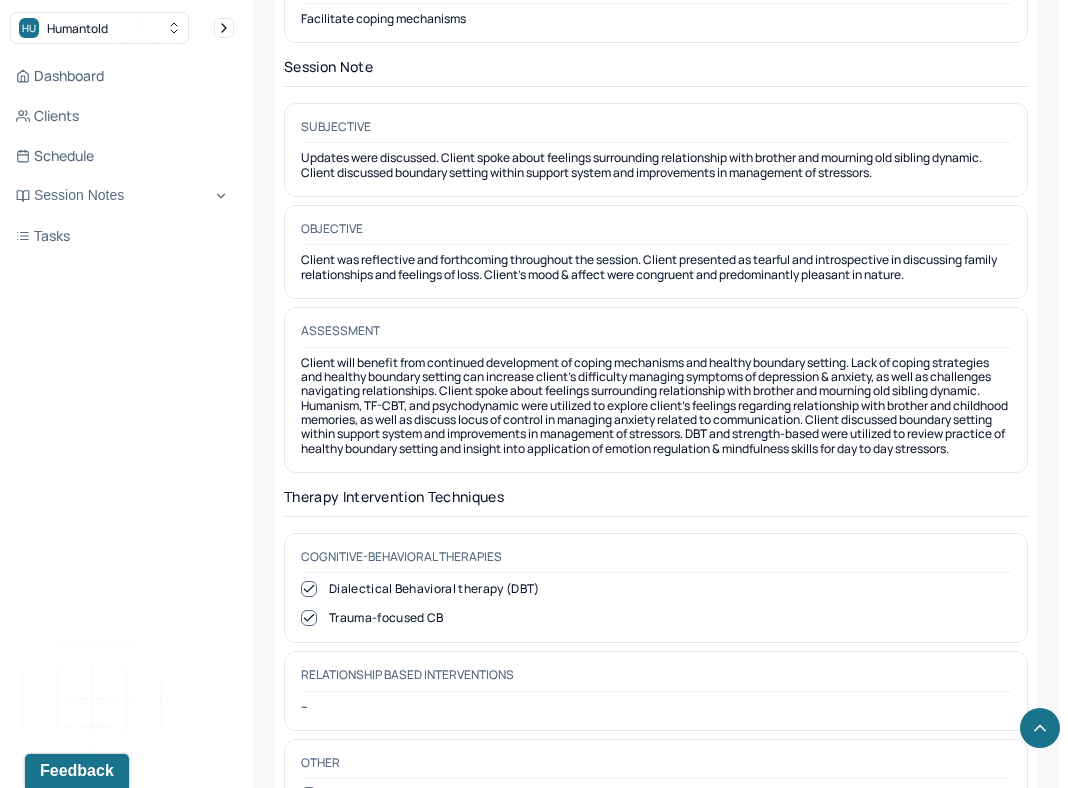 click on "Client was reflective and forthcoming throughout the session. Client presented as tearful and introspective in discussing family relationships and feelings of loss. Client's mood & affect were congruent and predominantly pleasant in nature." at bounding box center [656, 267] 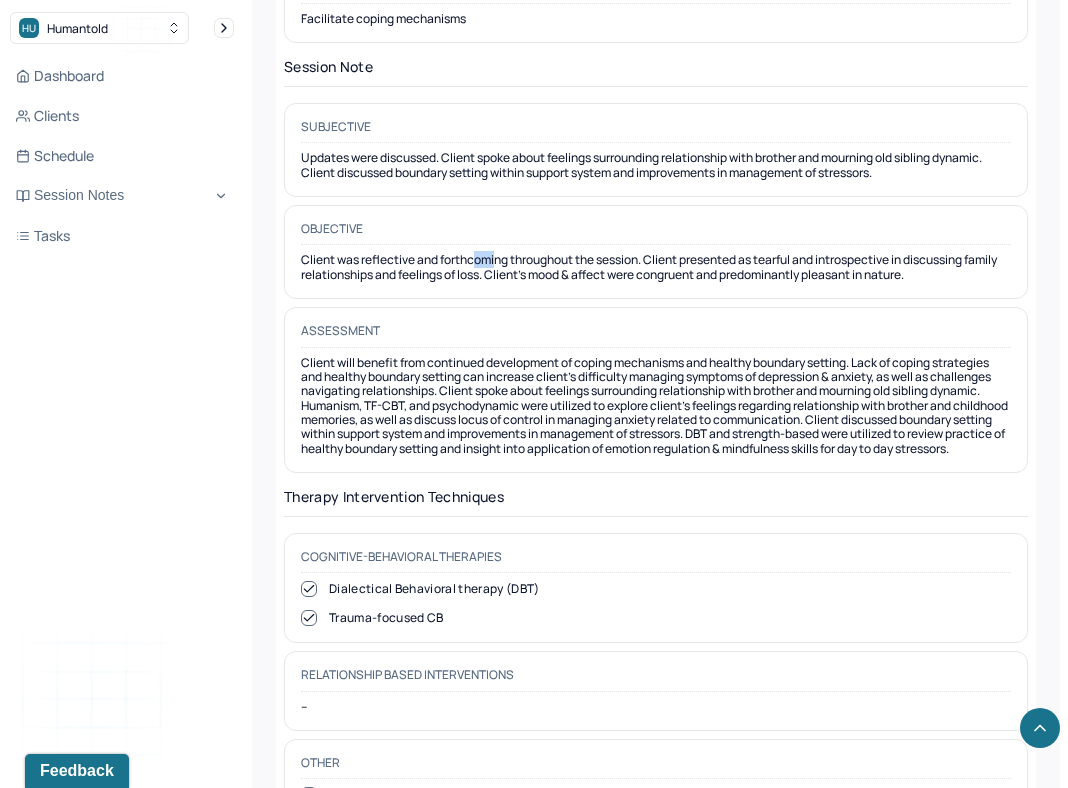 click on "Client was reflective and forthcoming throughout the session. Client presented as tearful and introspective in discussing family relationships and feelings of loss. Client's mood & affect were congruent and predominantly pleasant in nature." at bounding box center [656, 267] 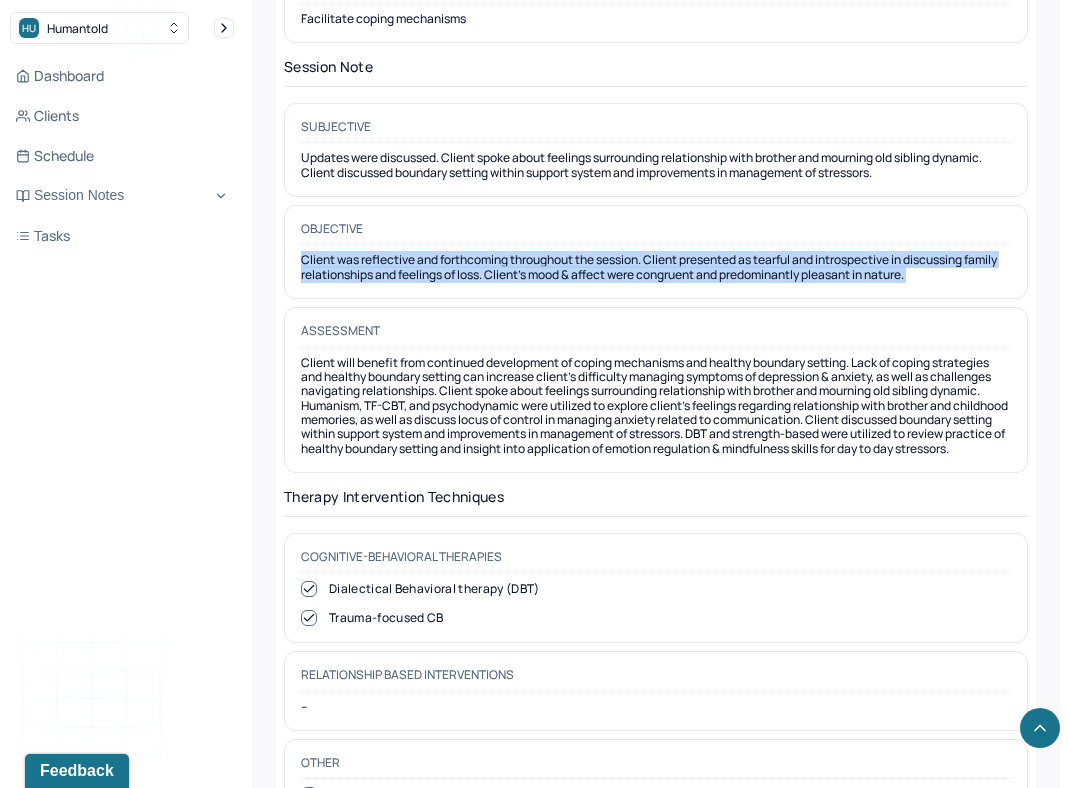 copy on "Client was reflective and forthcoming throughout the session. Client presented as tearful and introspective in discussing family relationships and feelings of loss. Client's mood & affect were congruent and predominantly pleasant in nature." 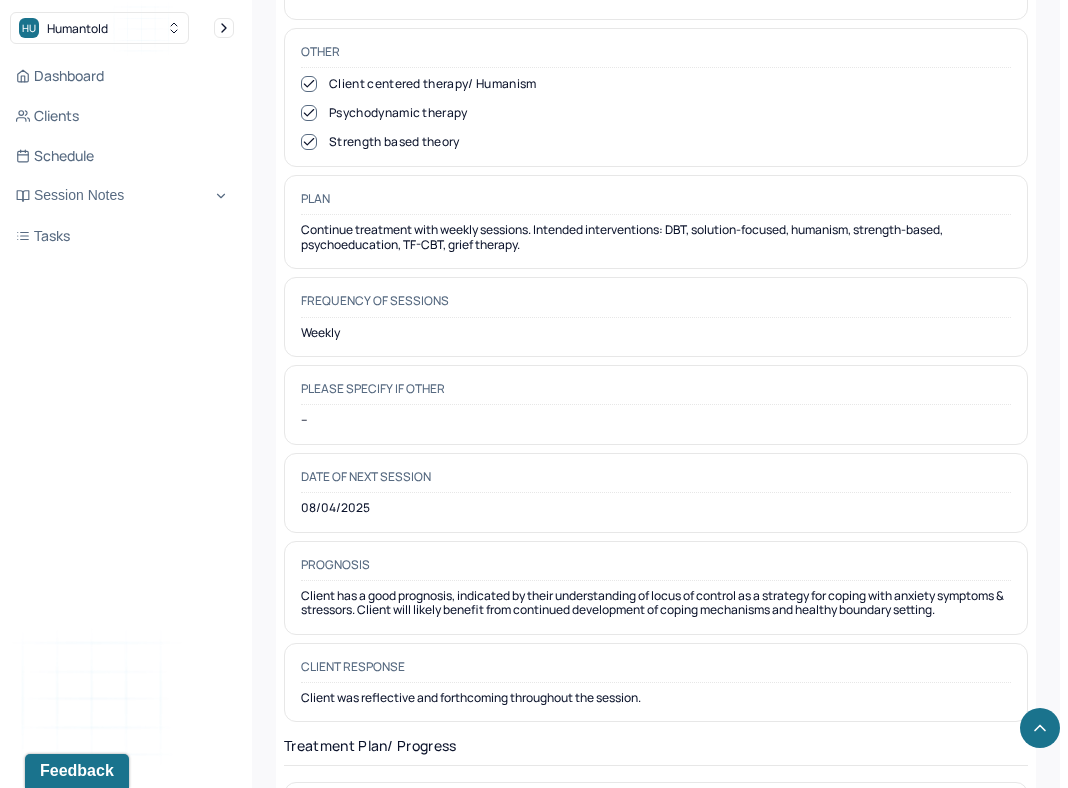 scroll, scrollTop: 2243, scrollLeft: 0, axis: vertical 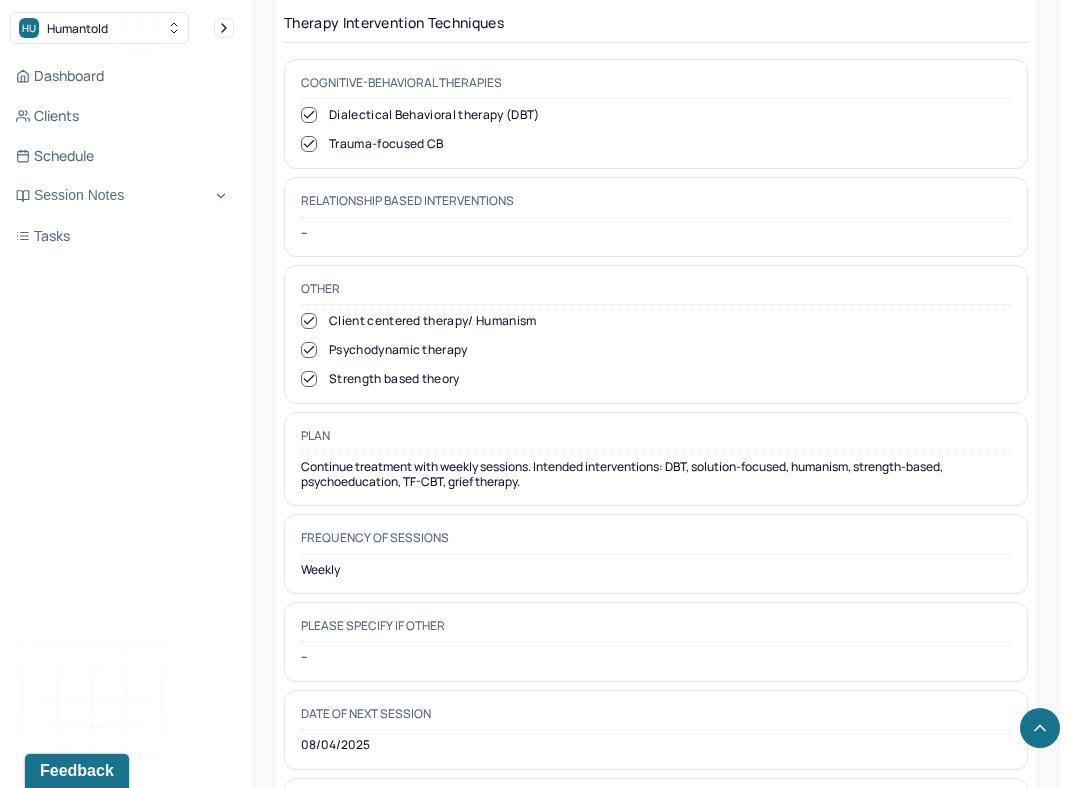 click on "Continue treatment with weekly sessions. Intended interventions: DBT, solution-focused, humanism, strength-based, psychoeducation, TF-CBT, grief therapy." at bounding box center [656, 474] 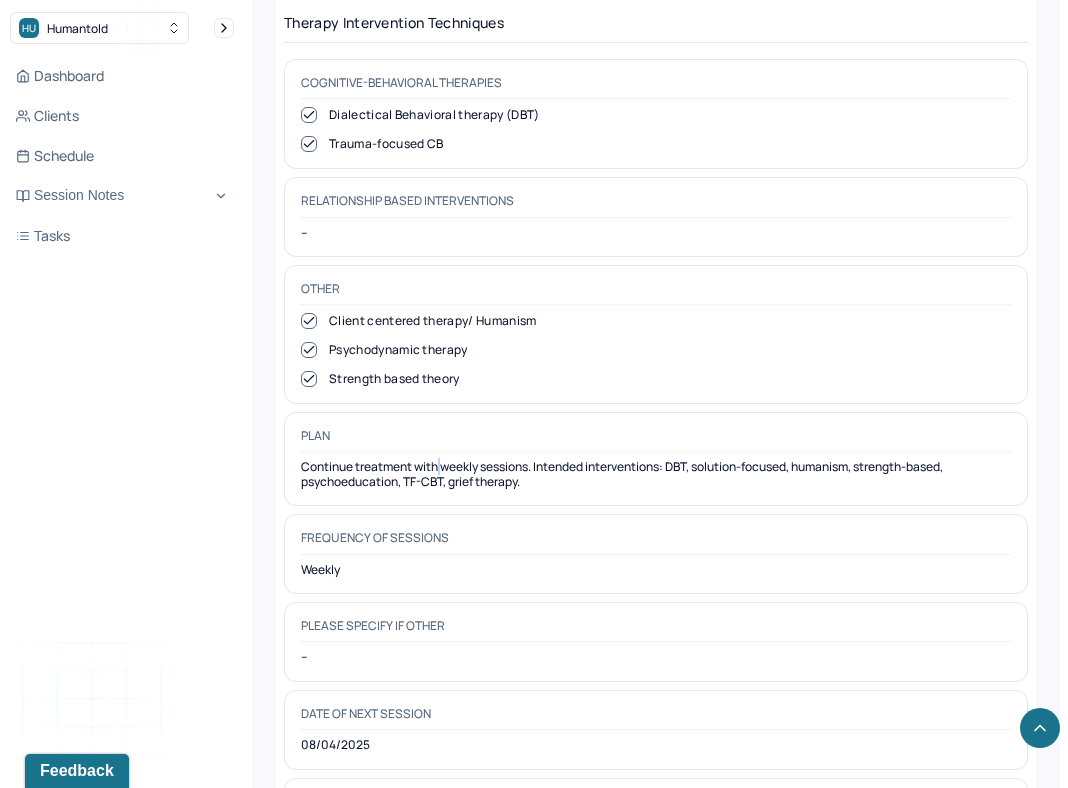 click on "Continue treatment with weekly sessions. Intended interventions: DBT, solution-focused, humanism, strength-based, psychoeducation, TF-CBT, grief therapy." at bounding box center [656, 474] 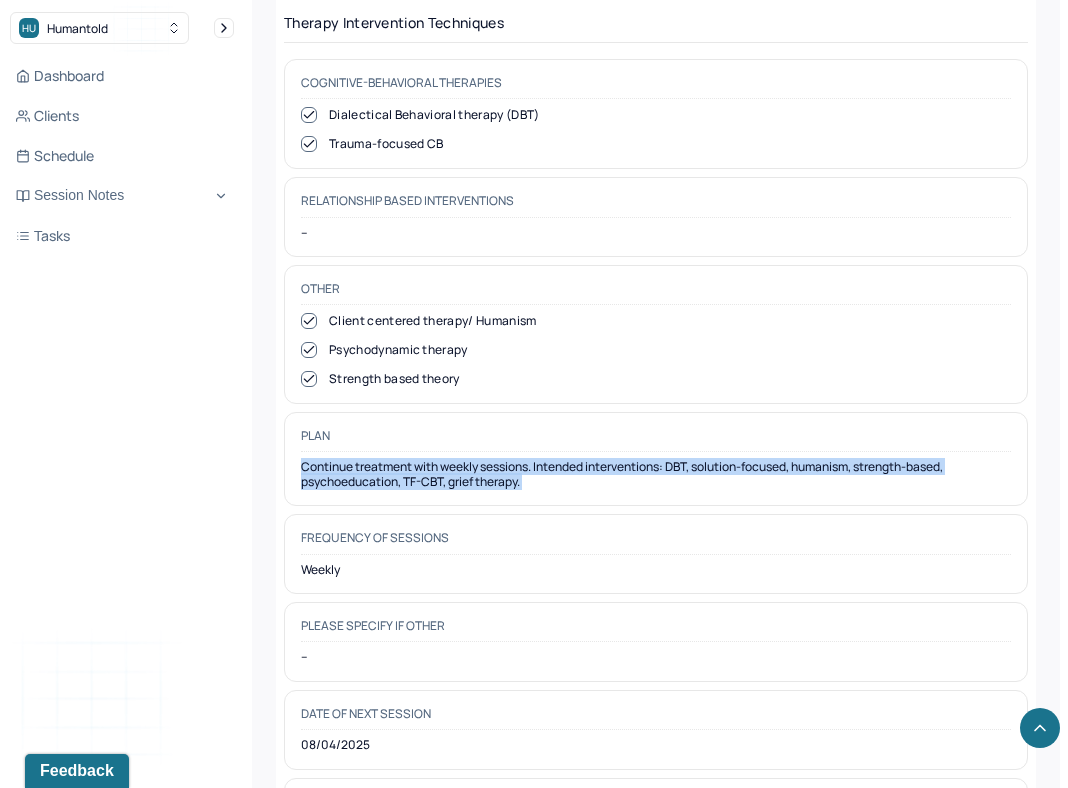 copy on "Continue treatment with weekly sessions. Intended interventions: DBT, solution-focused, humanism, strength-based, psychoeducation, TF-CBT, grief therapy." 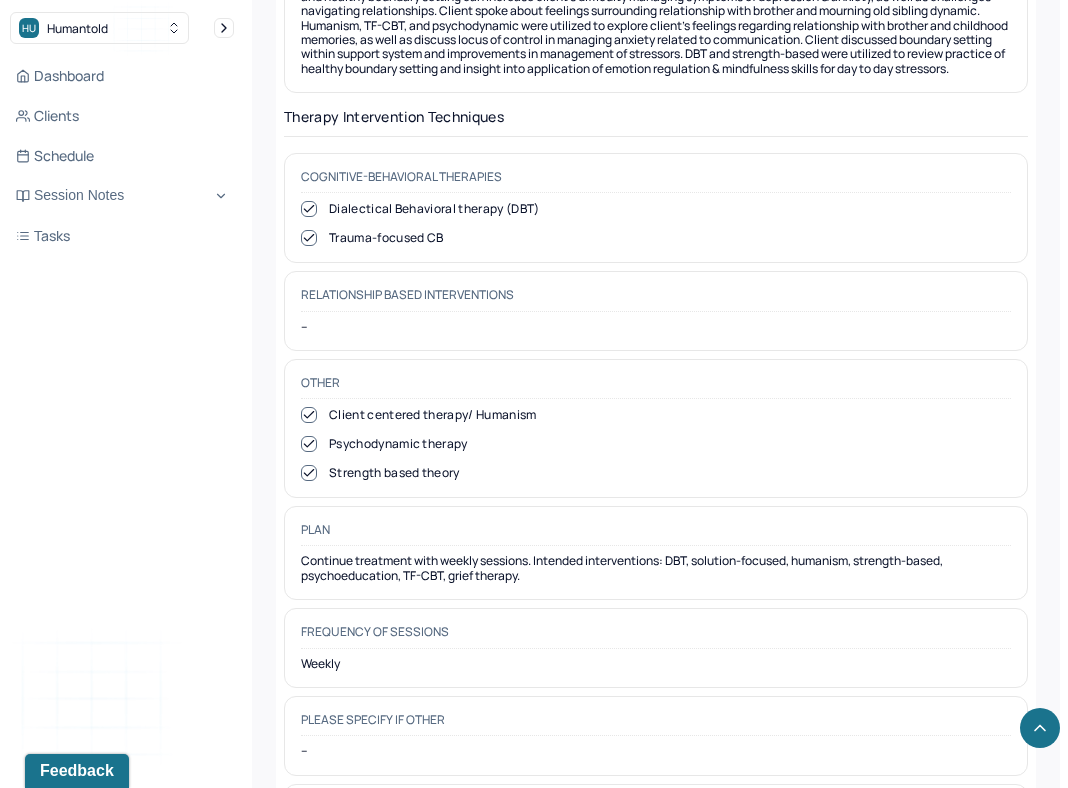 scroll, scrollTop: 2147, scrollLeft: 0, axis: vertical 